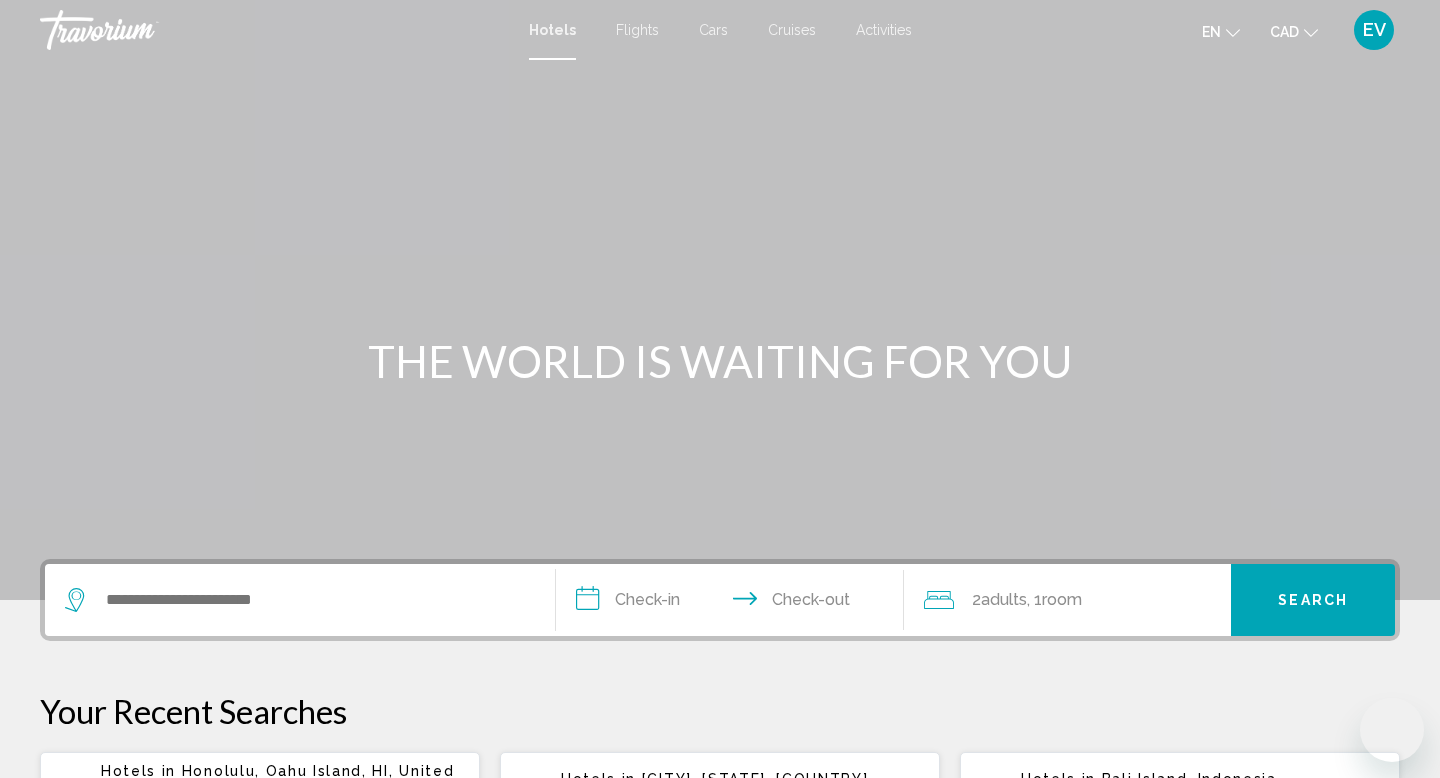 scroll, scrollTop: 0, scrollLeft: 0, axis: both 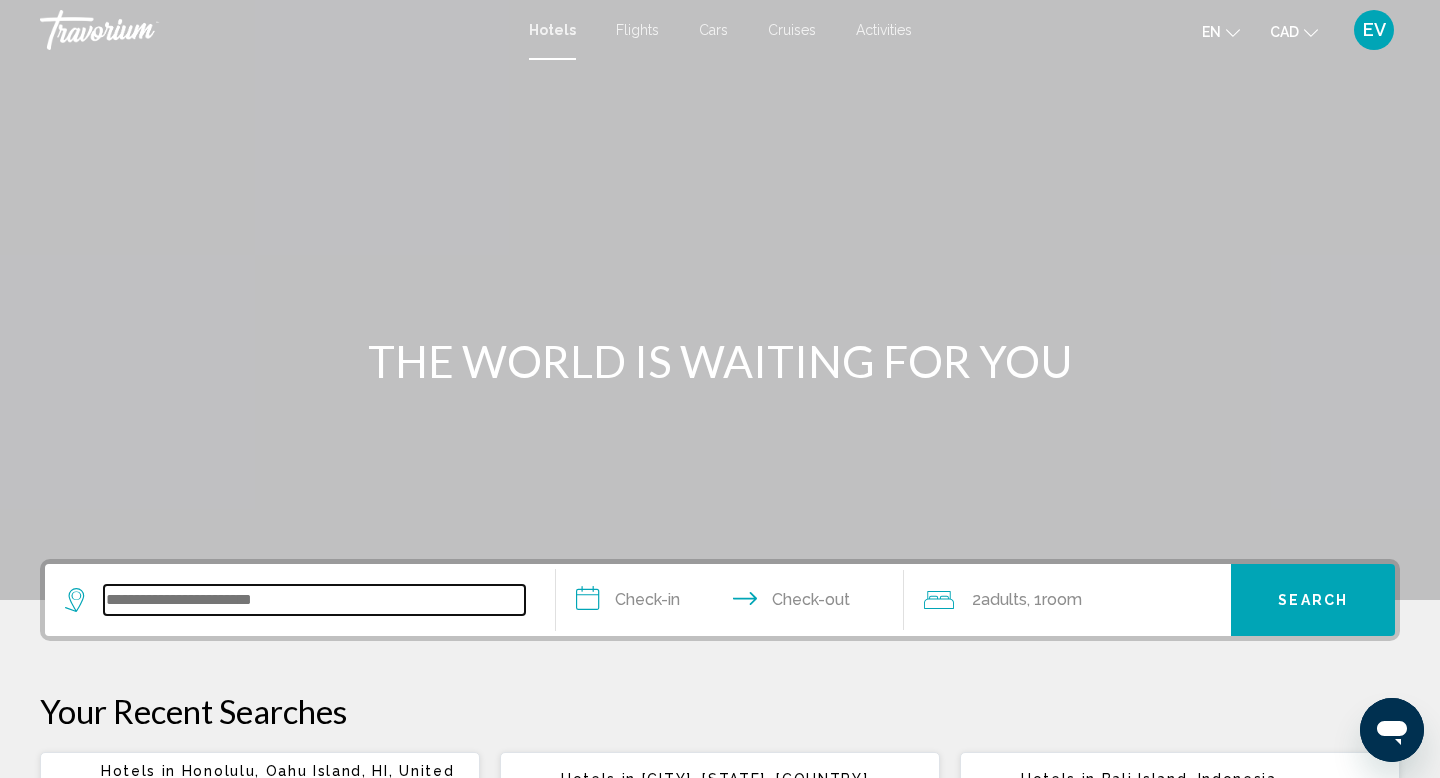 click at bounding box center (314, 600) 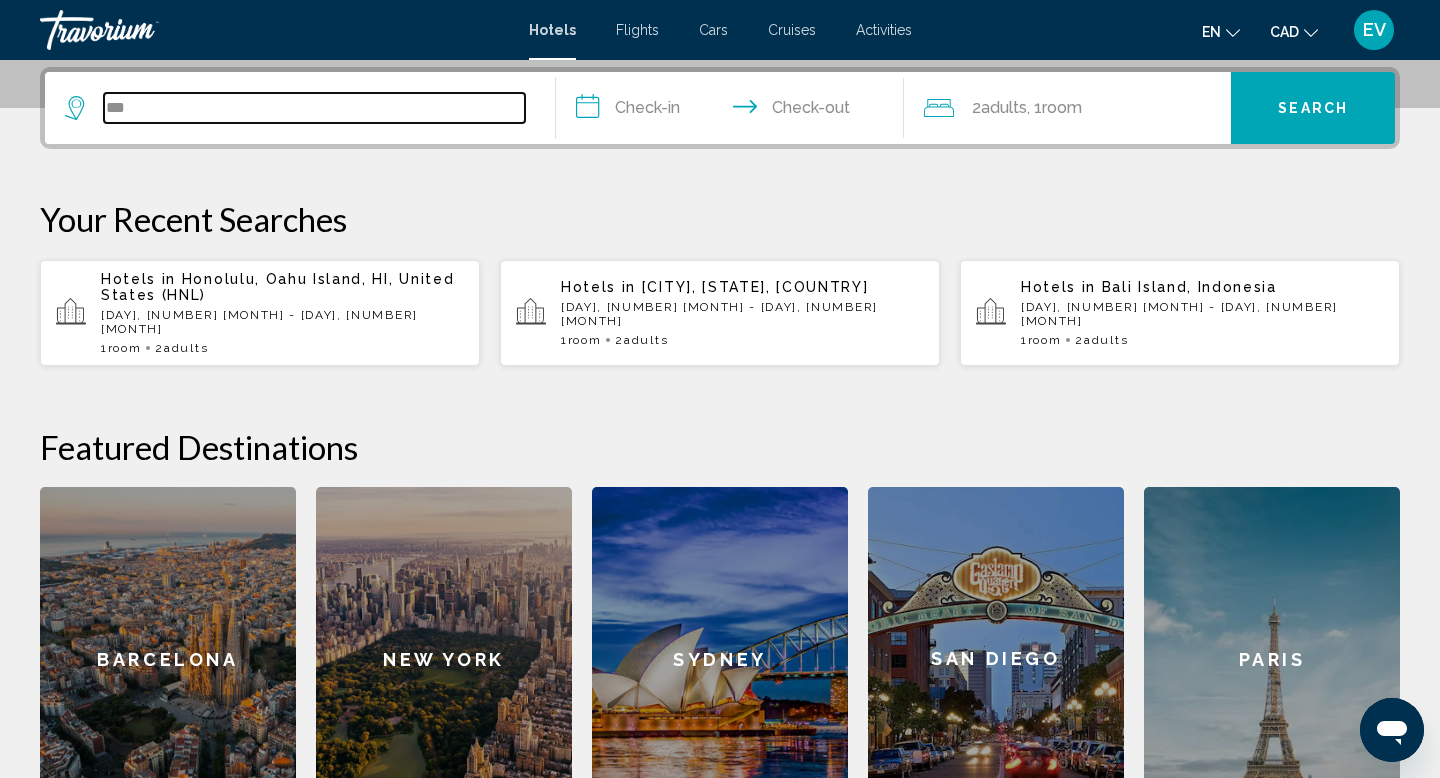 scroll, scrollTop: 494, scrollLeft: 0, axis: vertical 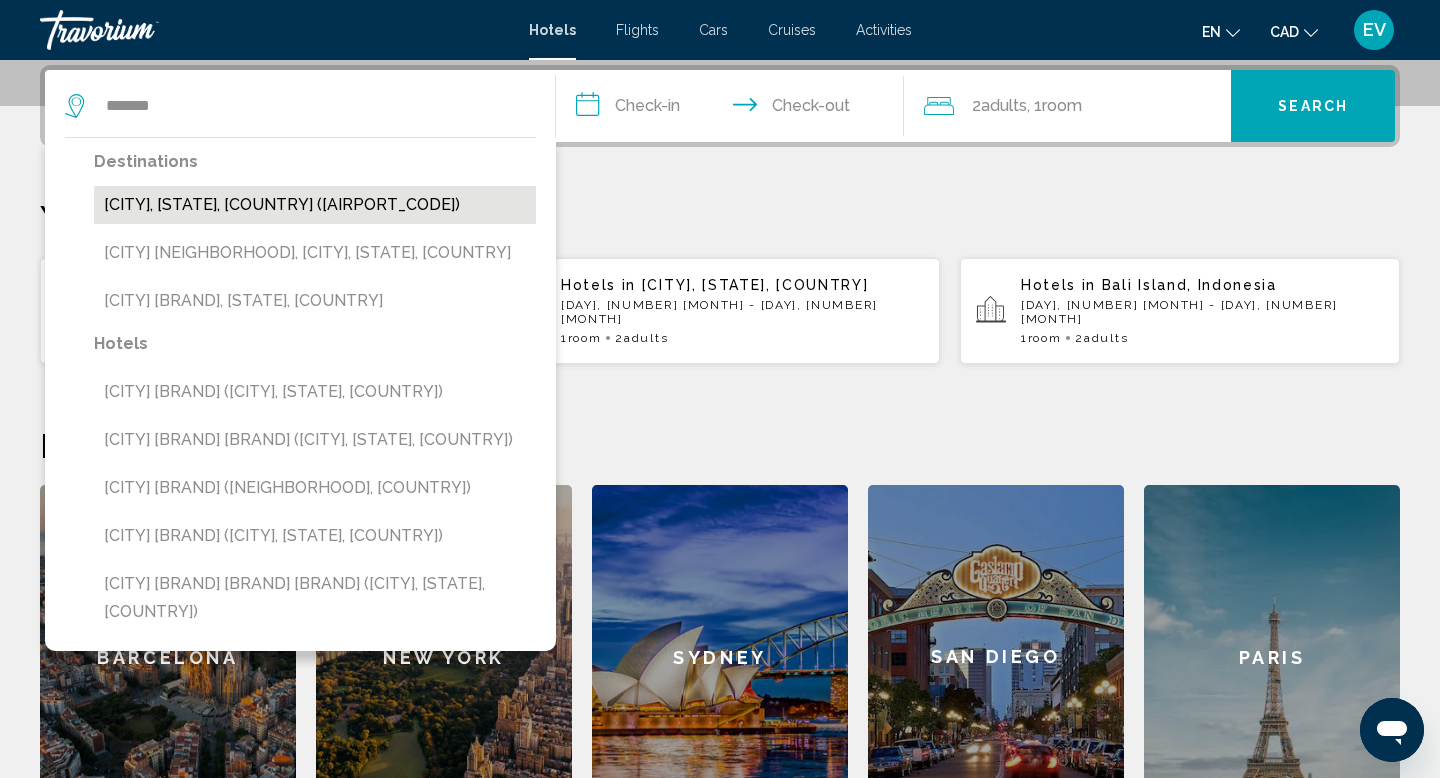 click on "[CITY], [STATE], [COUNTRY] ([AIRPORT_CODE])" at bounding box center [315, 205] 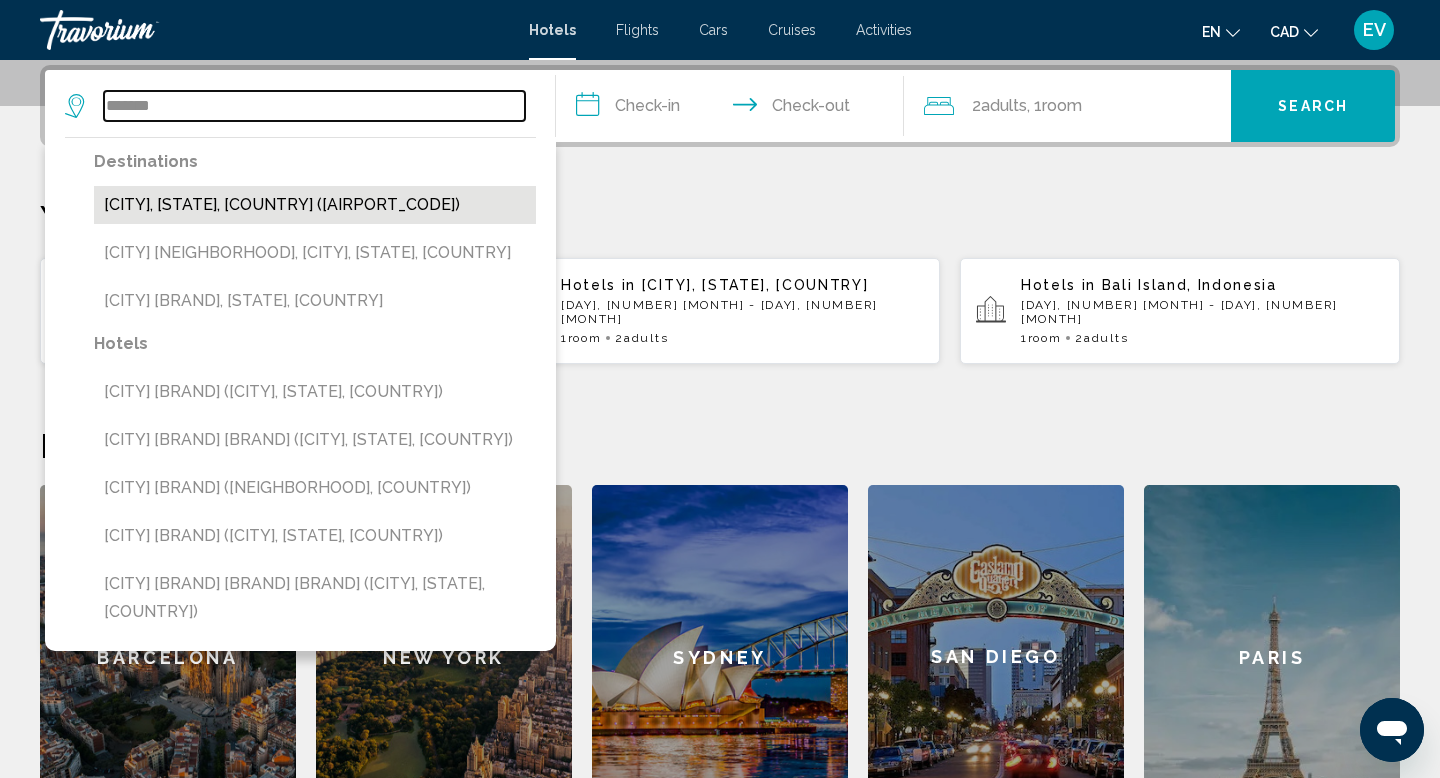 type on "**********" 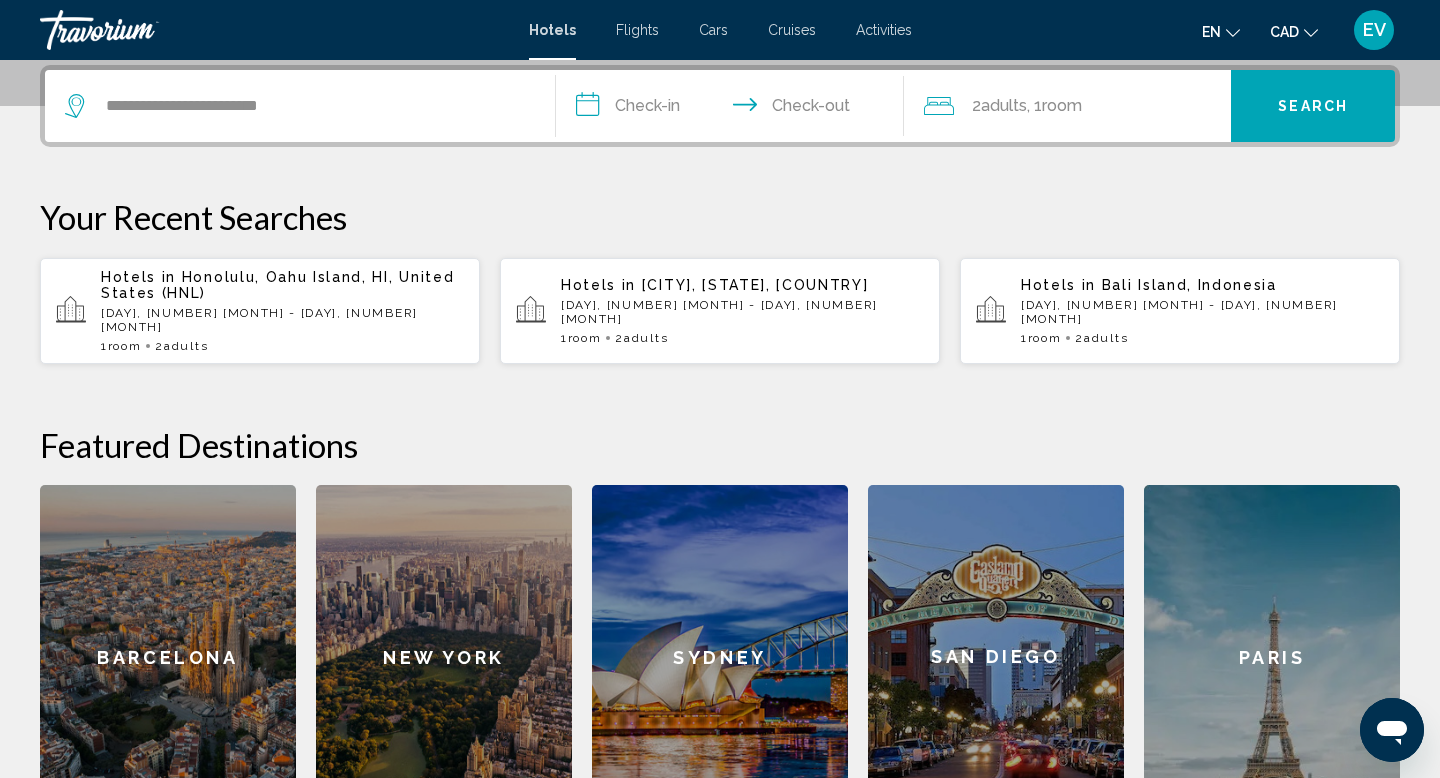 click on "**********" at bounding box center [734, 109] 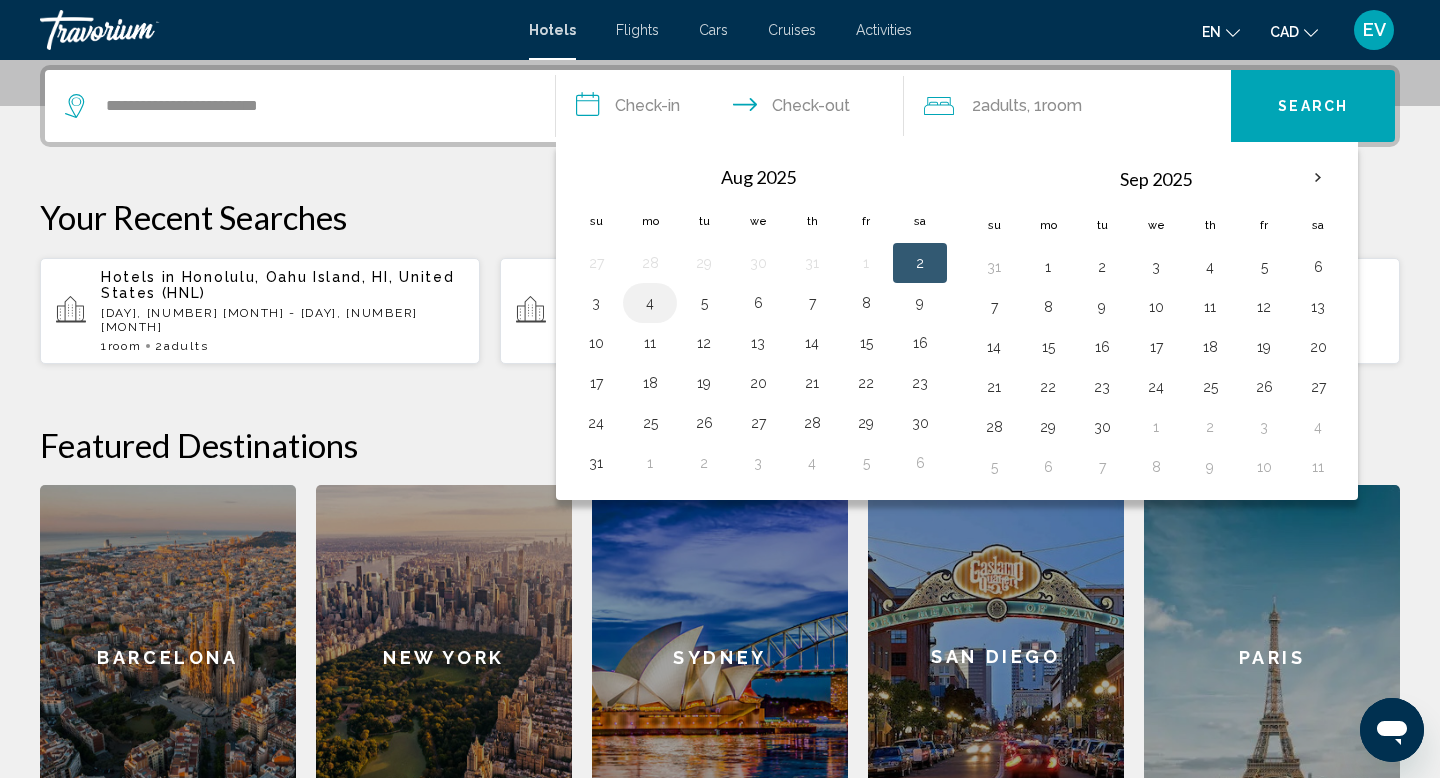 click on "4" at bounding box center [650, 303] 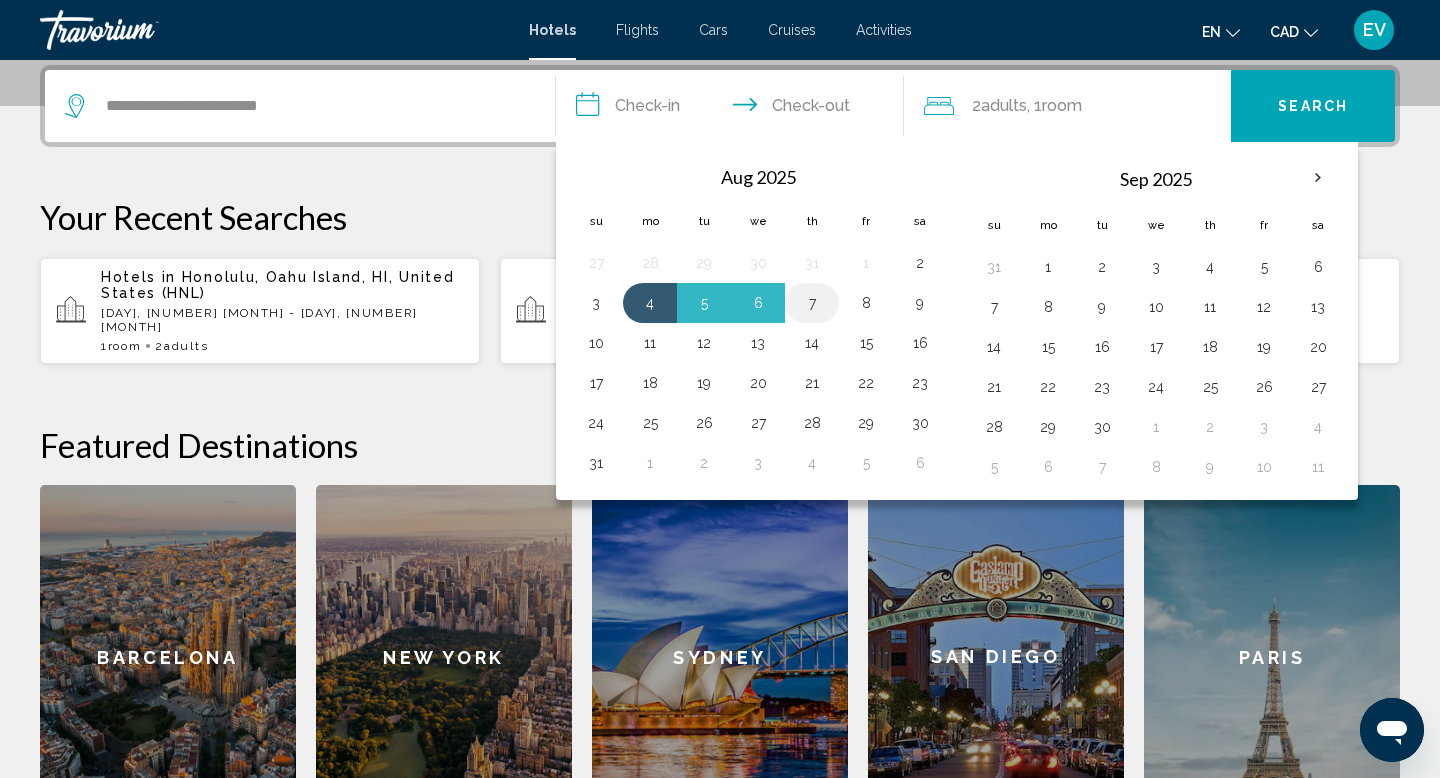 click on "7" at bounding box center [812, 303] 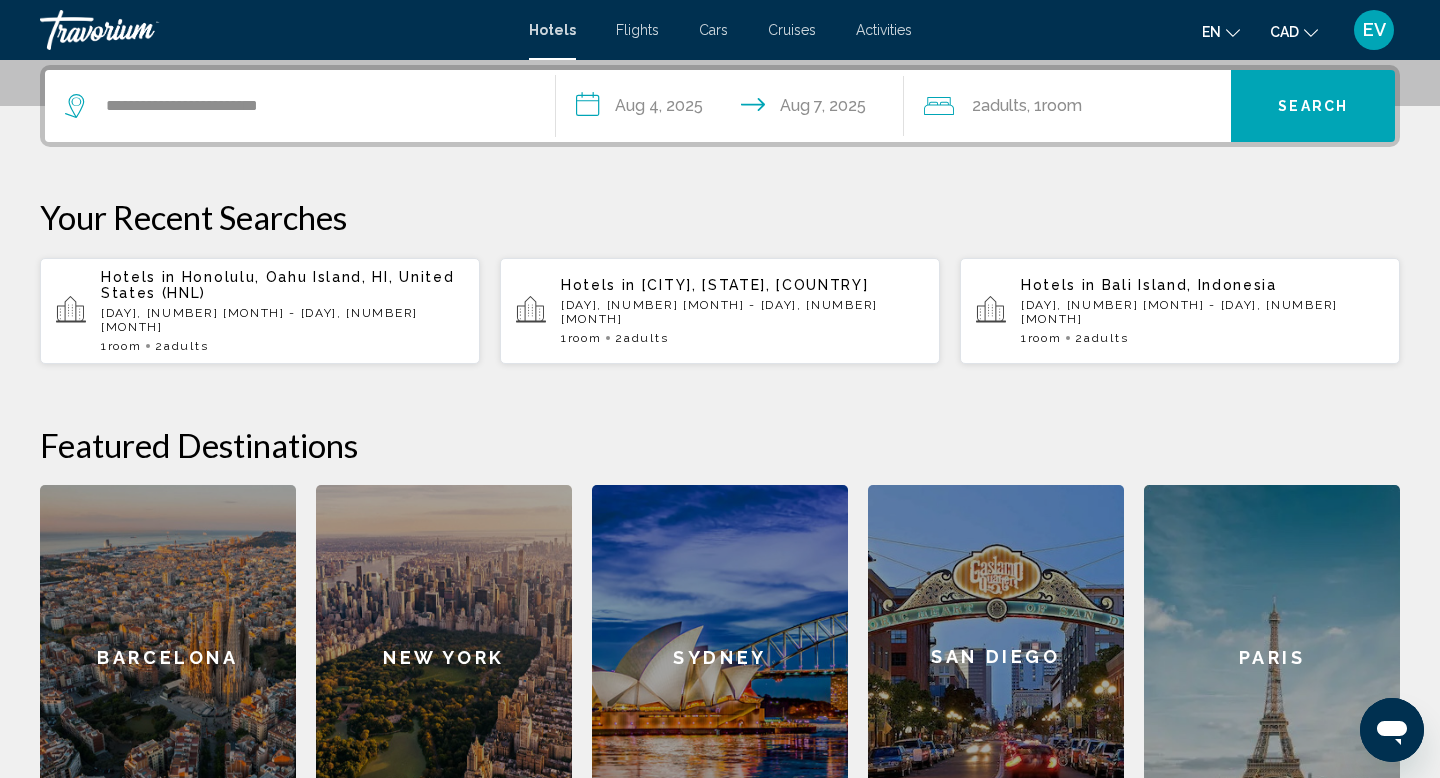 click on "Search" at bounding box center (1313, 106) 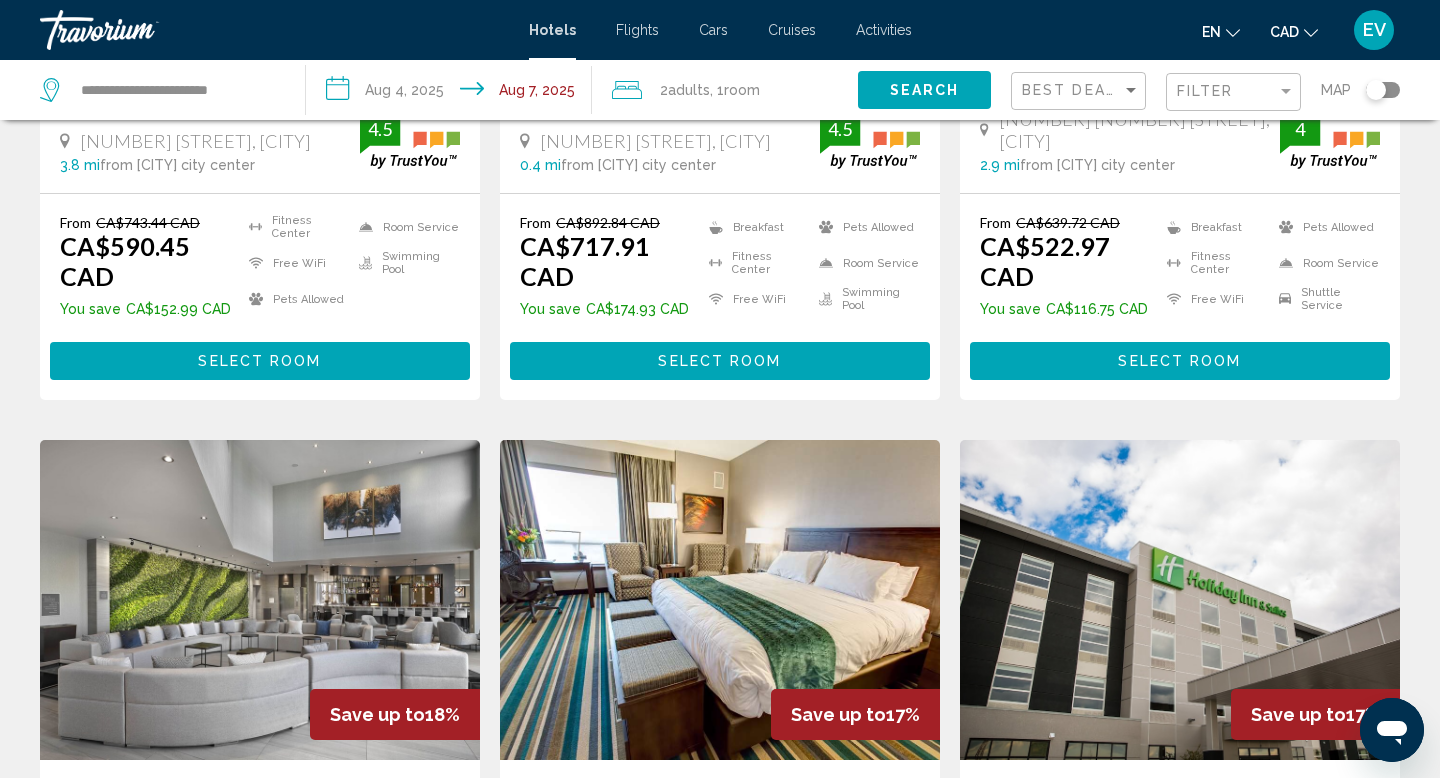 scroll, scrollTop: 2234, scrollLeft: 0, axis: vertical 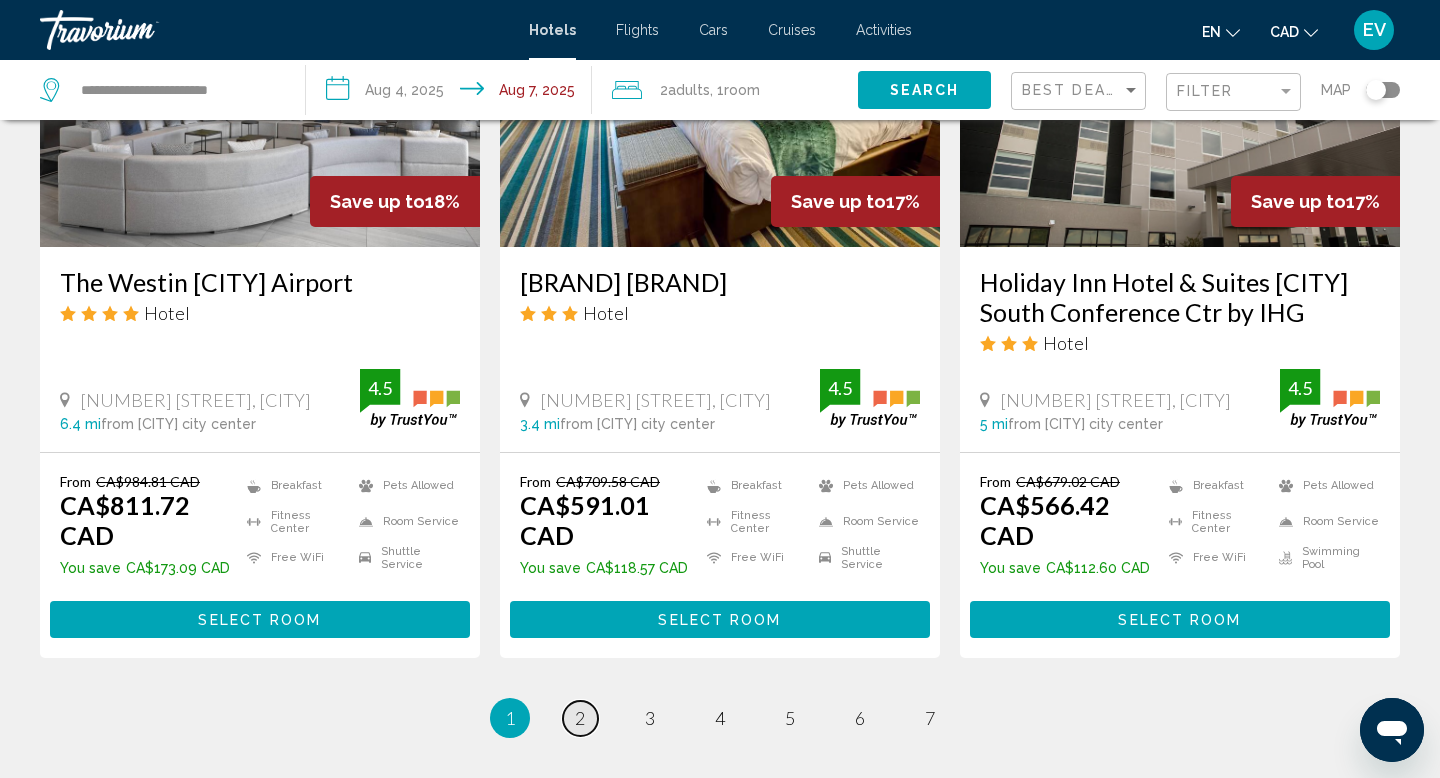 click on "2" at bounding box center (580, 718) 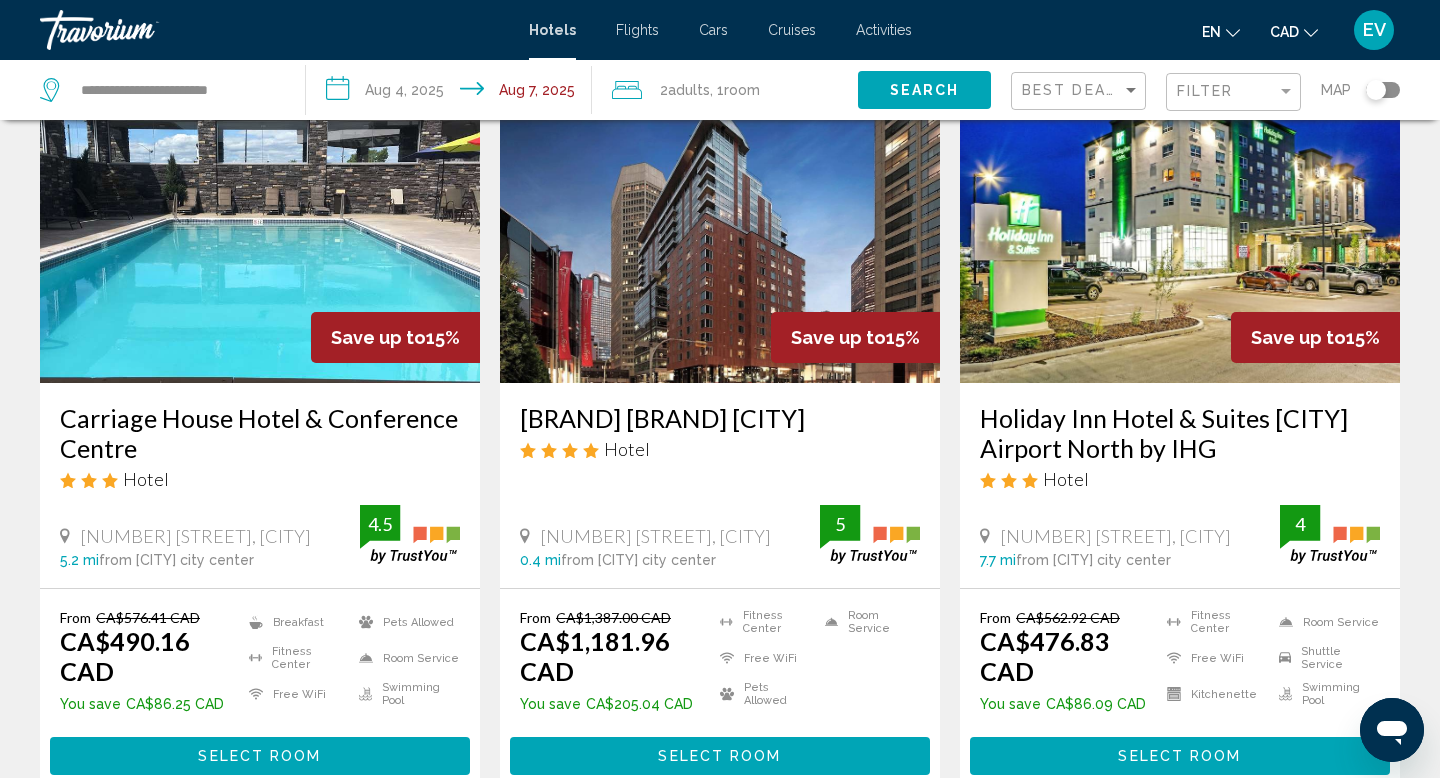 scroll, scrollTop: 126, scrollLeft: 0, axis: vertical 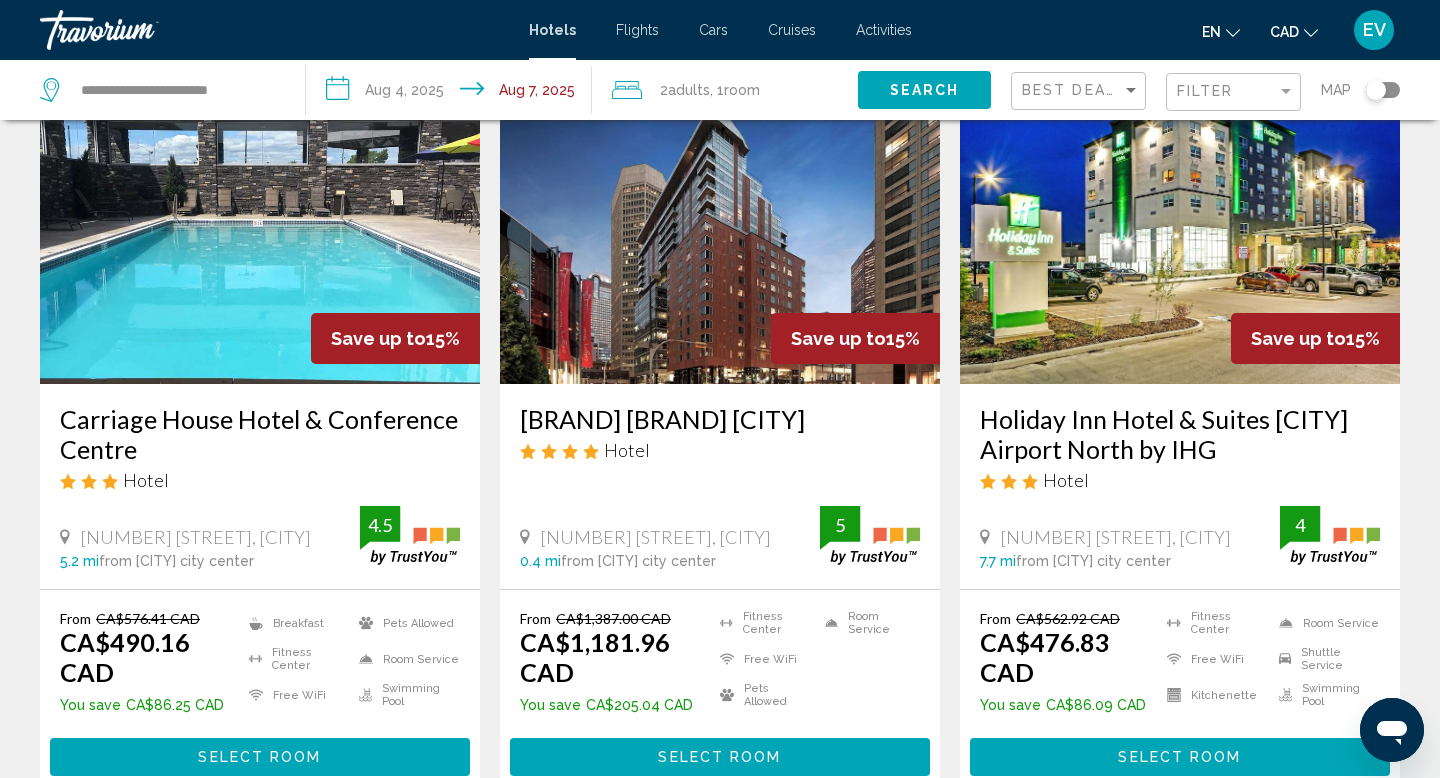 click on "Select Room" at bounding box center [260, 756] 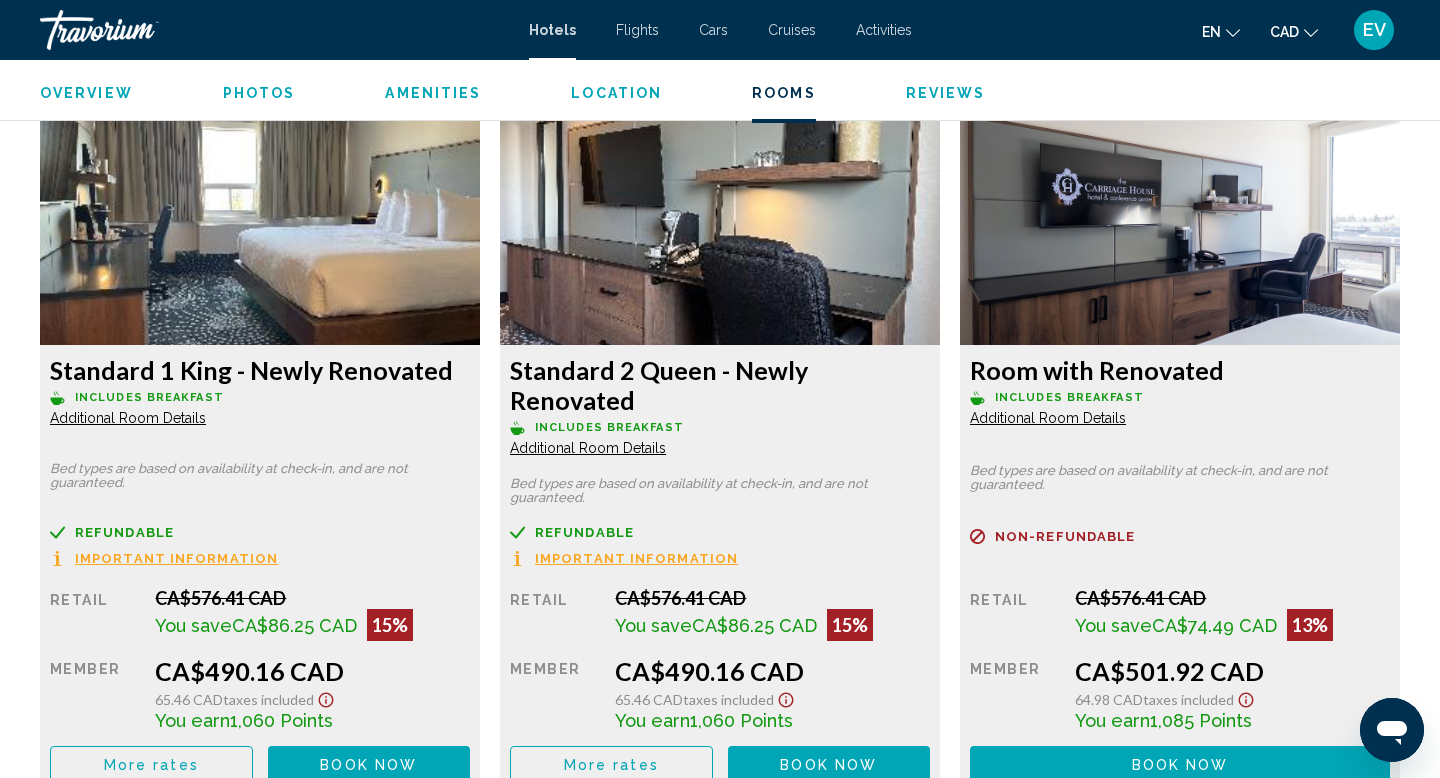 scroll, scrollTop: 2685, scrollLeft: 0, axis: vertical 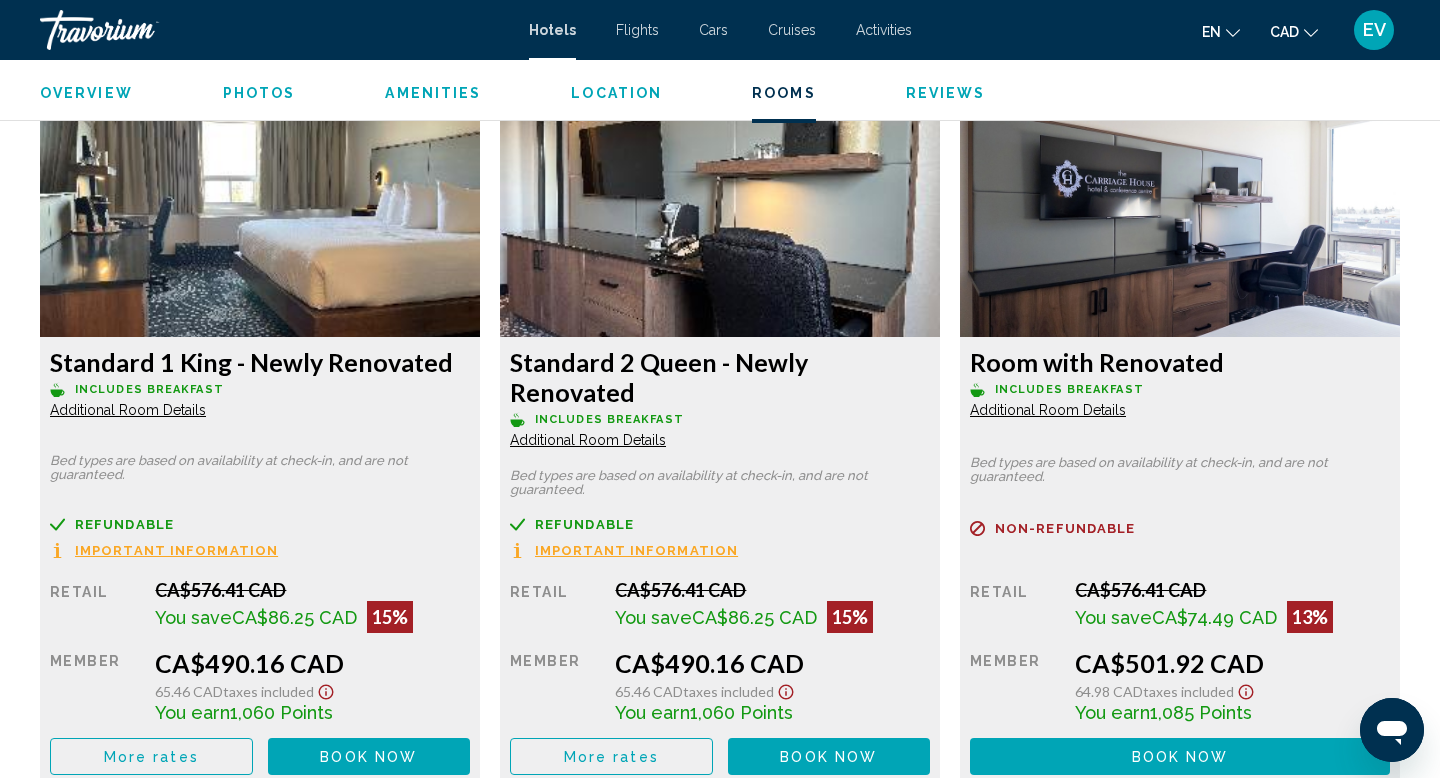 click 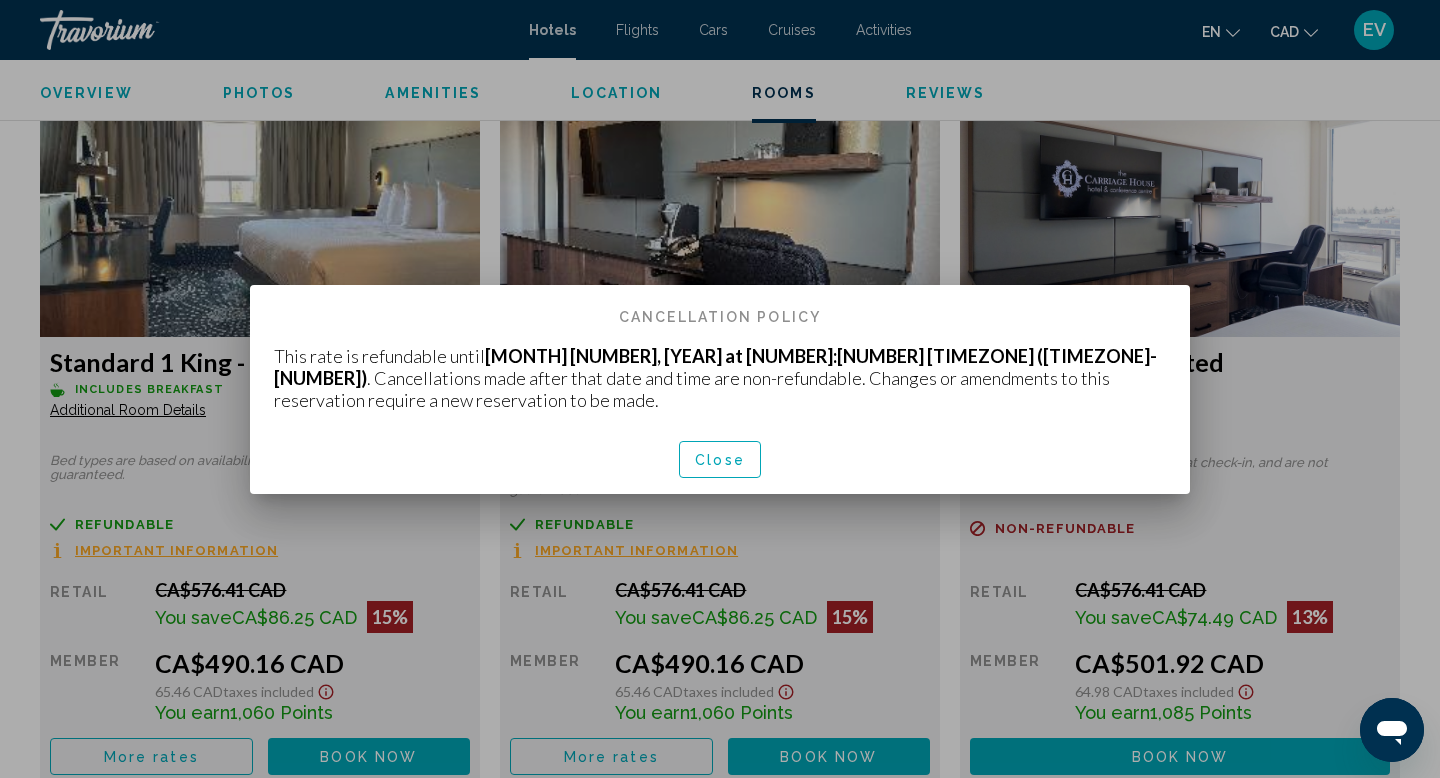 click on "Close" at bounding box center (720, 460) 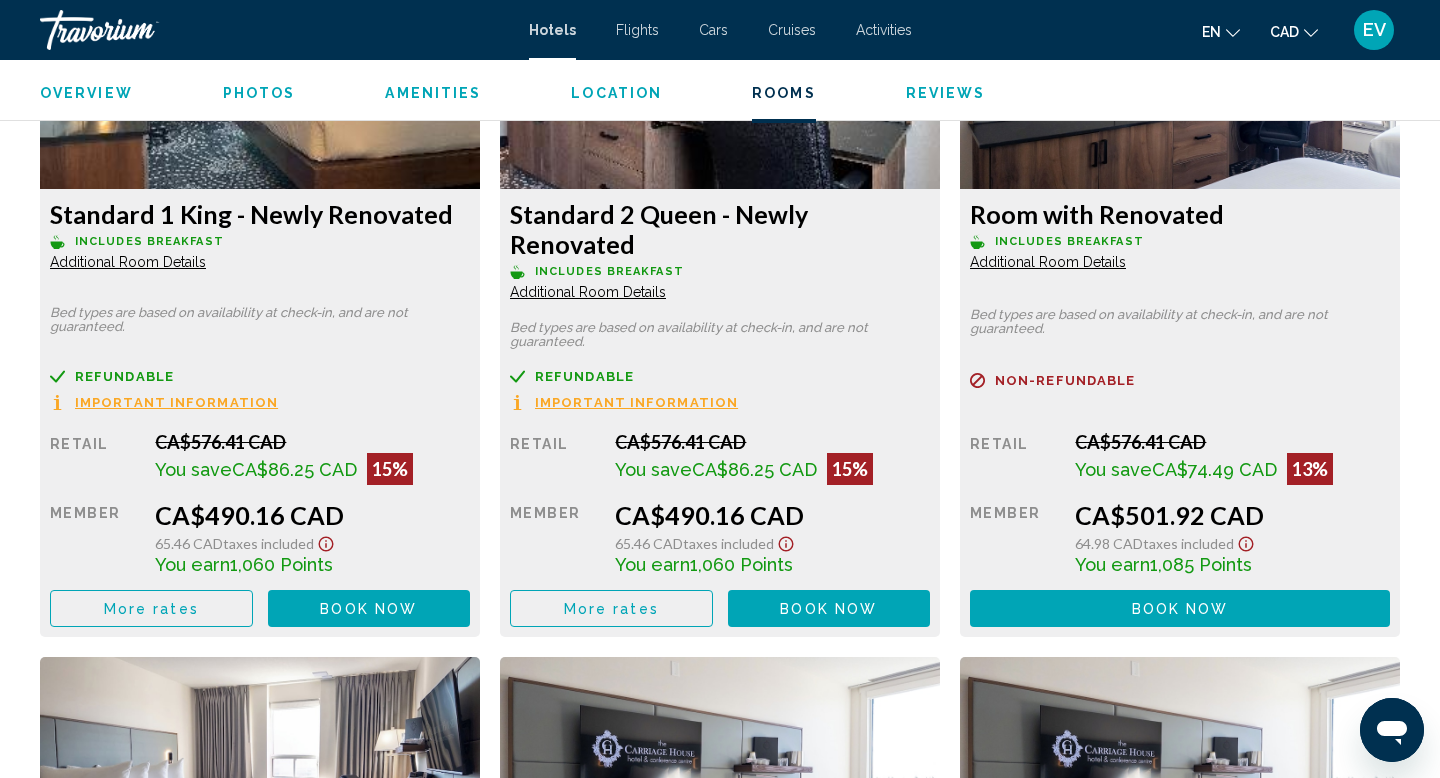 scroll, scrollTop: 2829, scrollLeft: 0, axis: vertical 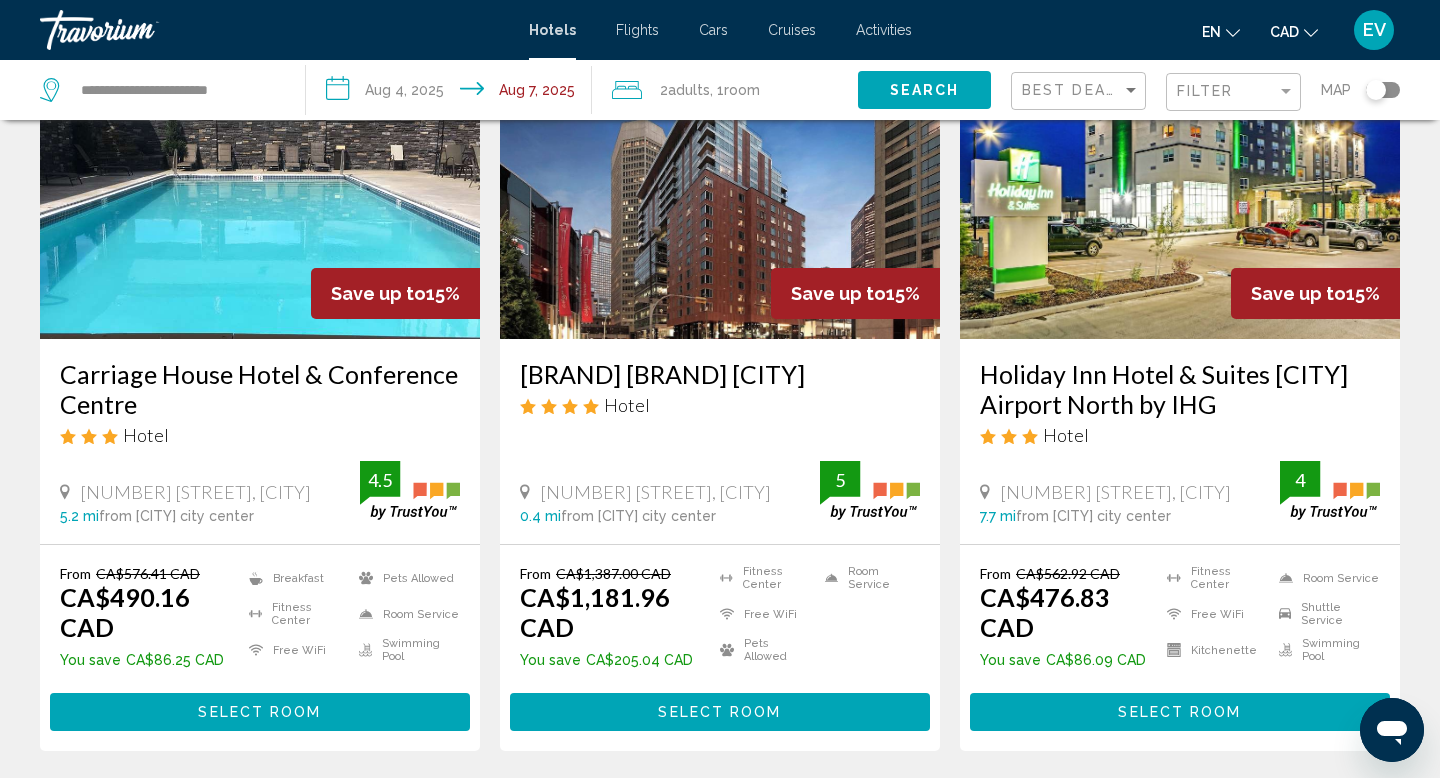 drag, startPoint x: 52, startPoint y: 351, endPoint x: 148, endPoint y: 402, distance: 108.706024 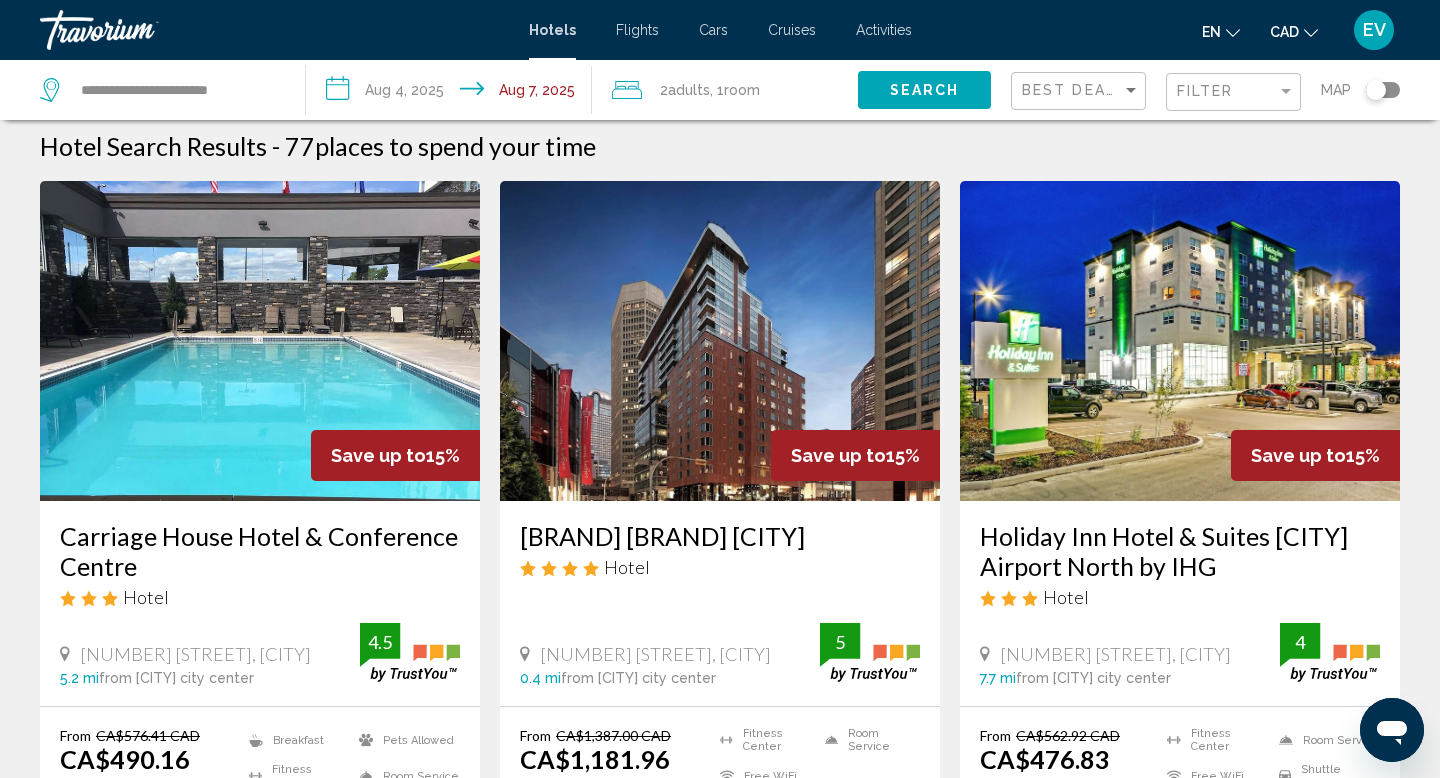 scroll, scrollTop: 0, scrollLeft: 0, axis: both 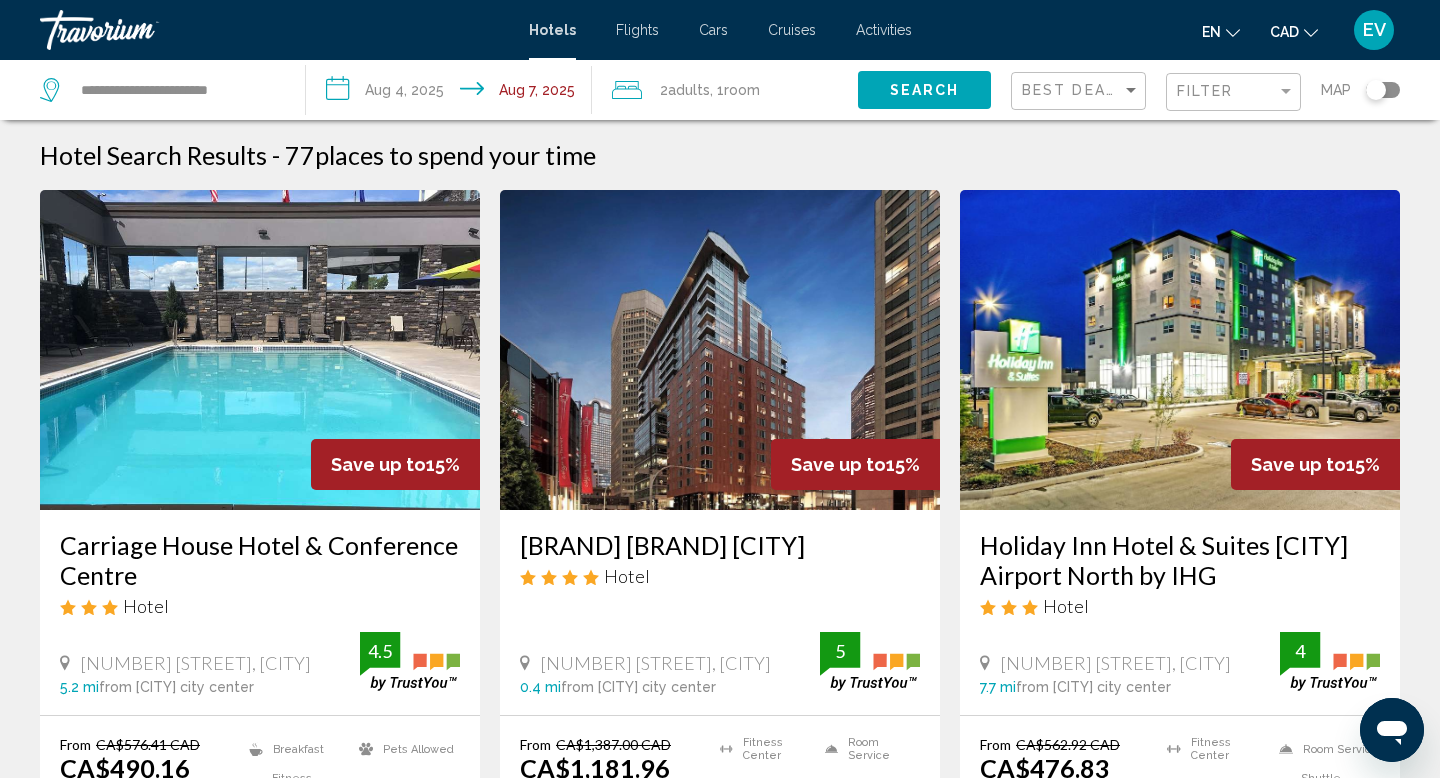click at bounding box center (140, 30) 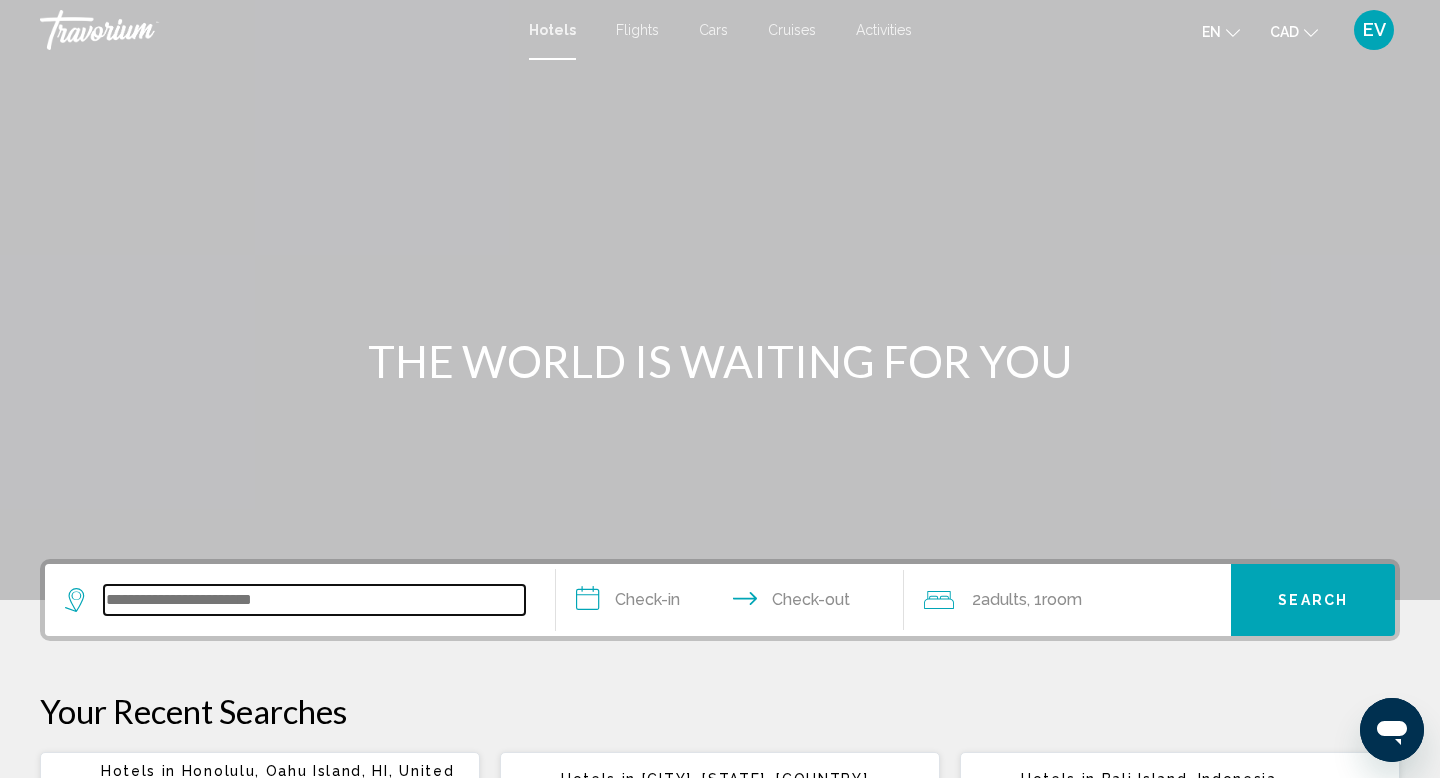 click at bounding box center (314, 600) 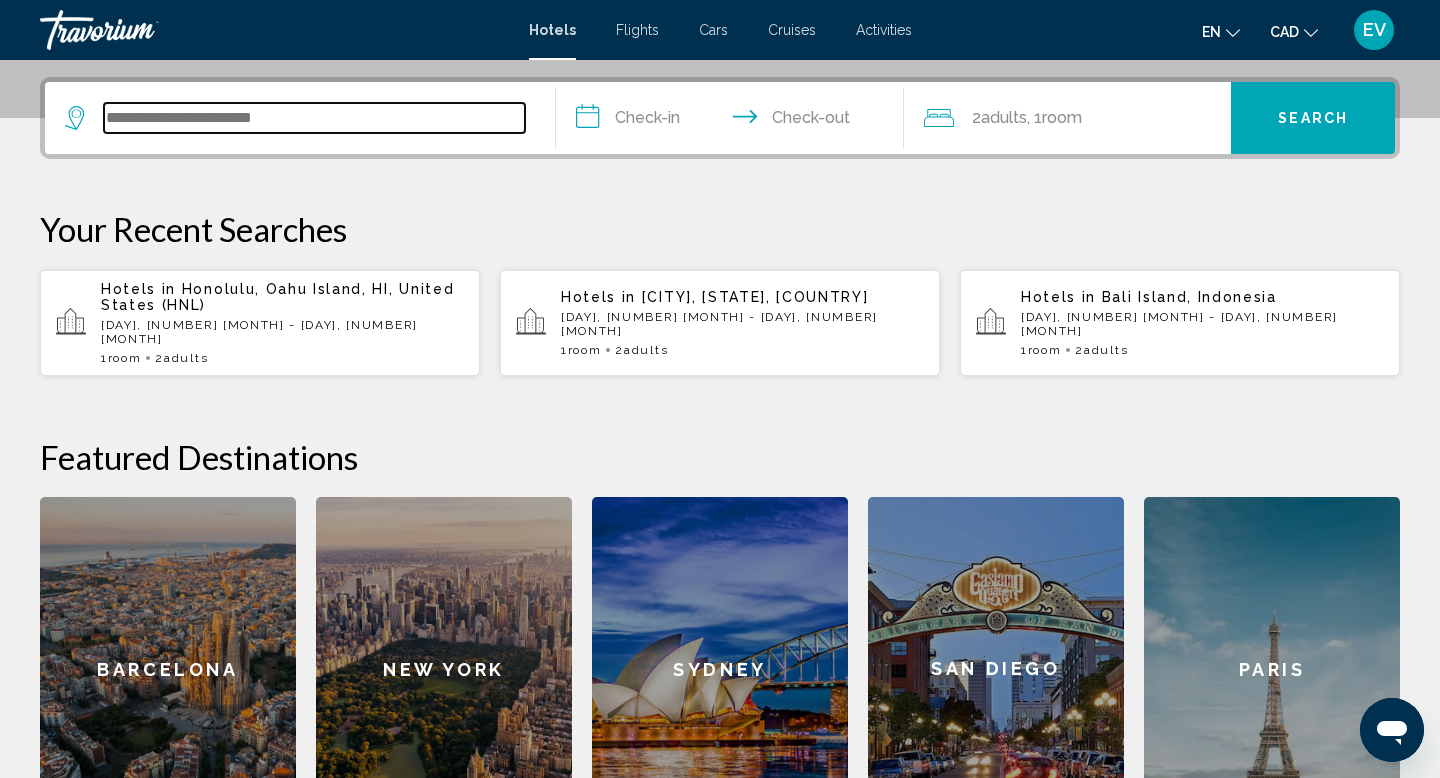 scroll, scrollTop: 494, scrollLeft: 0, axis: vertical 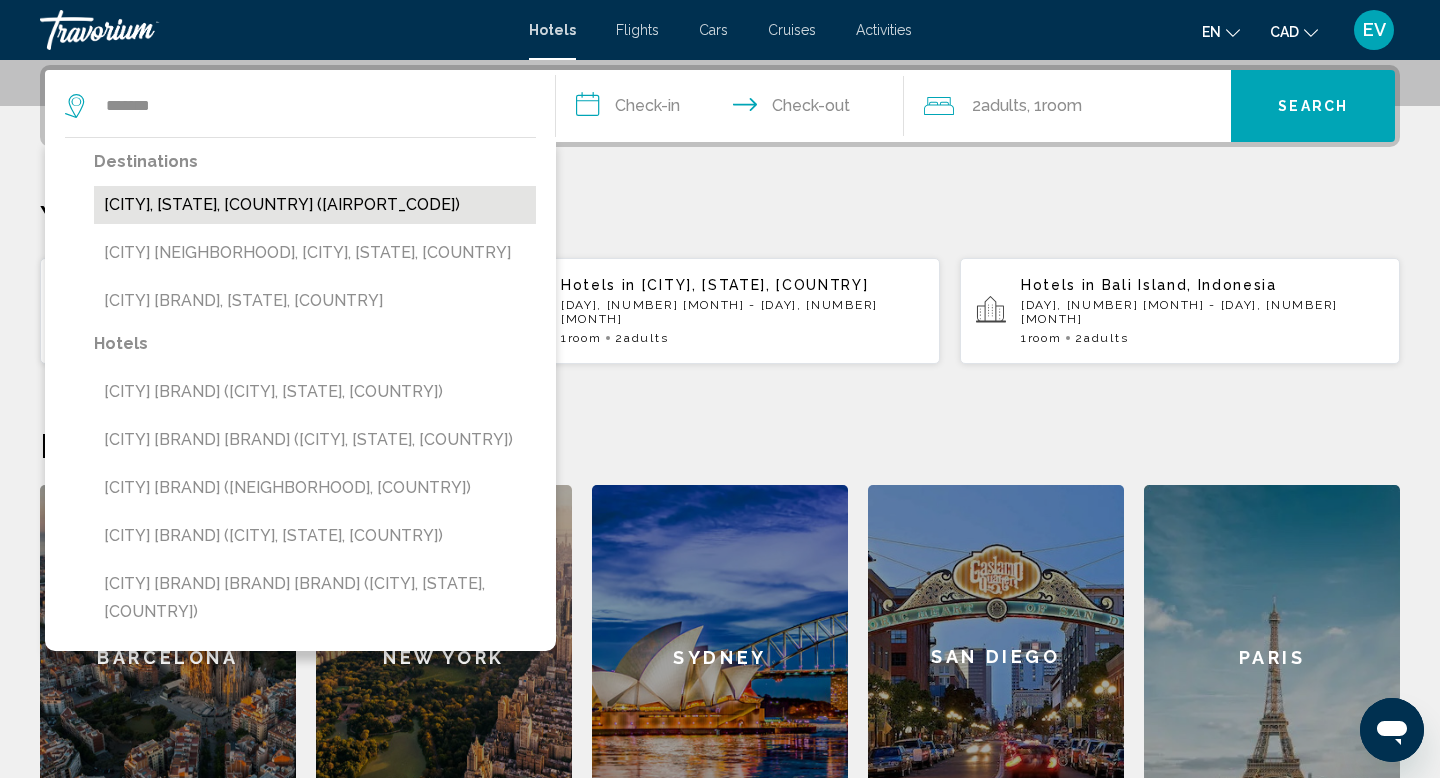 click on "[CITY], [STATE], [COUNTRY] ([AIRPORT_CODE])" at bounding box center [315, 205] 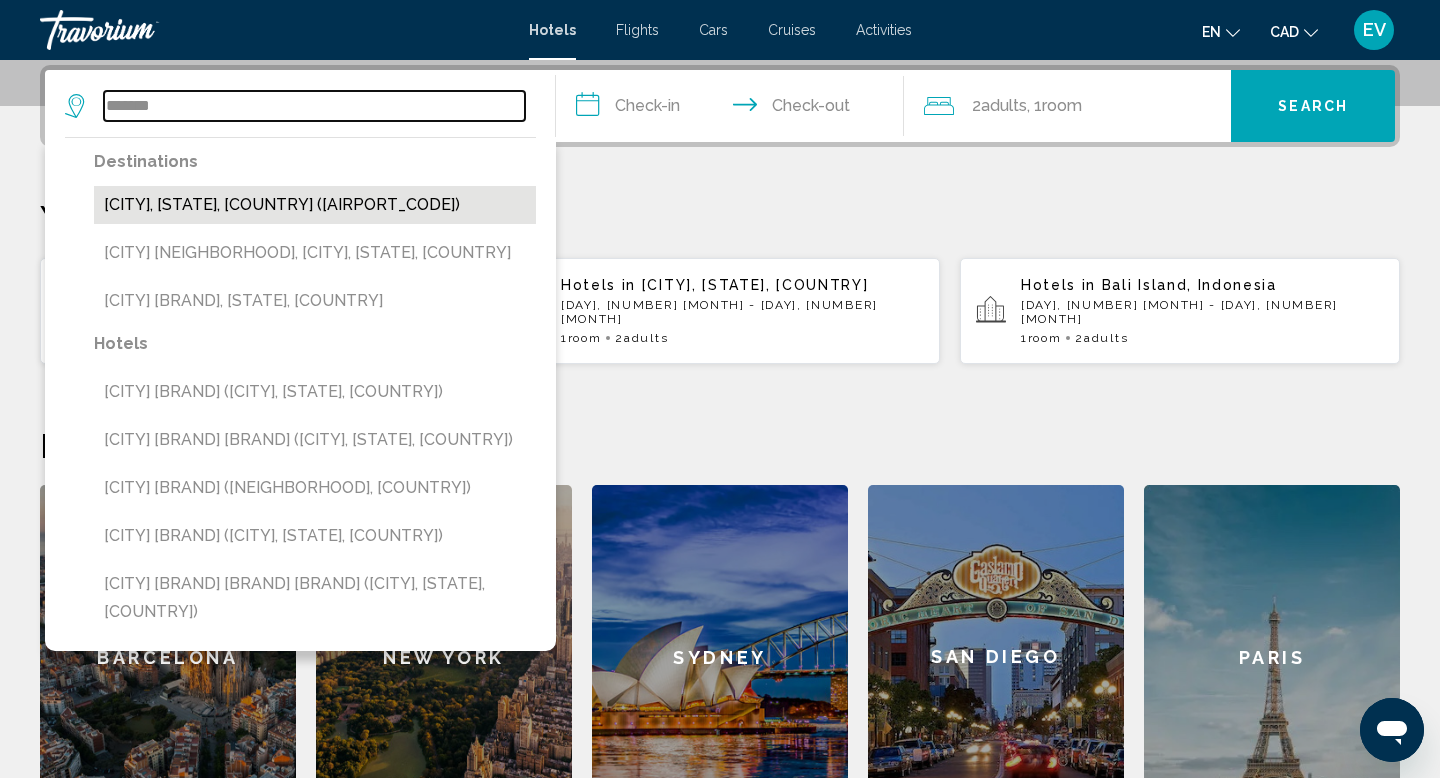 type on "**********" 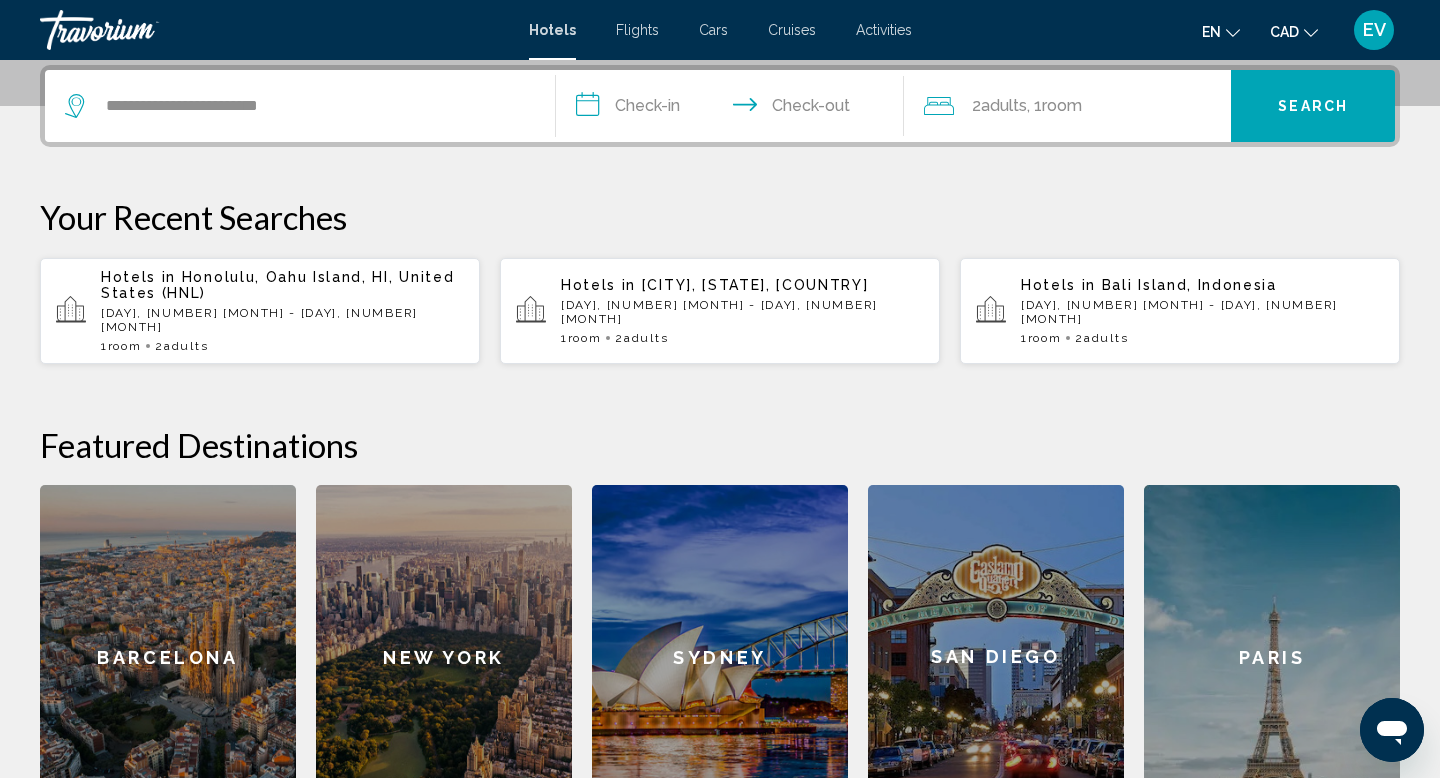 click on "**********" at bounding box center (734, 109) 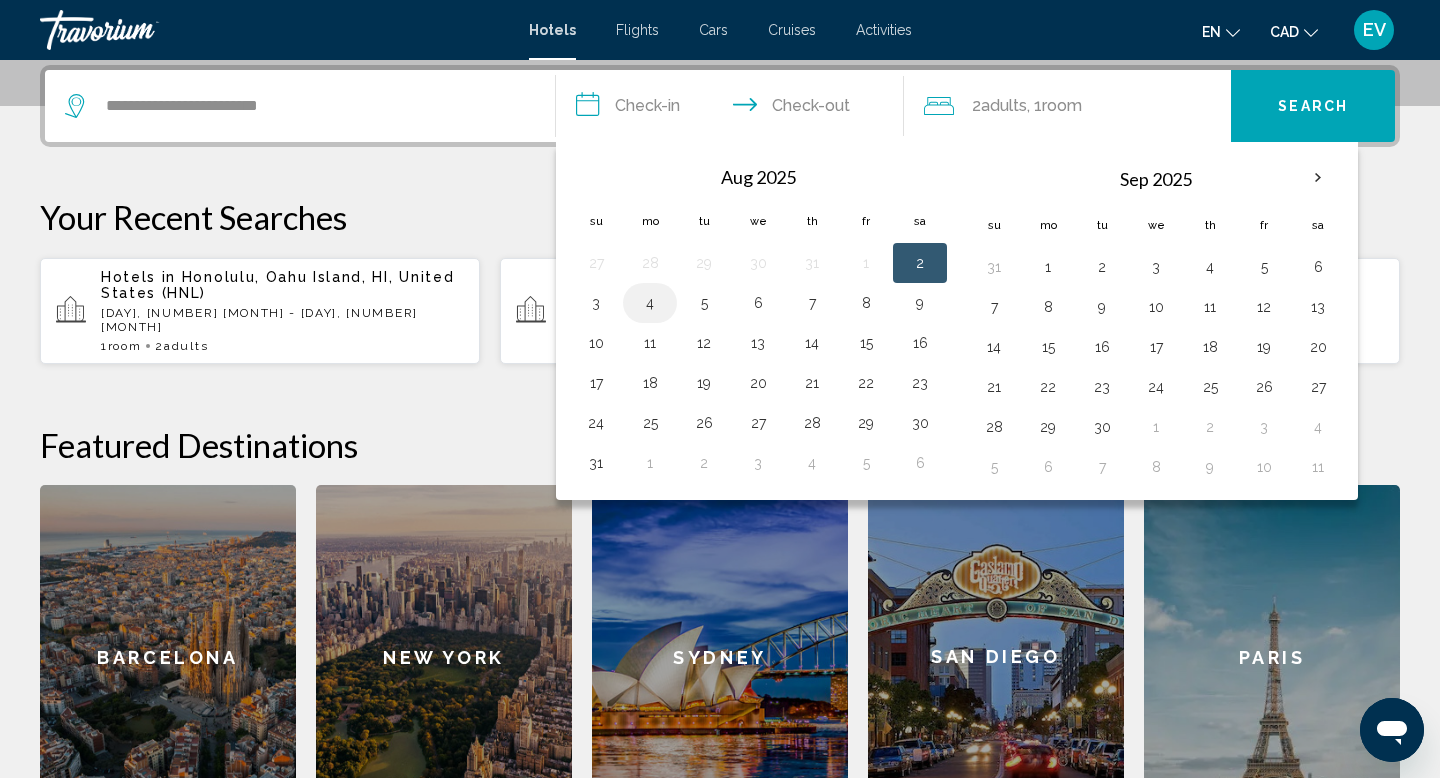 click on "4" at bounding box center (650, 303) 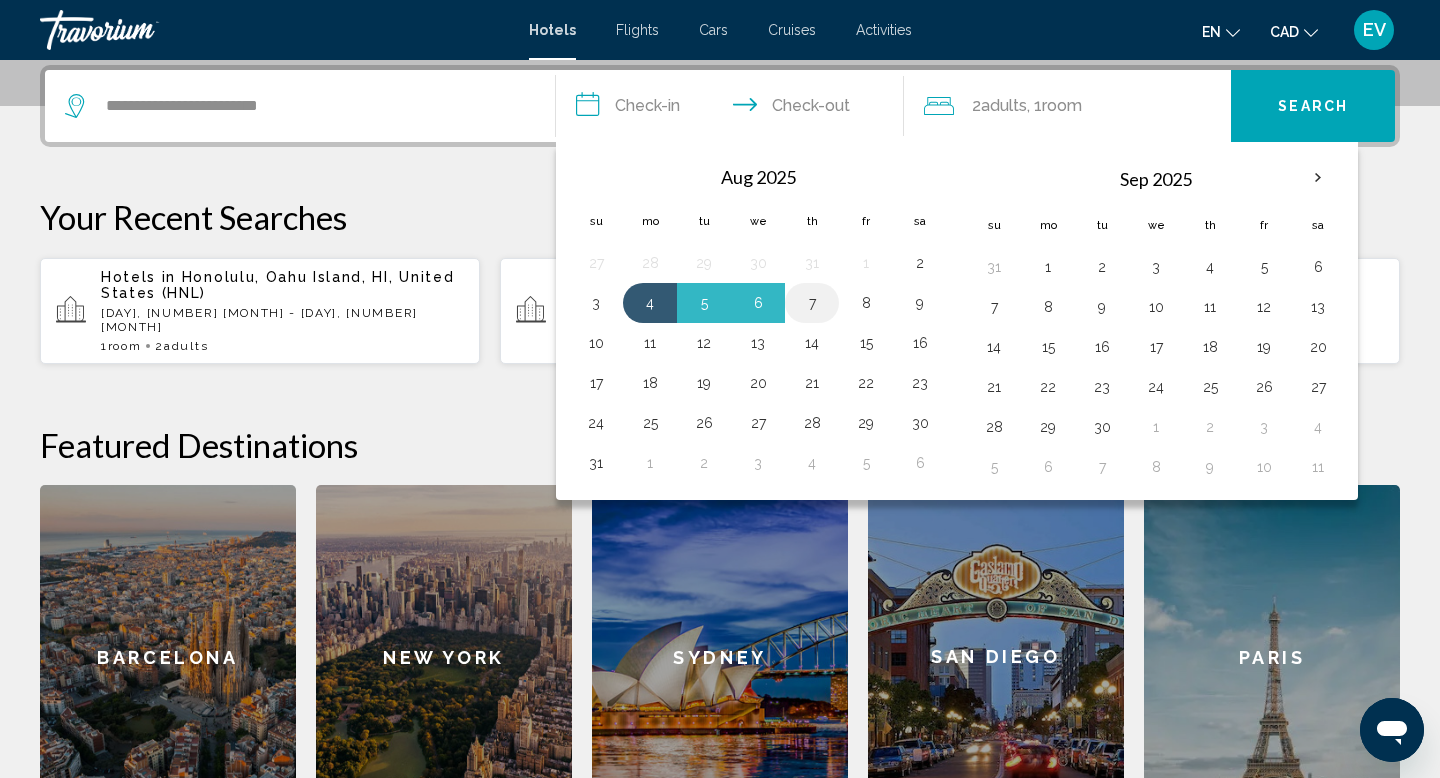 click on "7" at bounding box center [812, 303] 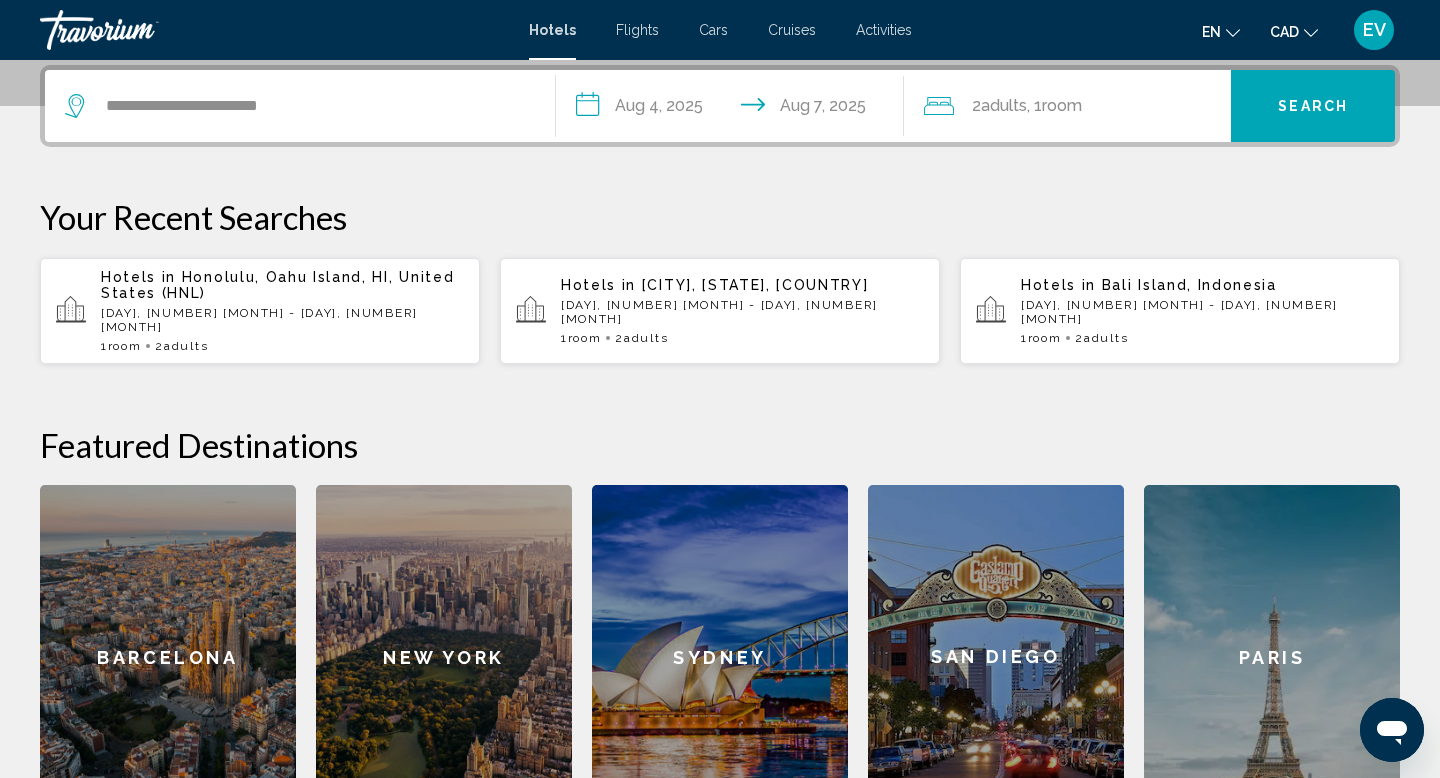 click on "Search" at bounding box center [1313, 107] 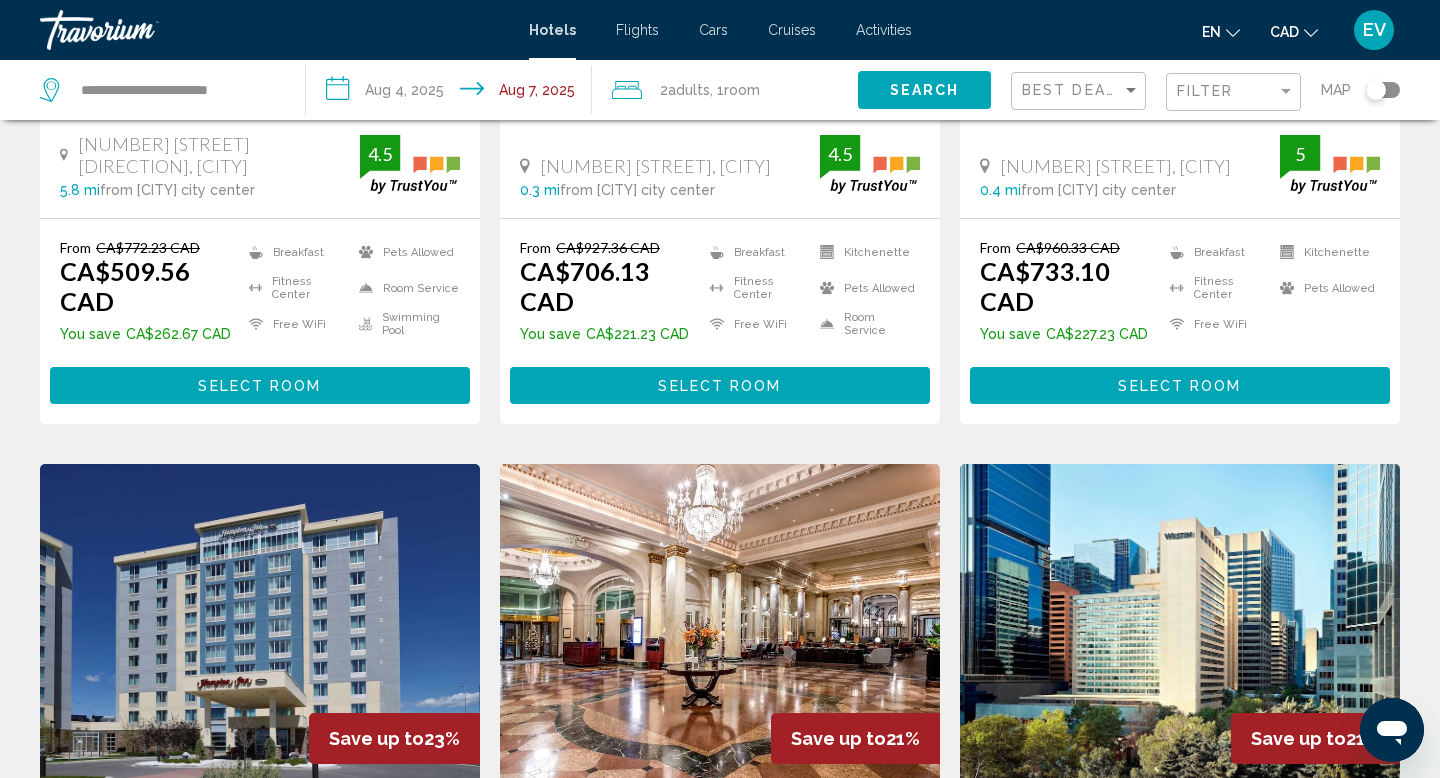 scroll, scrollTop: 0, scrollLeft: 0, axis: both 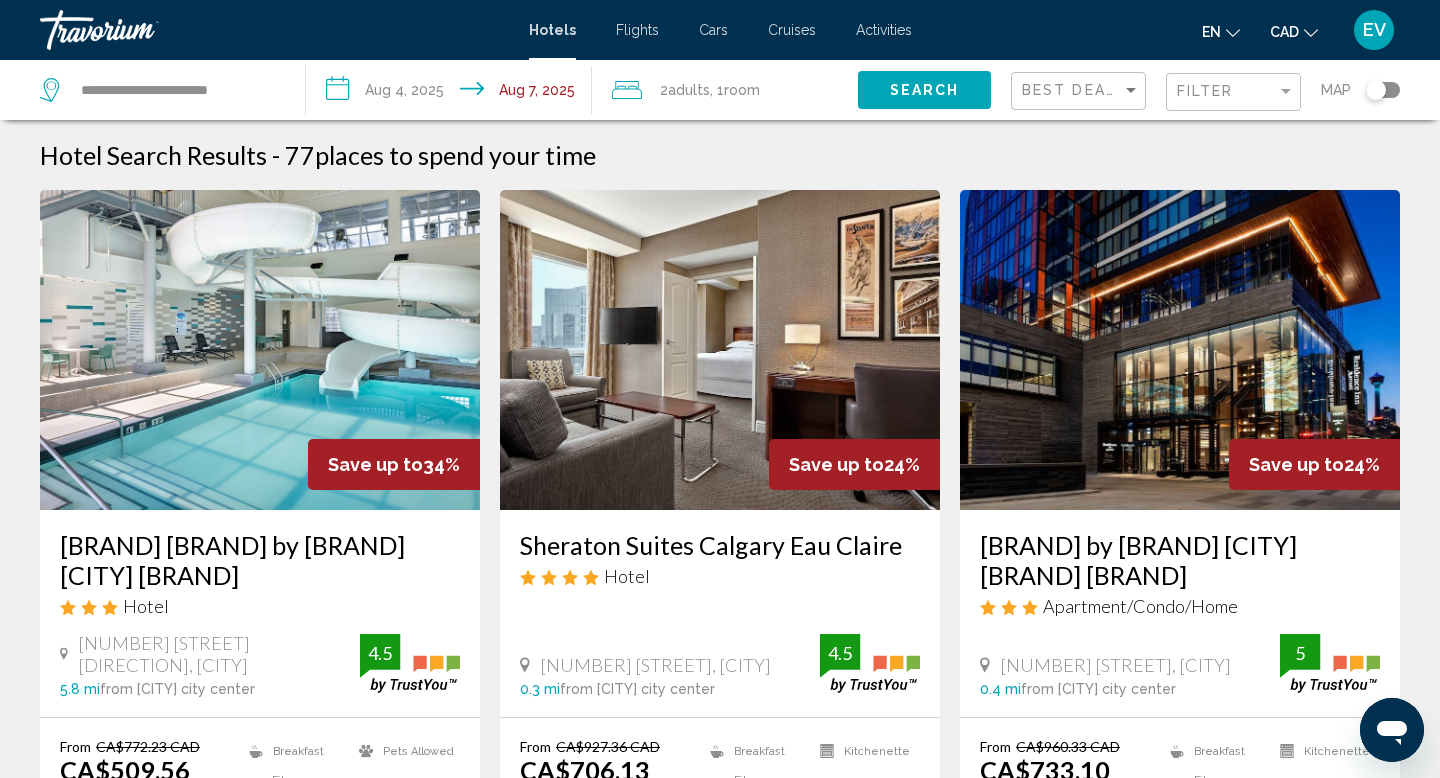click on "Filter" 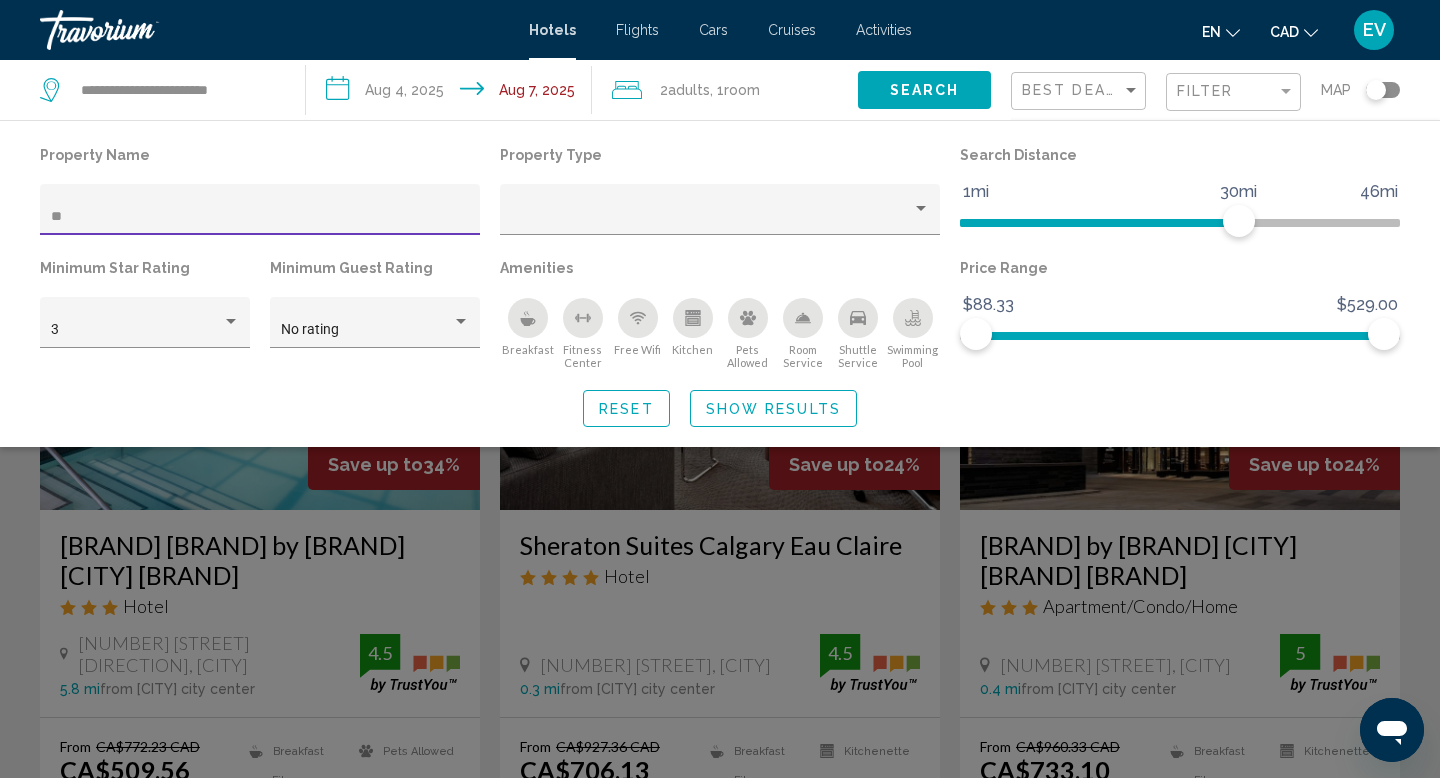 type on "***" 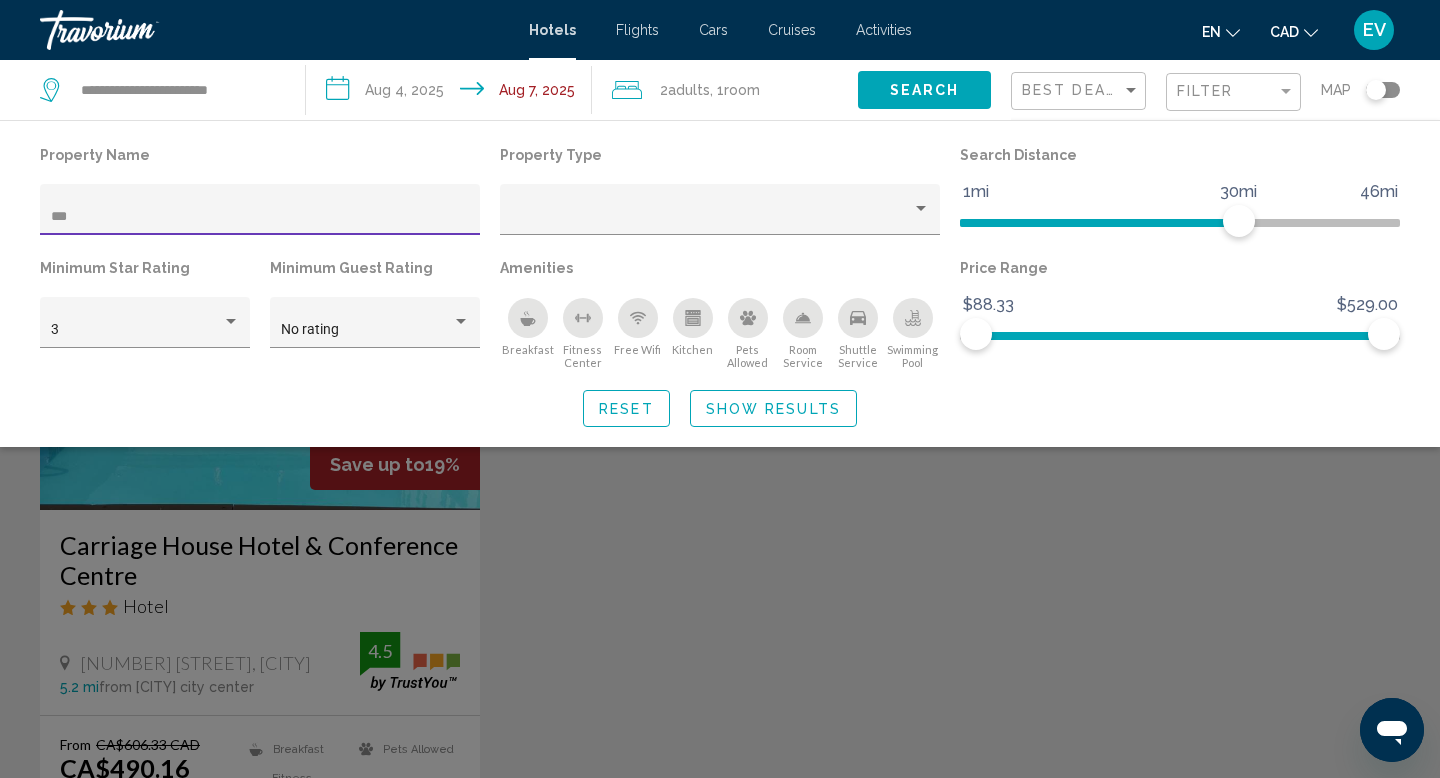 click 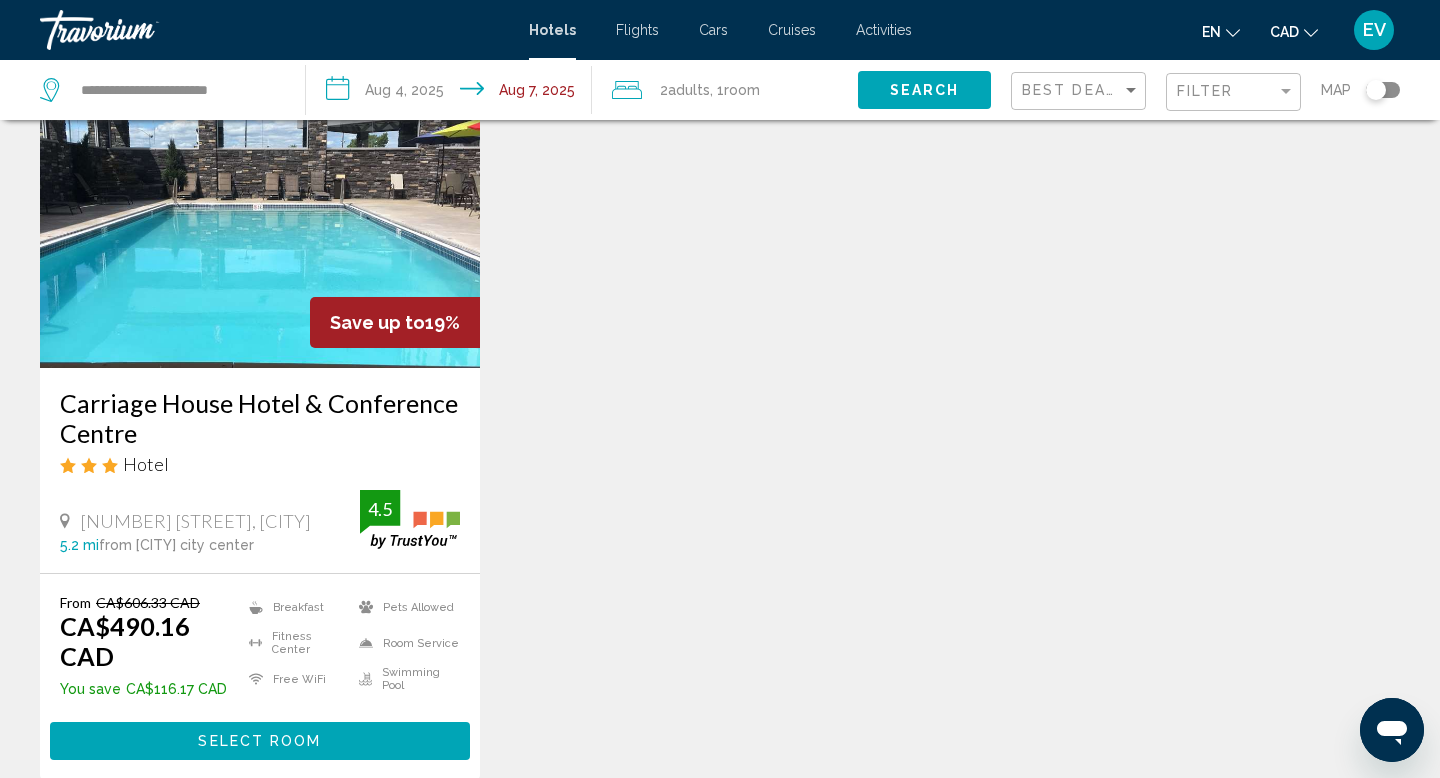 scroll, scrollTop: 147, scrollLeft: 0, axis: vertical 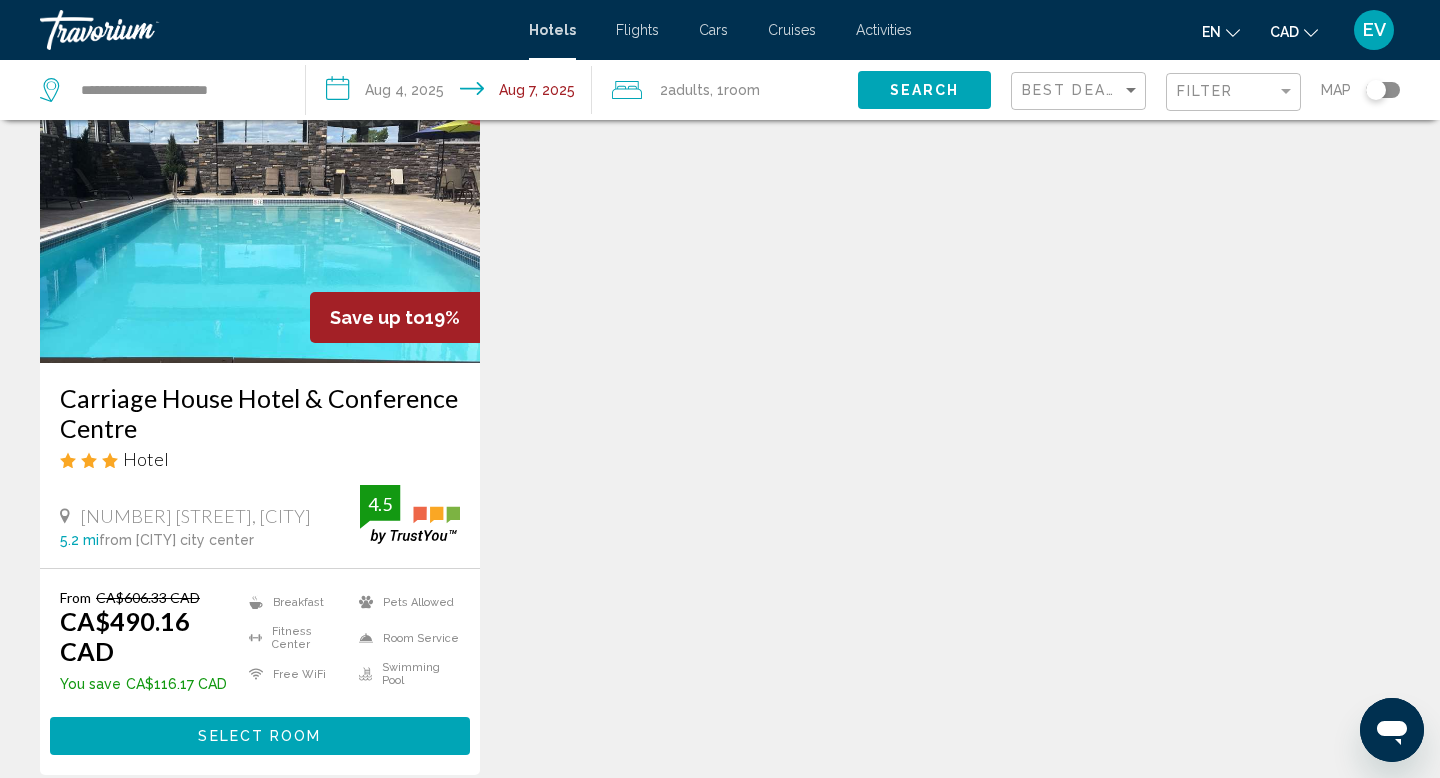click on "Select Room" at bounding box center (260, 735) 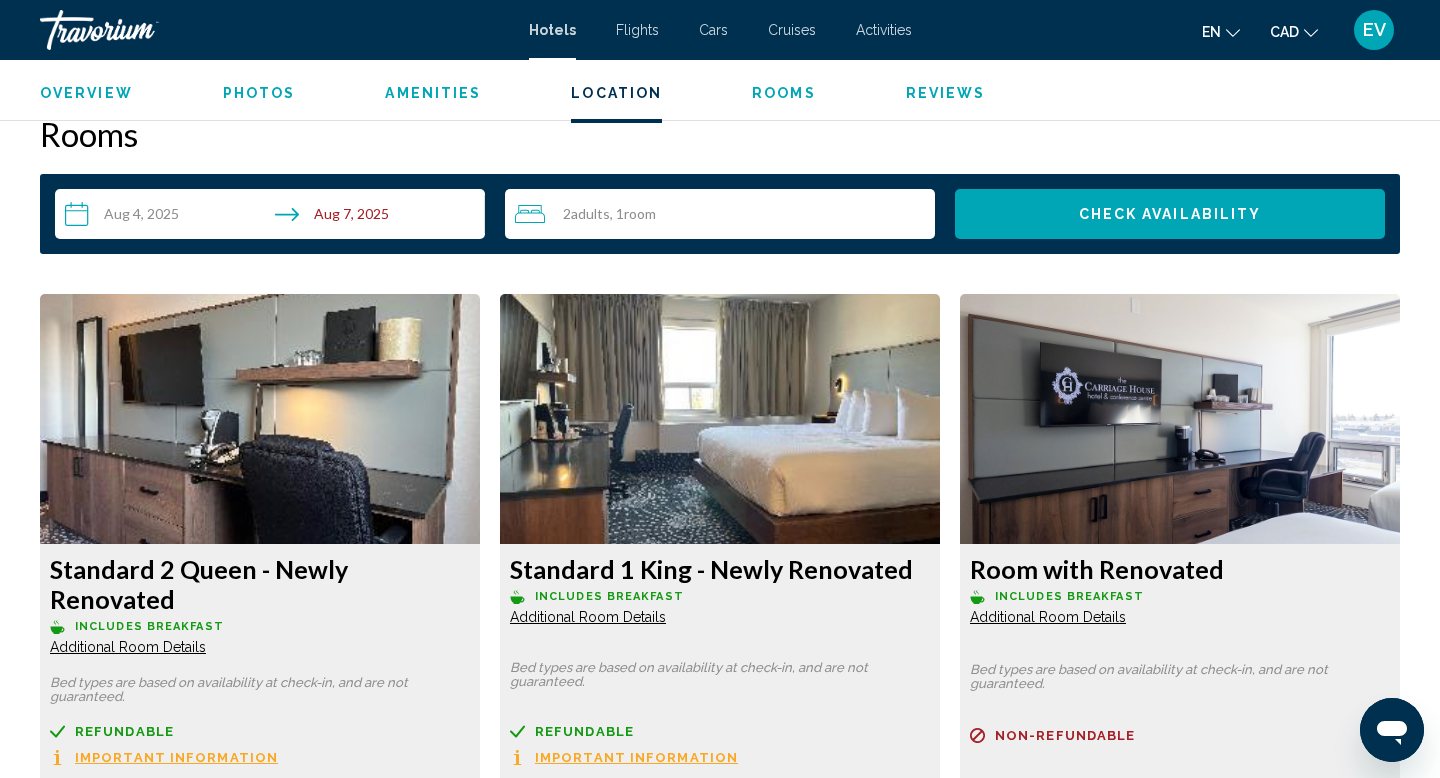 scroll, scrollTop: 2348, scrollLeft: 0, axis: vertical 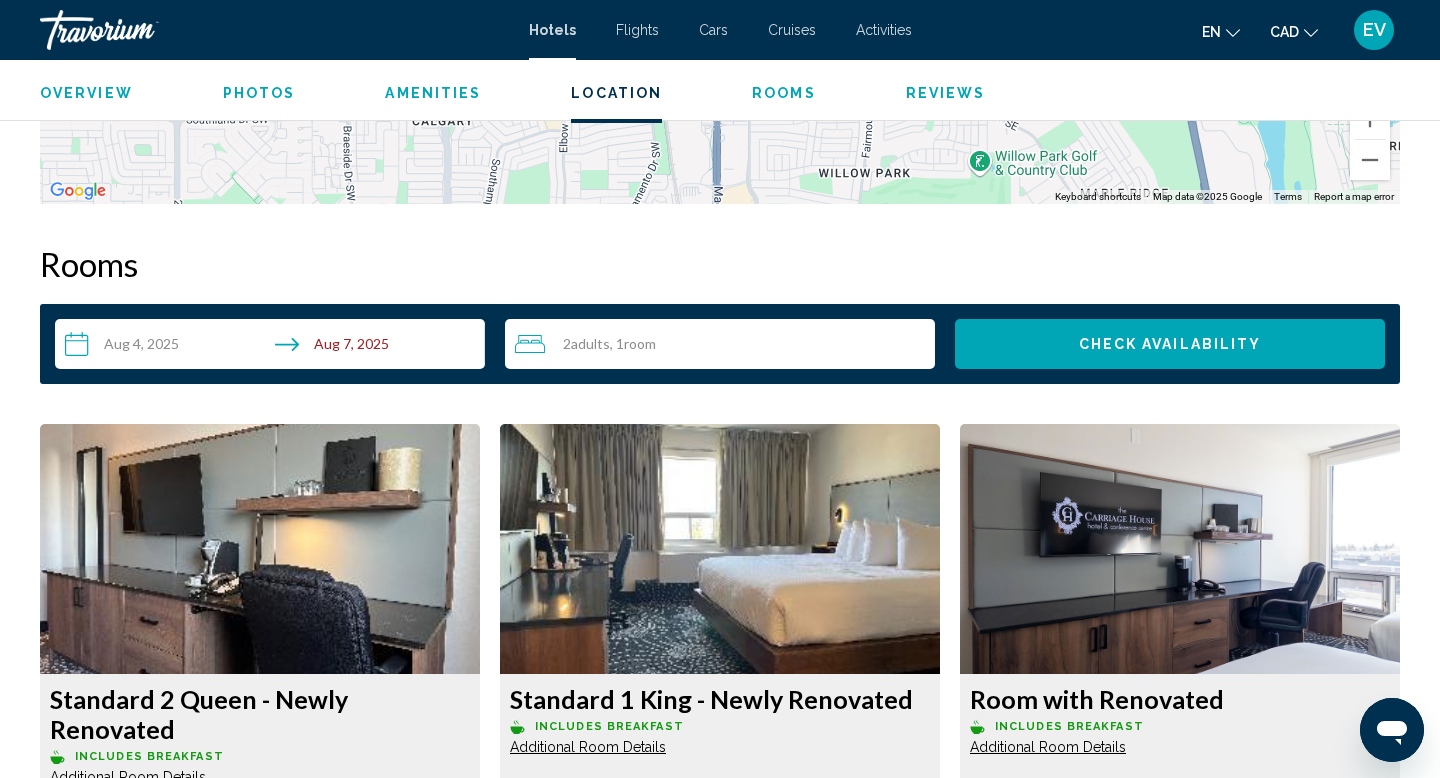 click on "2  Adult Adults , 1  Room rooms" at bounding box center [725, 344] 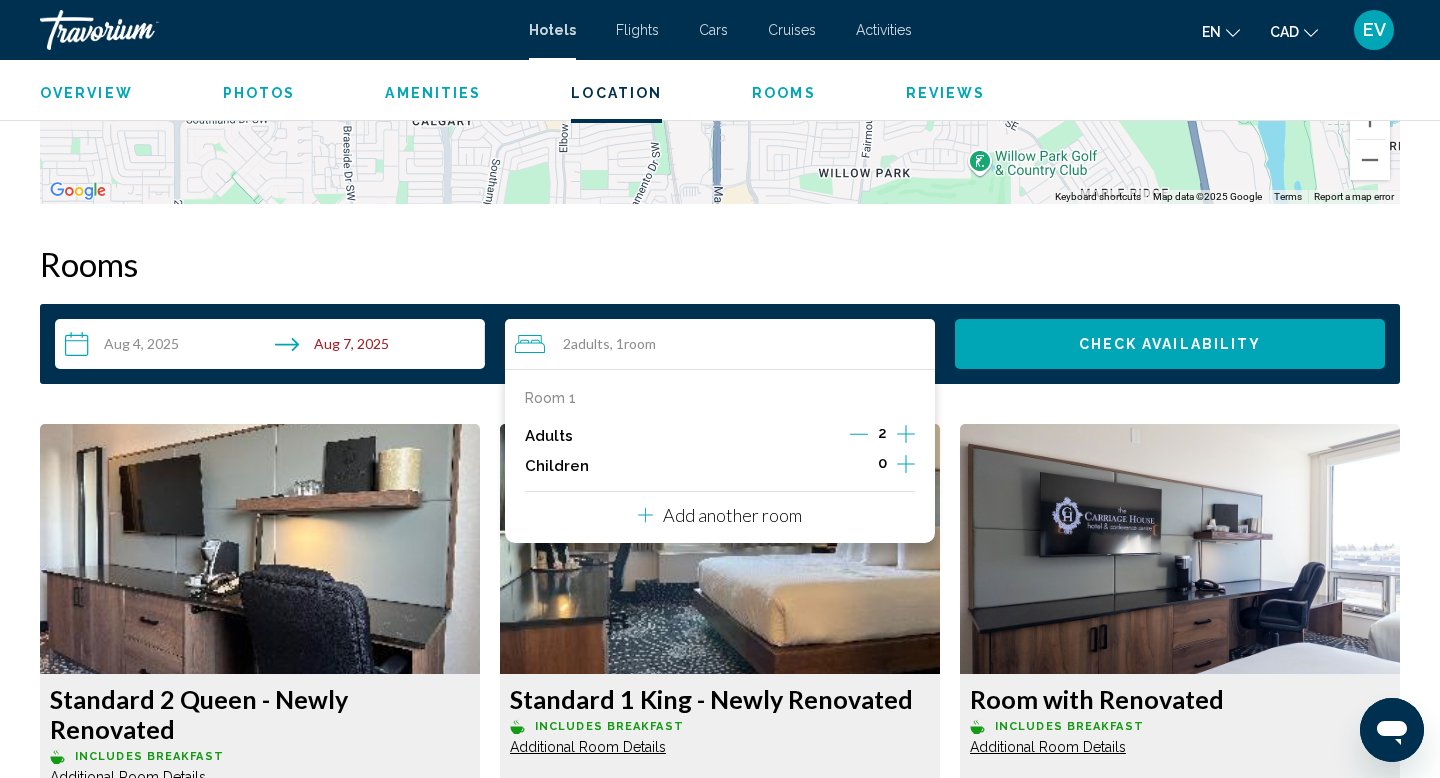 click 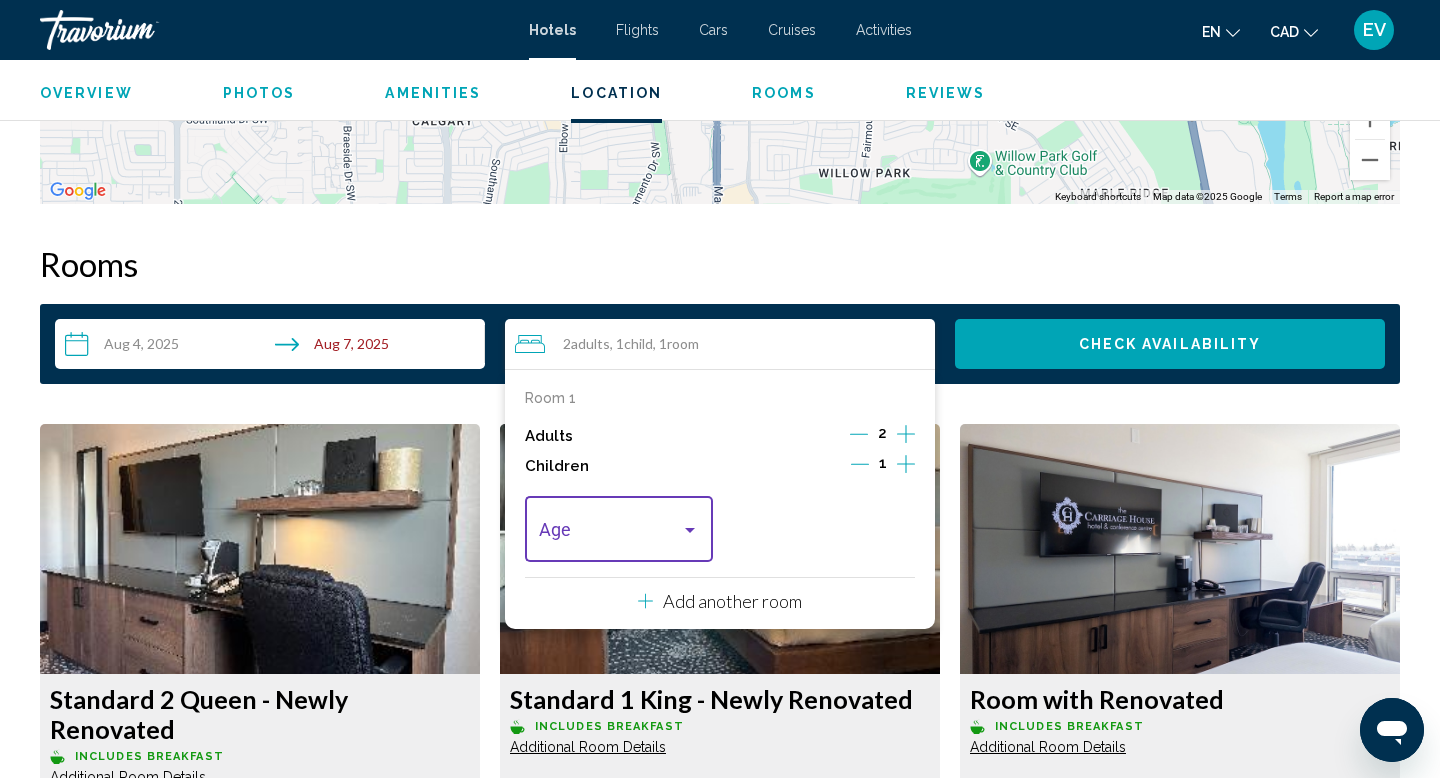 click at bounding box center [610, 534] 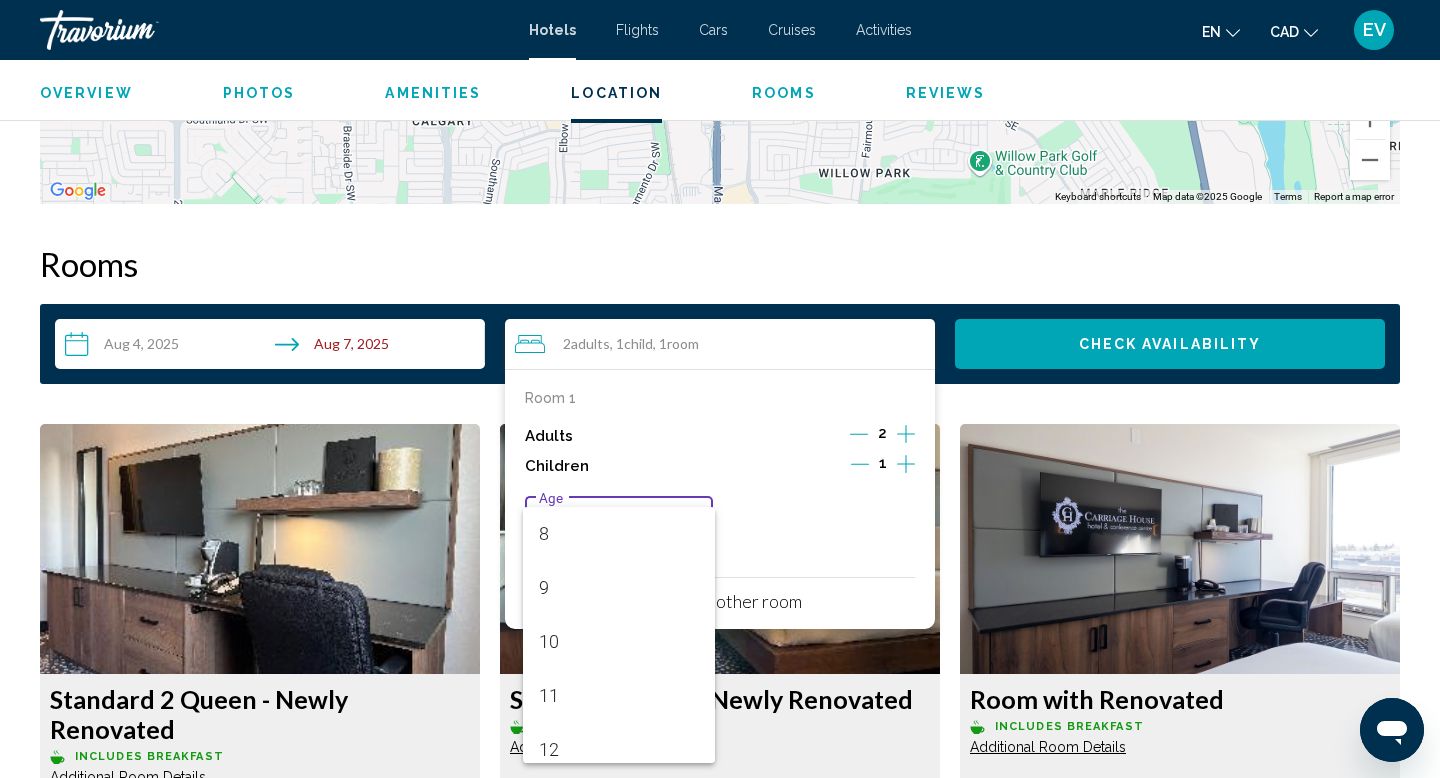 scroll, scrollTop: 612, scrollLeft: 0, axis: vertical 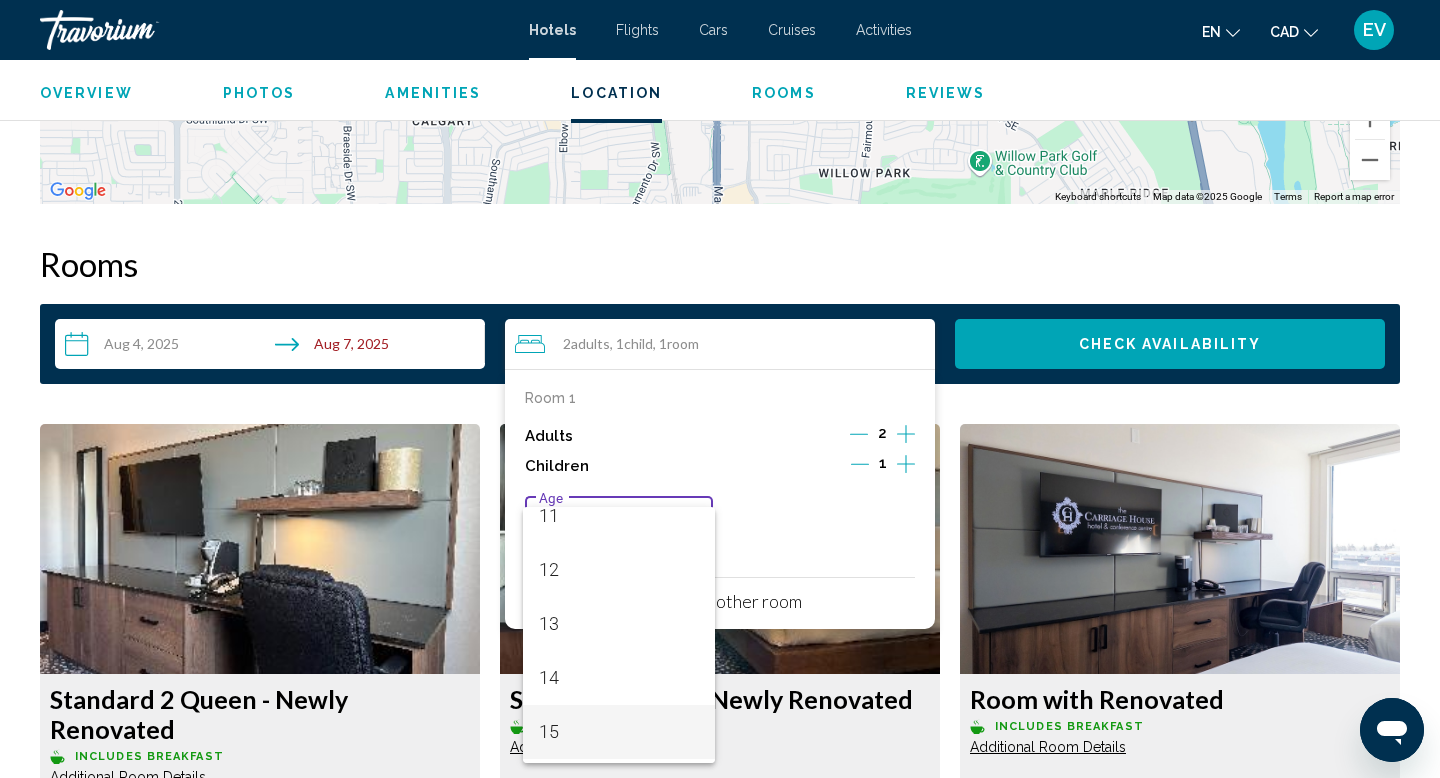 click on "15" at bounding box center [619, 732] 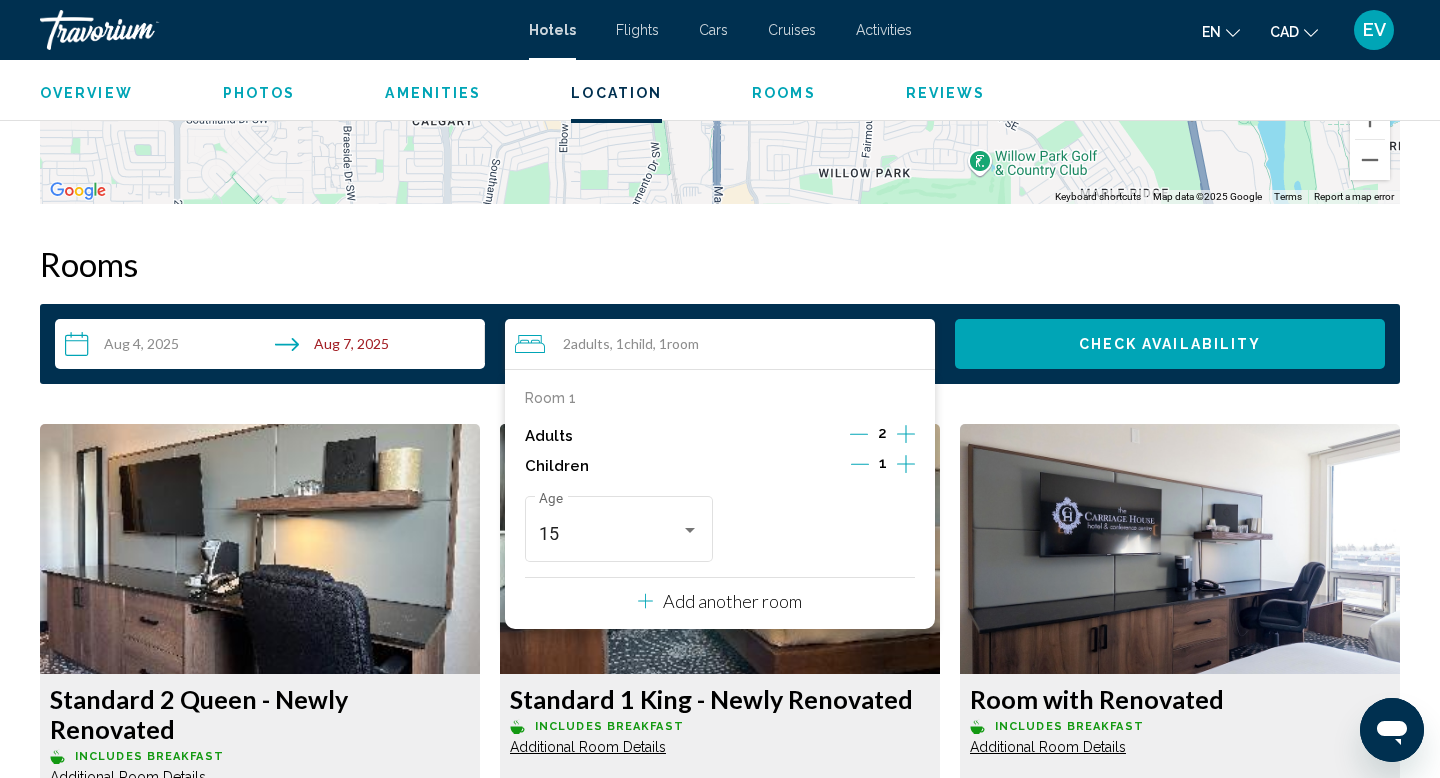 click on "Check Availability" at bounding box center (1170, 344) 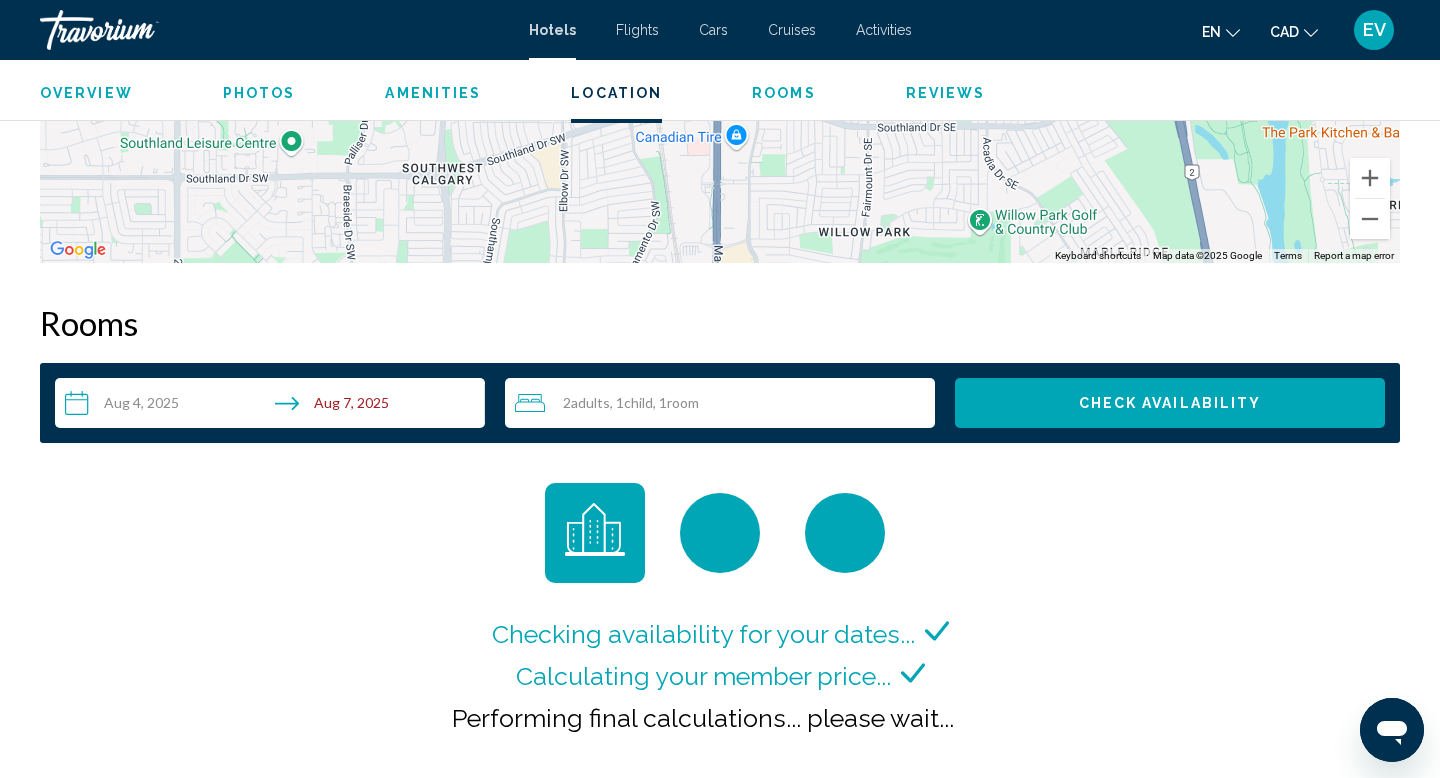 scroll, scrollTop: 2286, scrollLeft: 0, axis: vertical 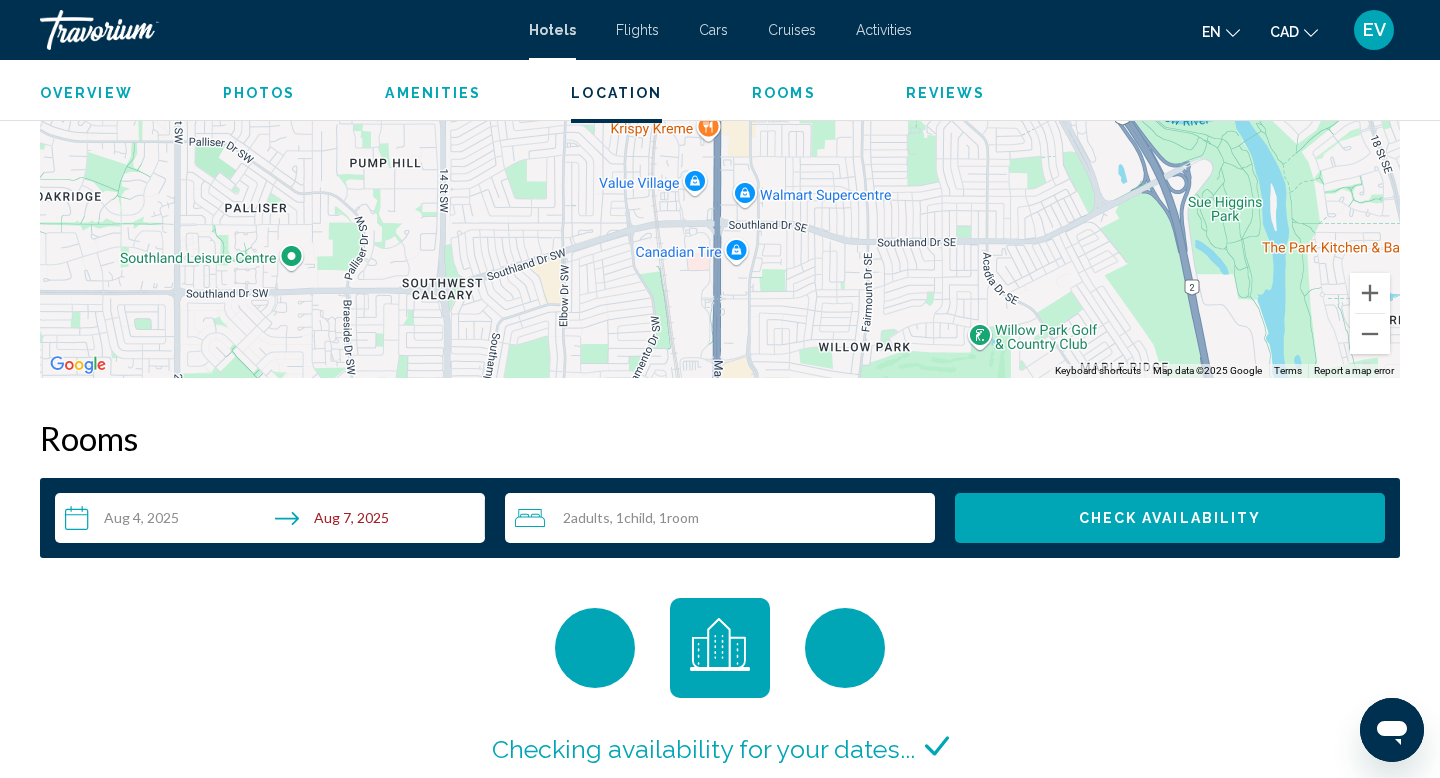 click at bounding box center [140, 30] 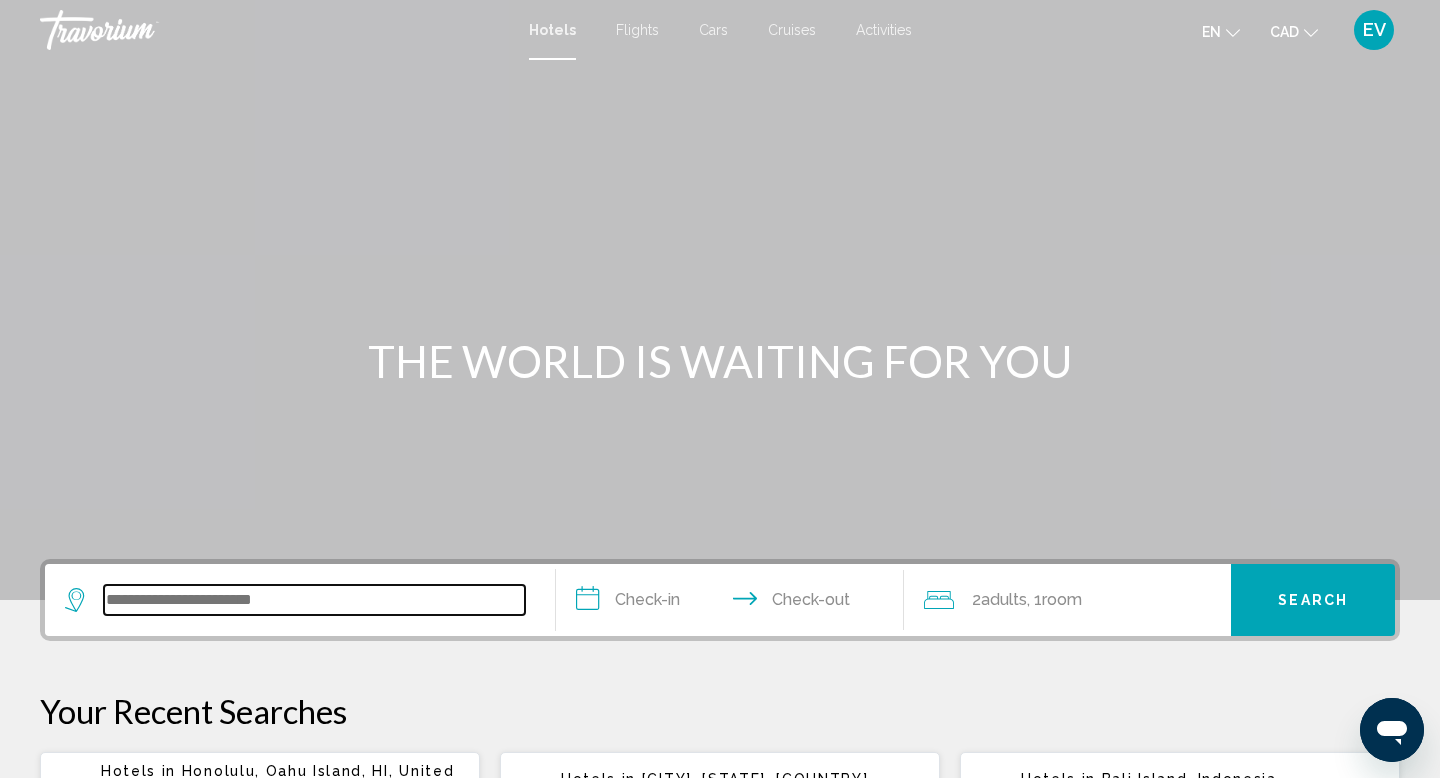 click at bounding box center [314, 600] 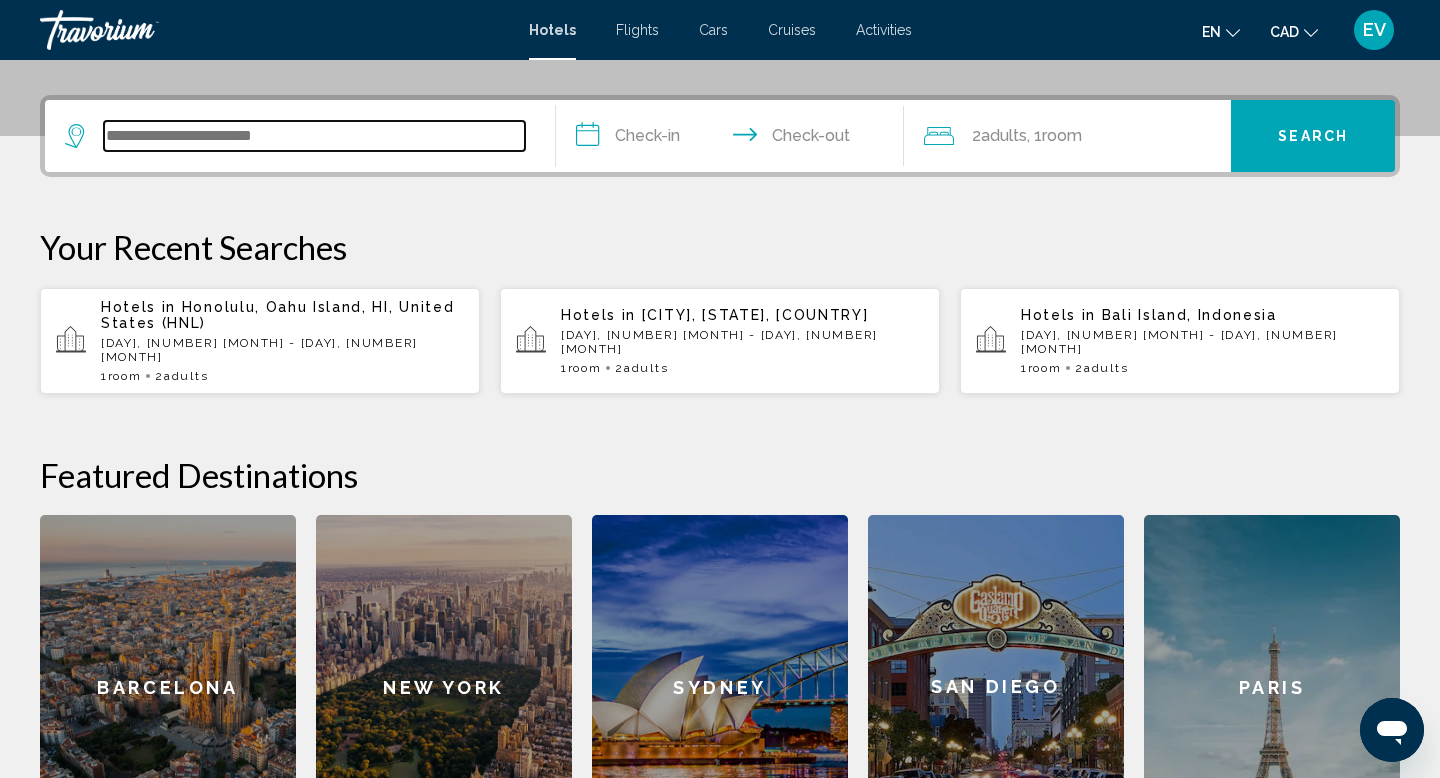 scroll, scrollTop: 494, scrollLeft: 0, axis: vertical 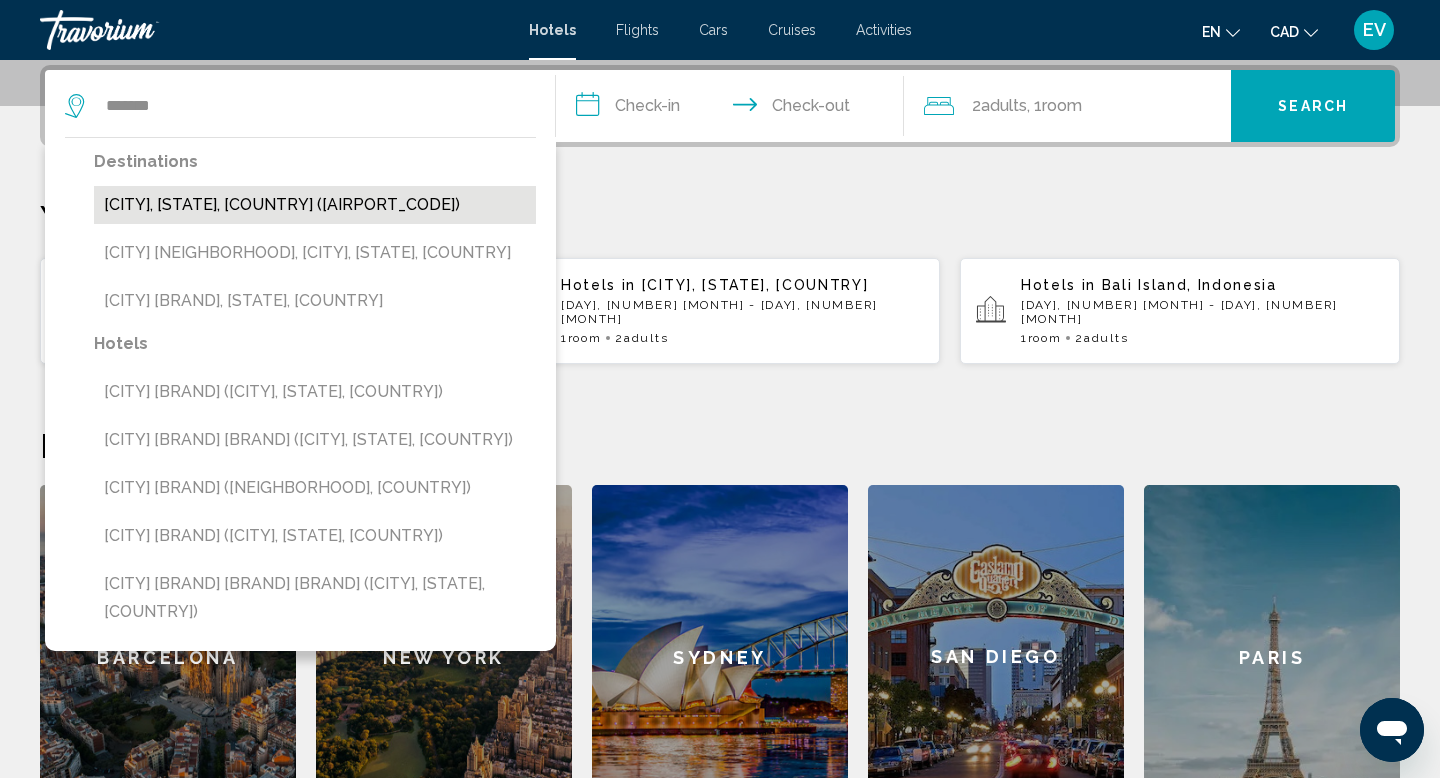 click on "[CITY], [STATE], [COUNTRY] ([AIRPORT_CODE])" at bounding box center [315, 205] 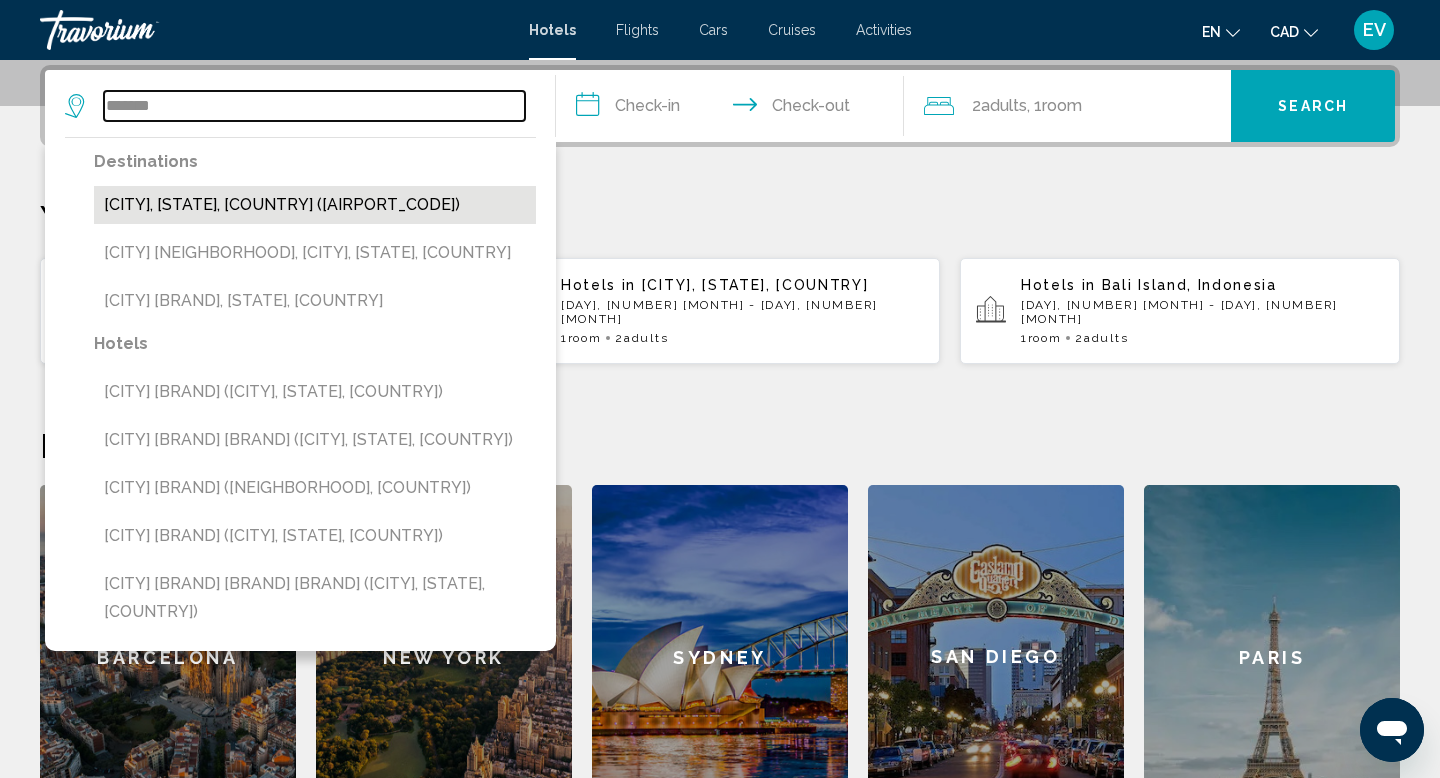 type on "**********" 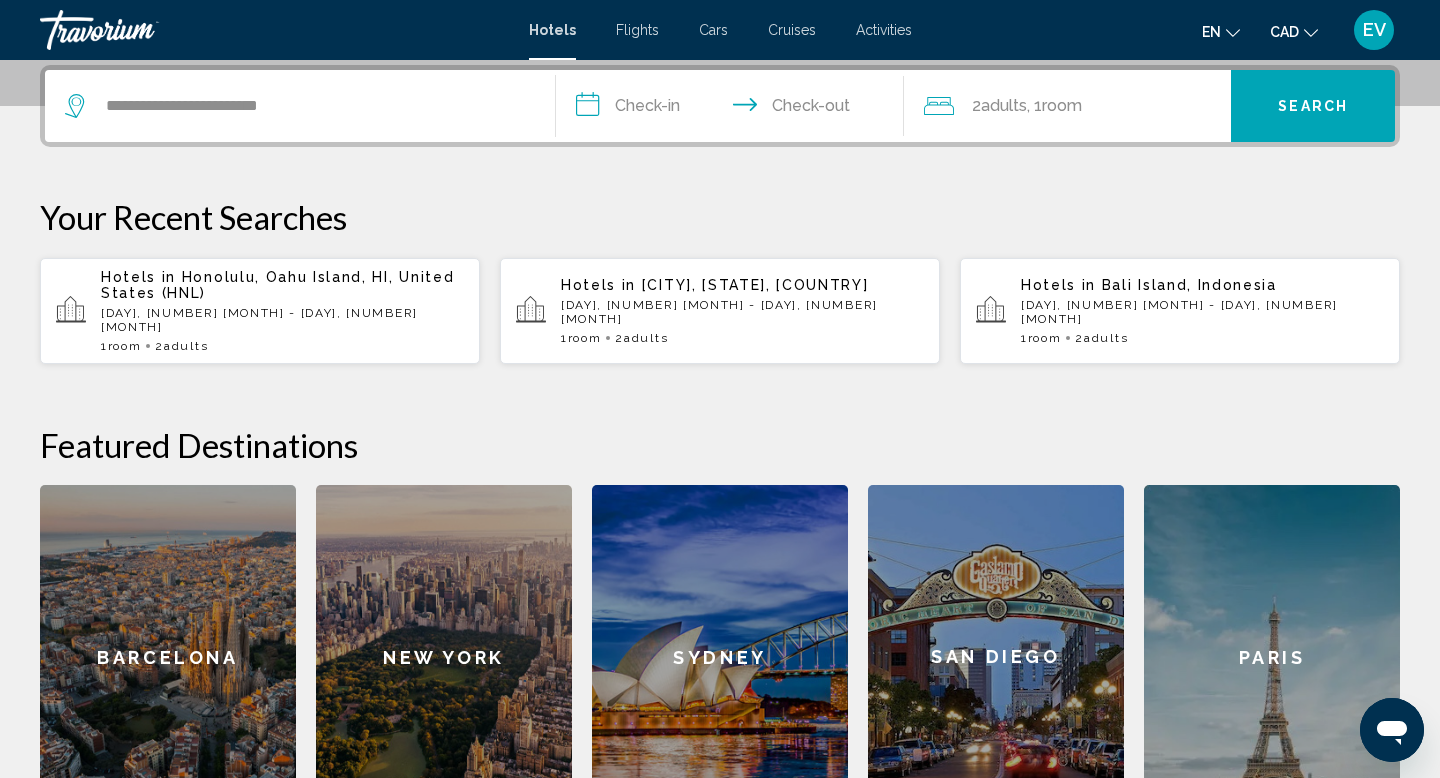 click on "**********" at bounding box center (734, 109) 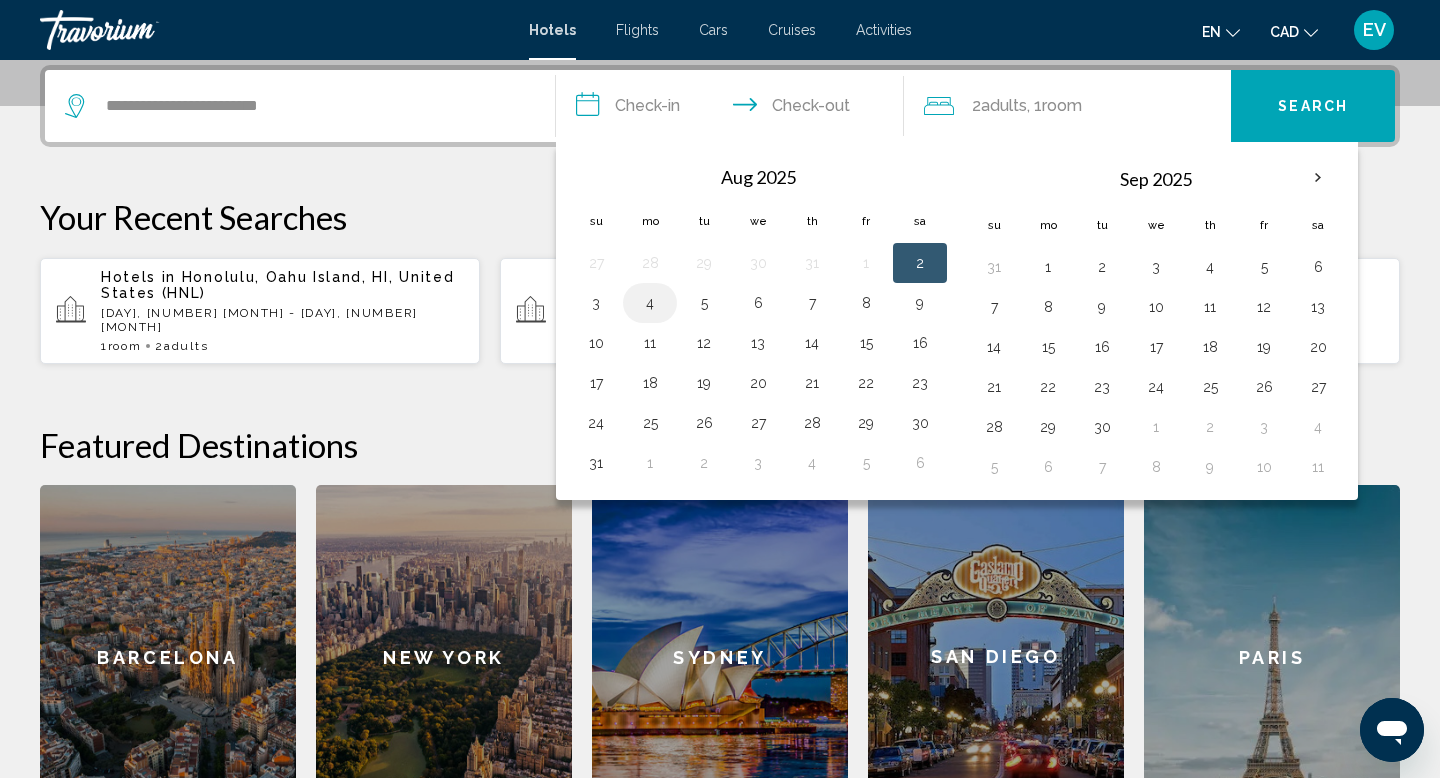 click on "4" at bounding box center [650, 303] 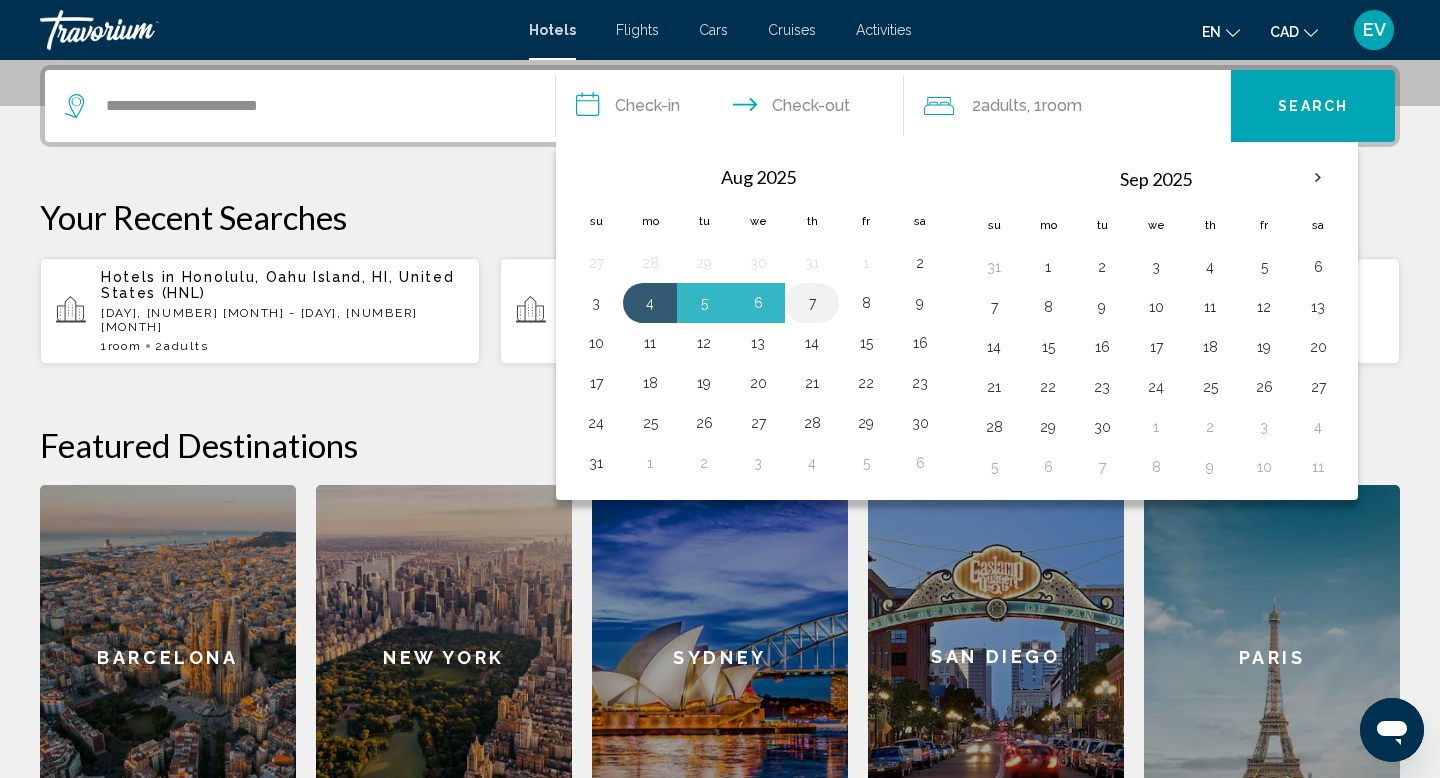 click on "7" at bounding box center [812, 303] 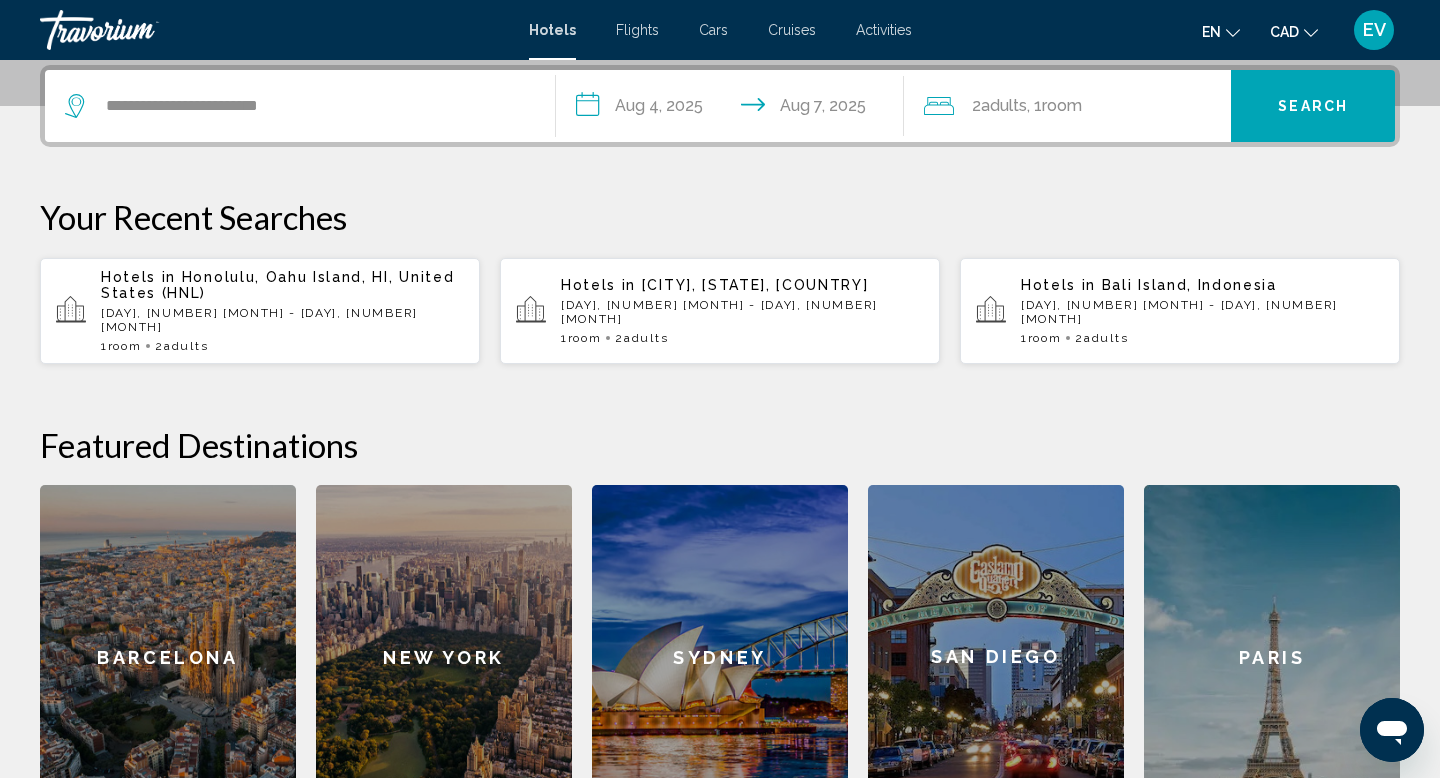click on "Search" at bounding box center (1313, 106) 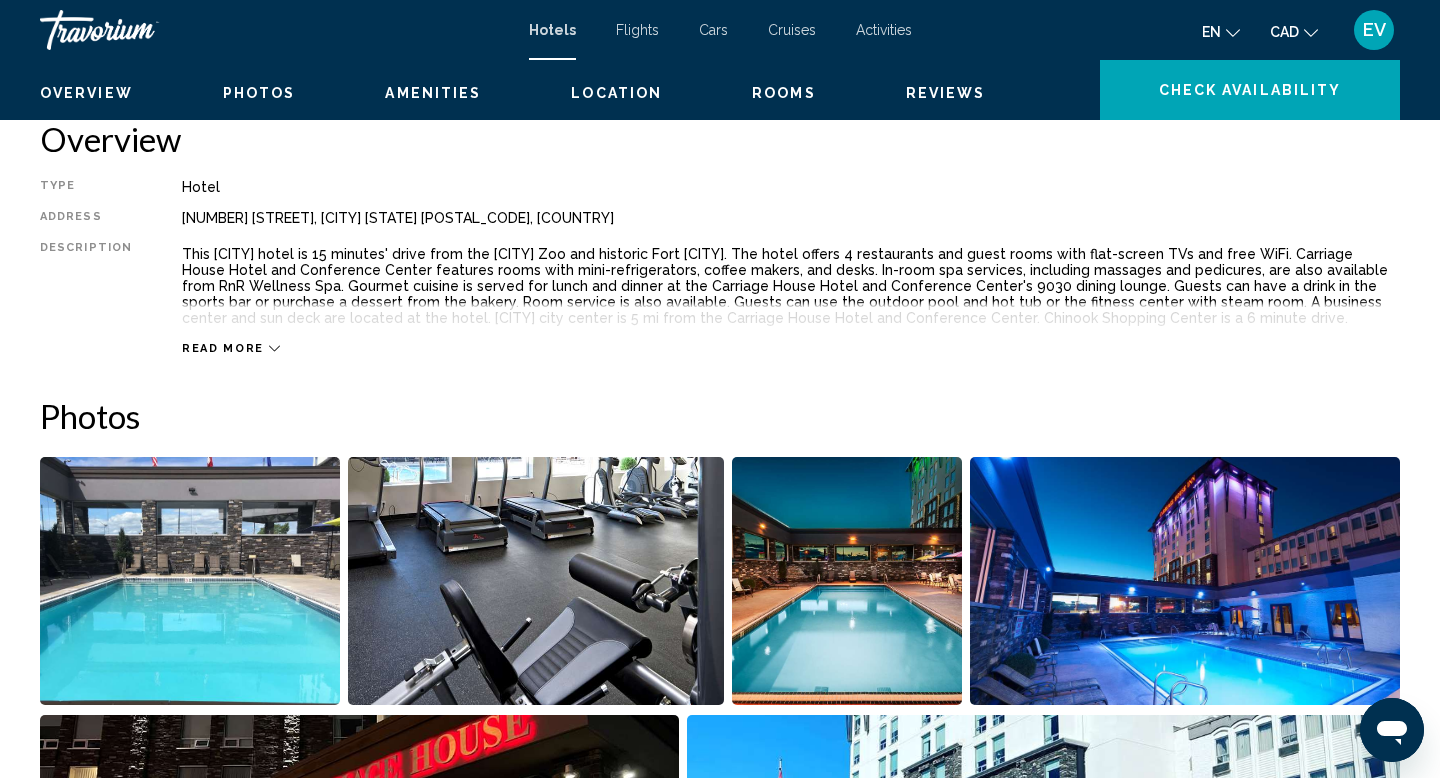 scroll, scrollTop: 673, scrollLeft: 0, axis: vertical 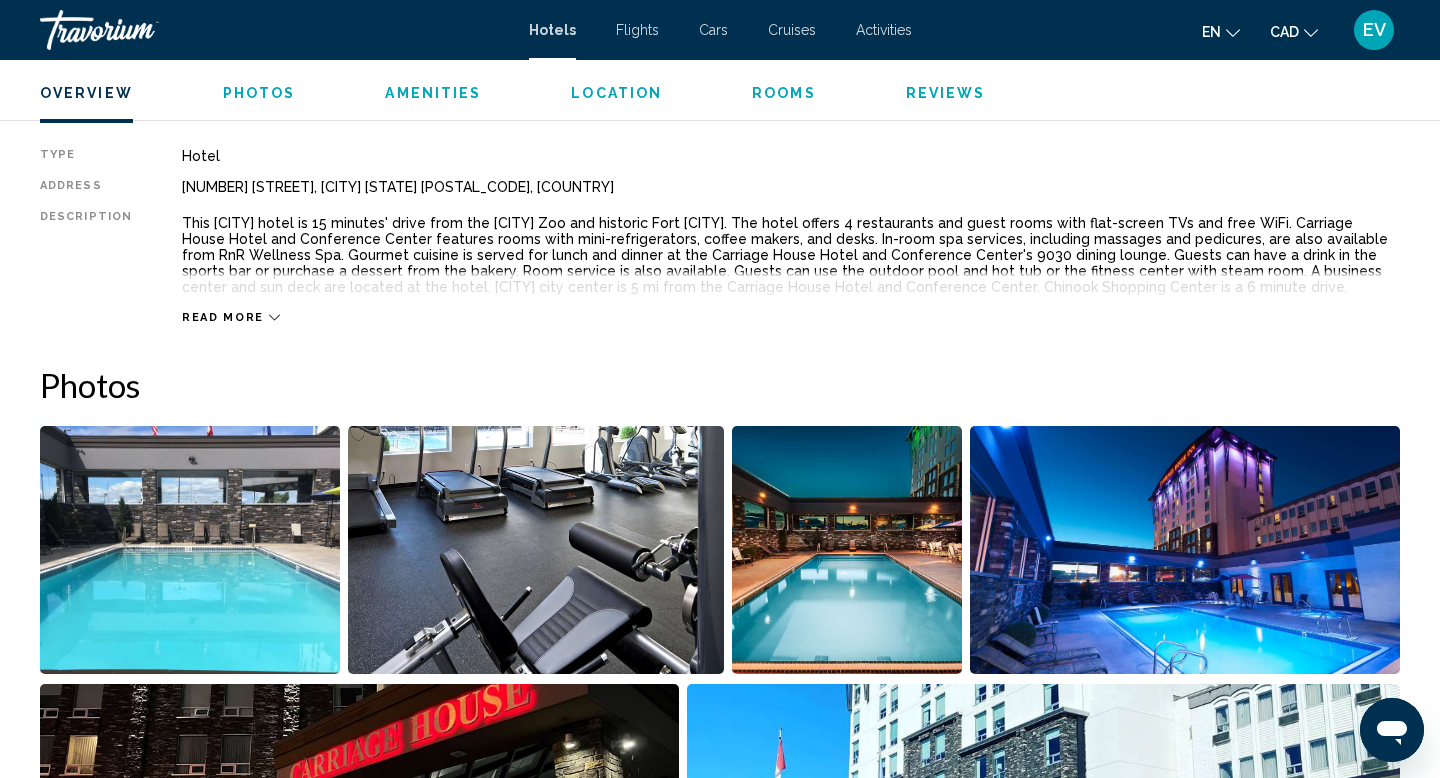 click on "Hotels Flights Cars Cruises Activities Hotels Flights Cars Cruises Activities en
English Español Français Italiano Português русский CAD
USD ($) MXN (Mex$) CAD (Can$) GBP (£) EUR (€) AUD (A$) NZD (NZ$) CNY (CN¥) EV Login" at bounding box center [720, 30] 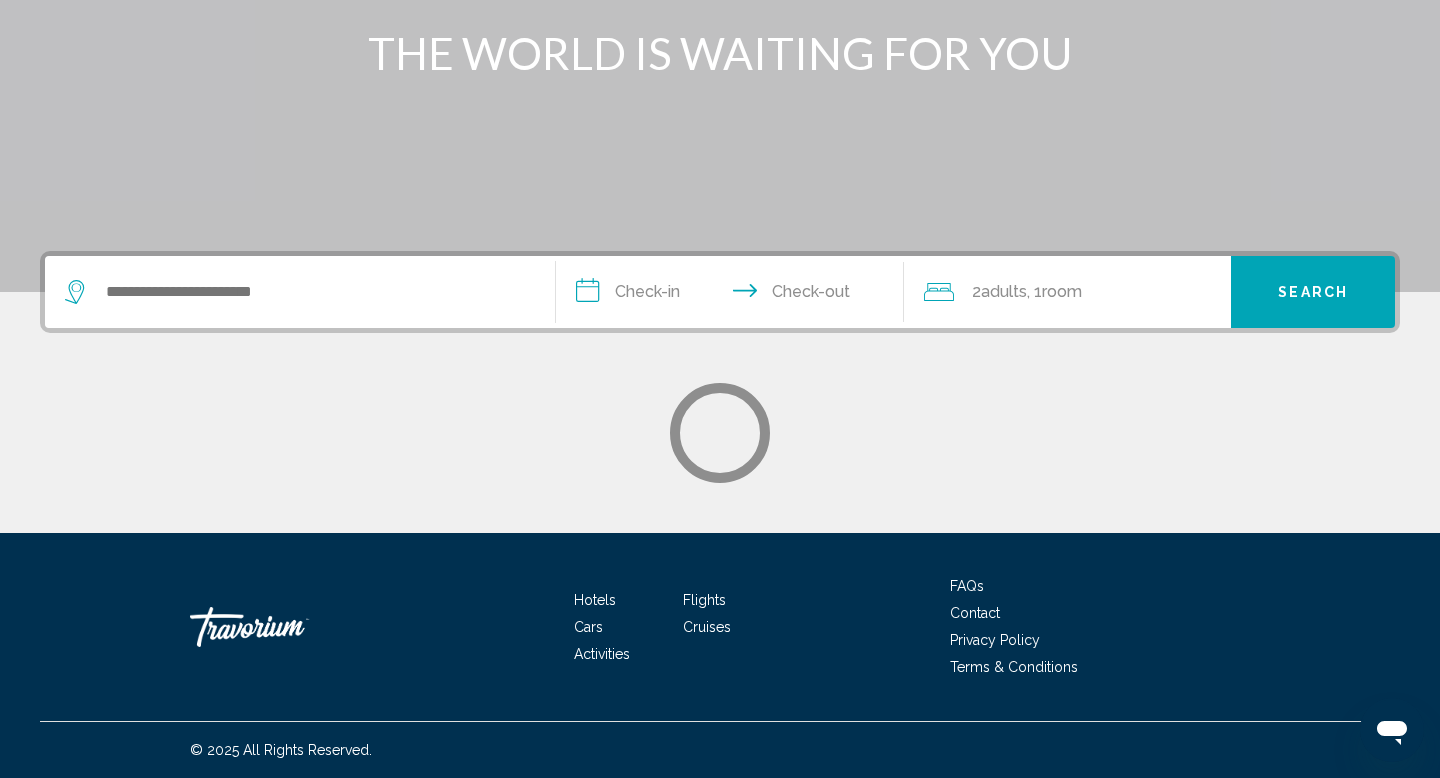 scroll, scrollTop: 0, scrollLeft: 0, axis: both 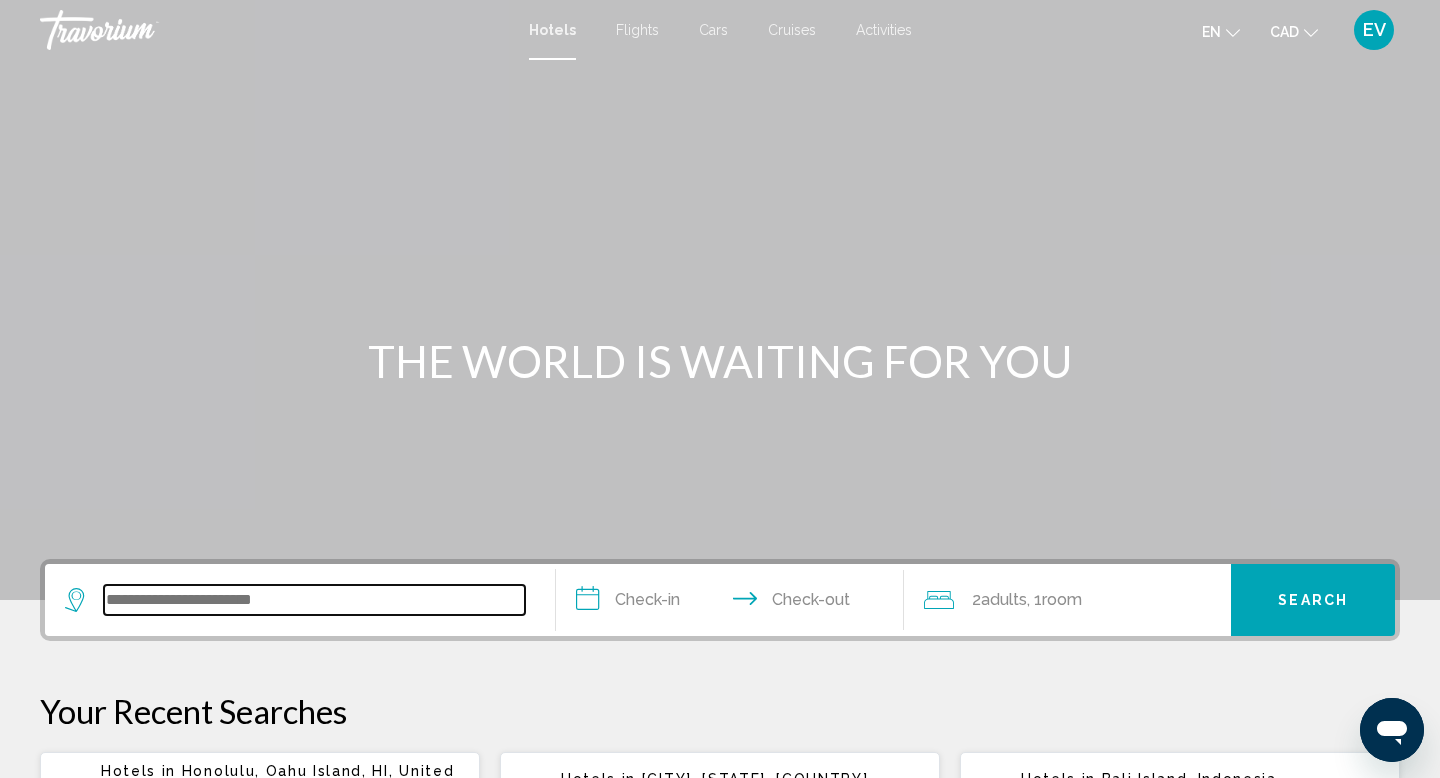 click at bounding box center [314, 600] 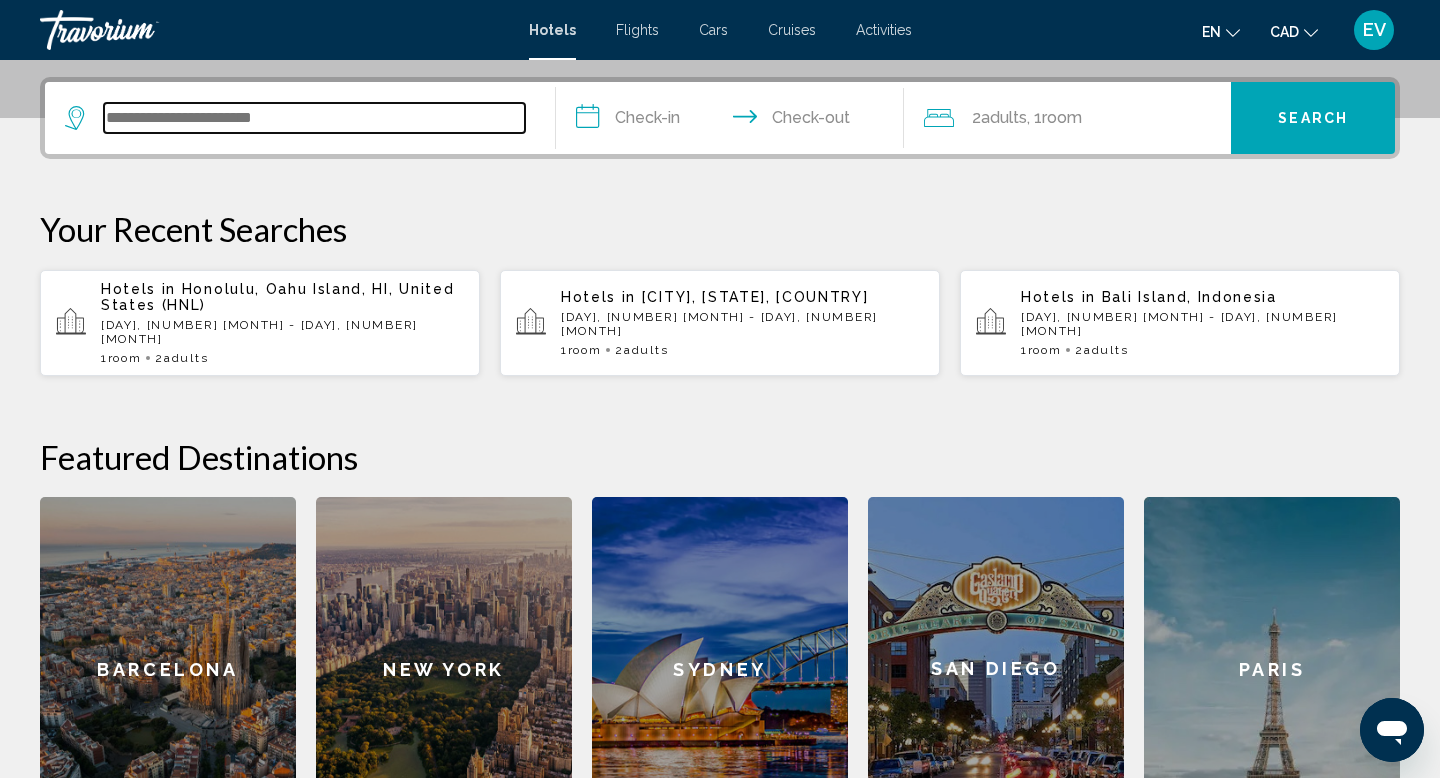 scroll, scrollTop: 494, scrollLeft: 0, axis: vertical 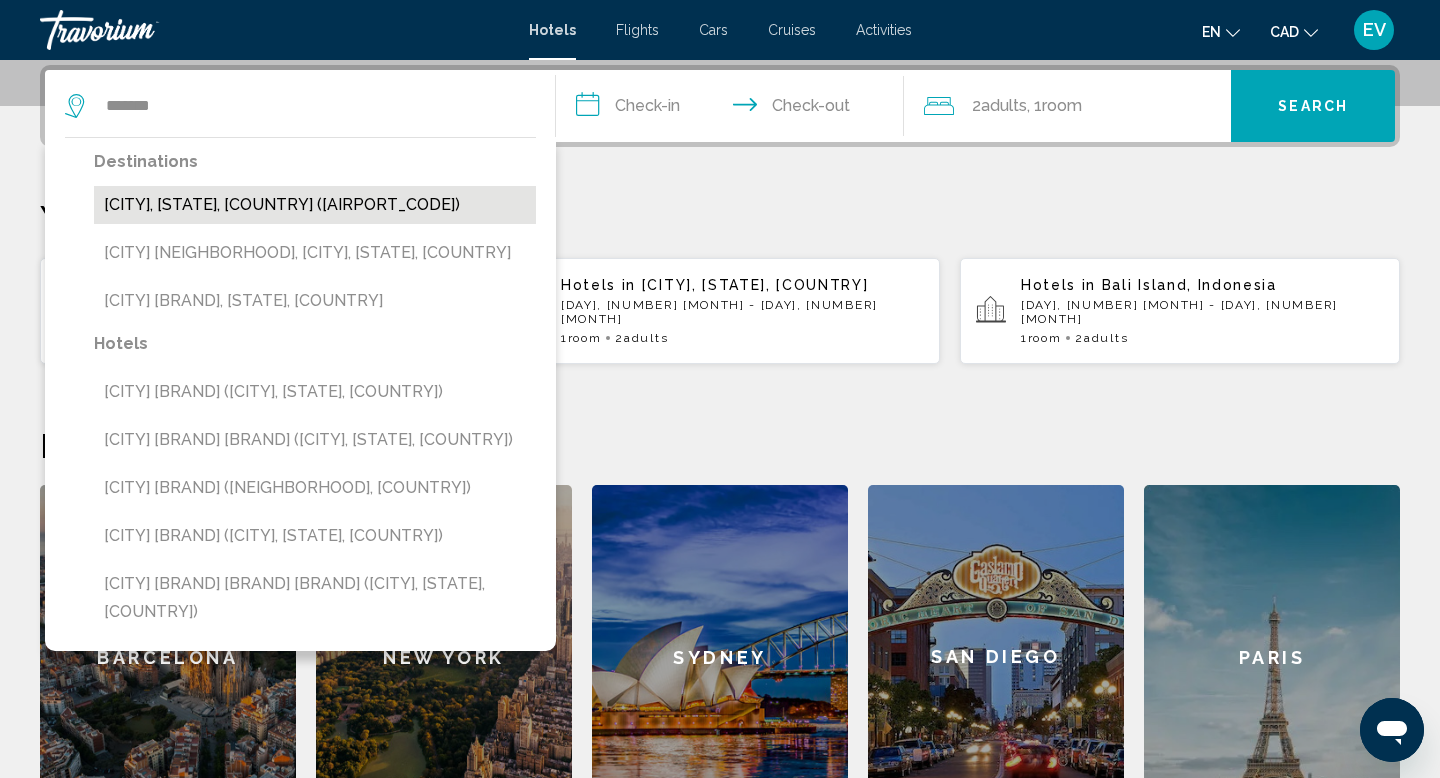 click on "[CITY], [STATE], [COUNTRY] ([AIRPORT_CODE])" at bounding box center (315, 205) 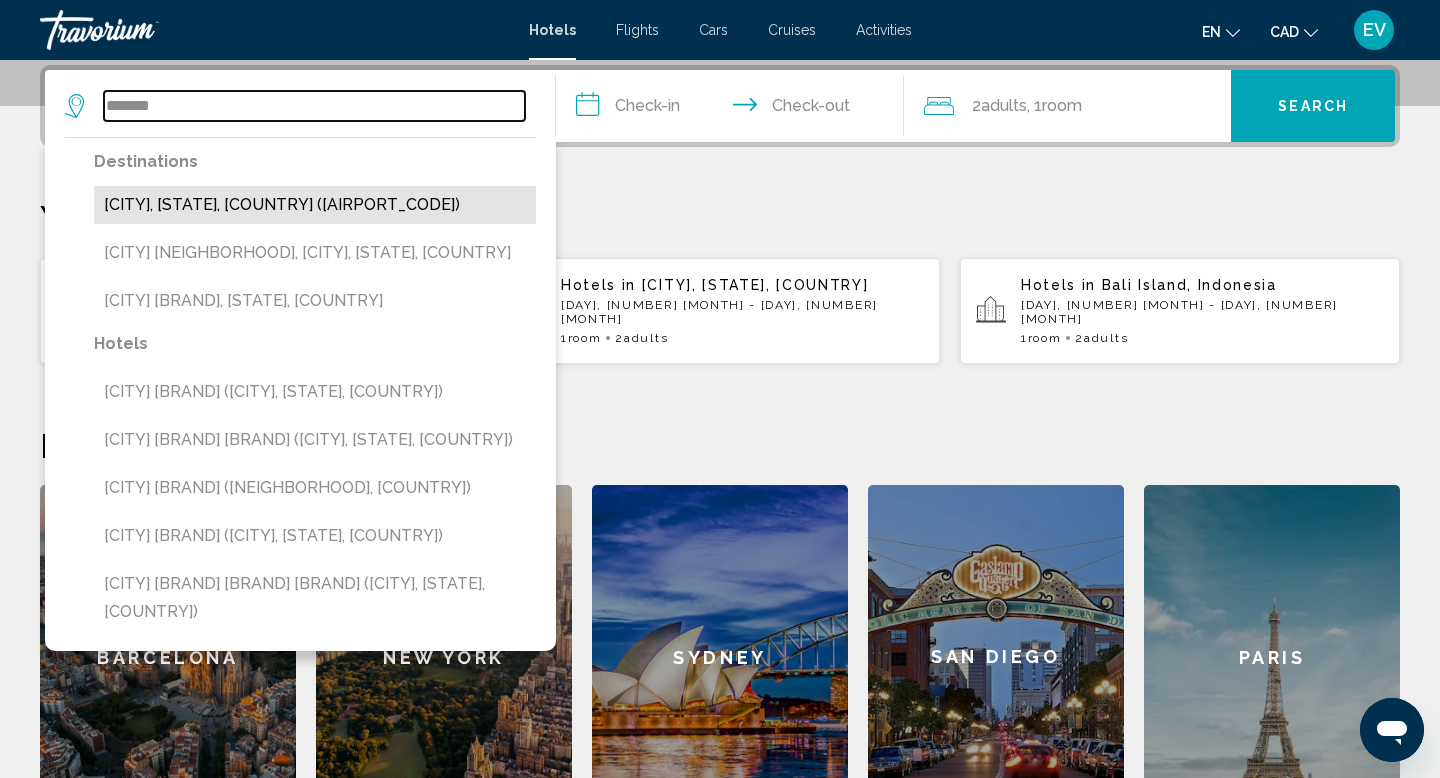 type on "**********" 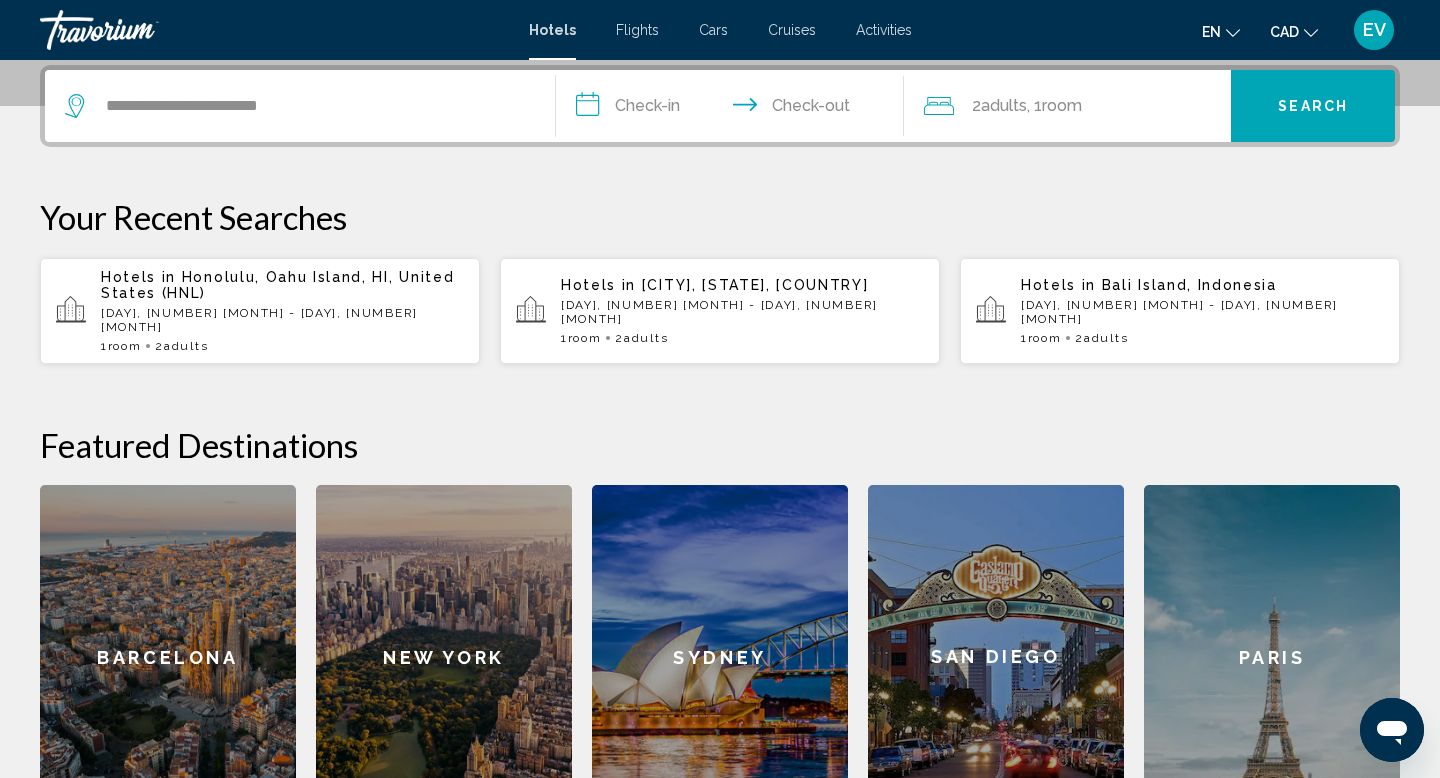 click on "**********" at bounding box center [734, 109] 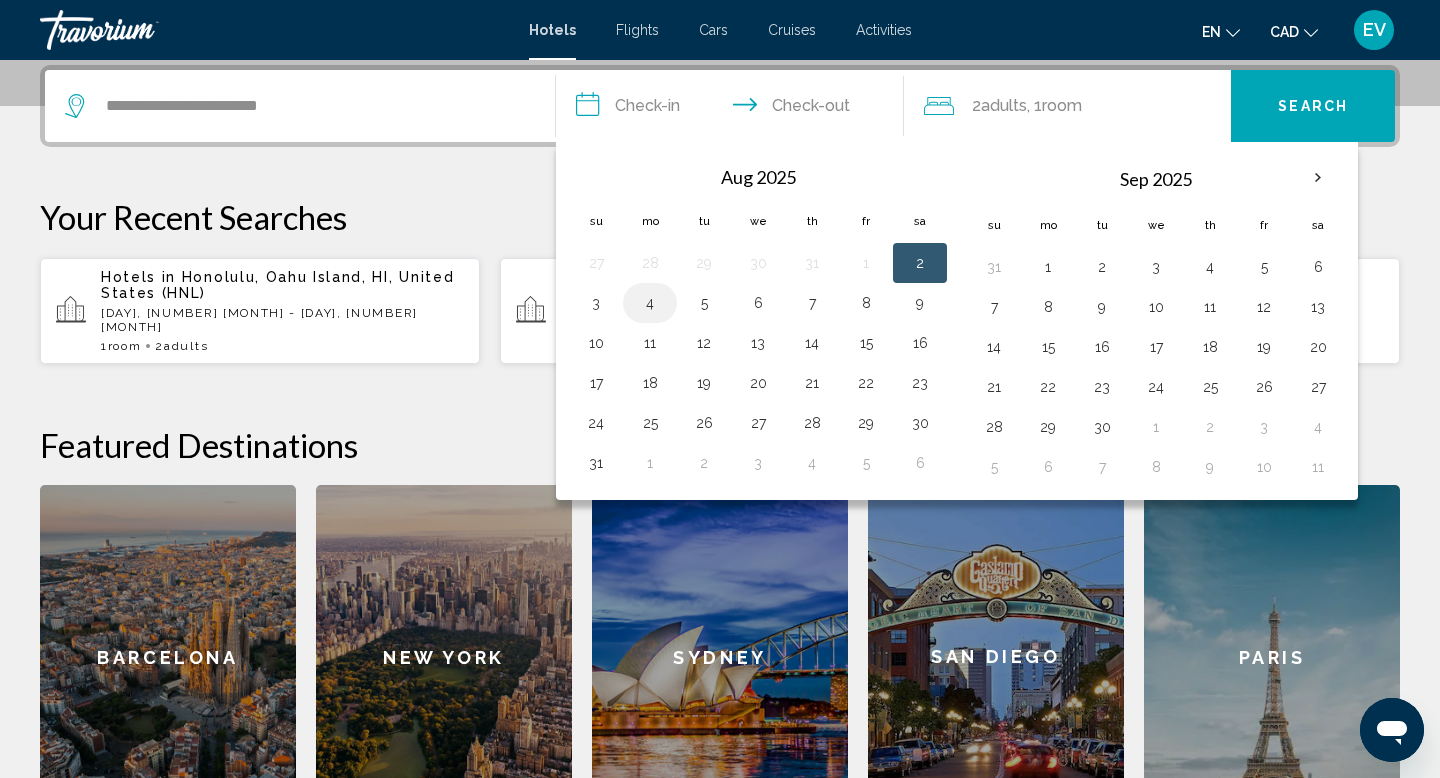 click on "4" at bounding box center (650, 303) 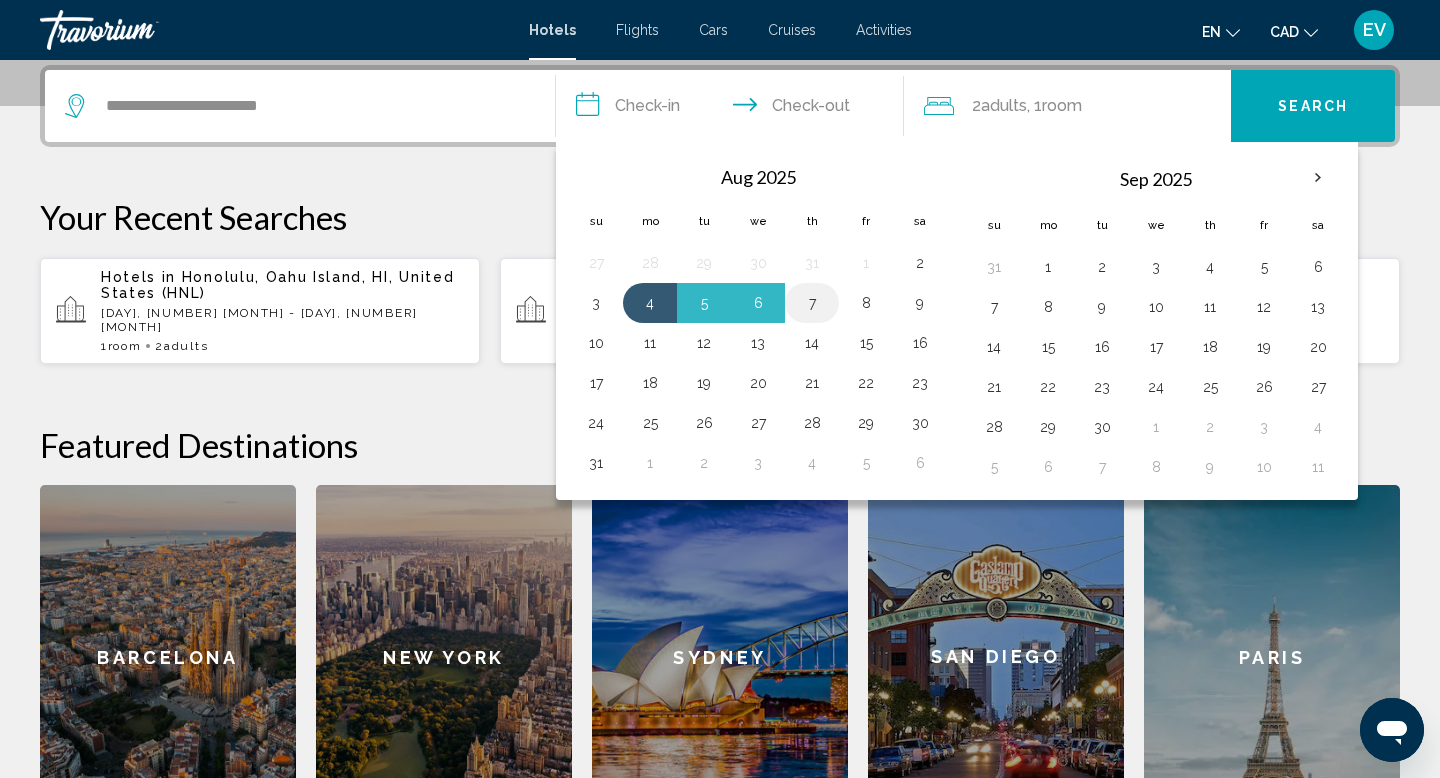 click on "7" at bounding box center [812, 303] 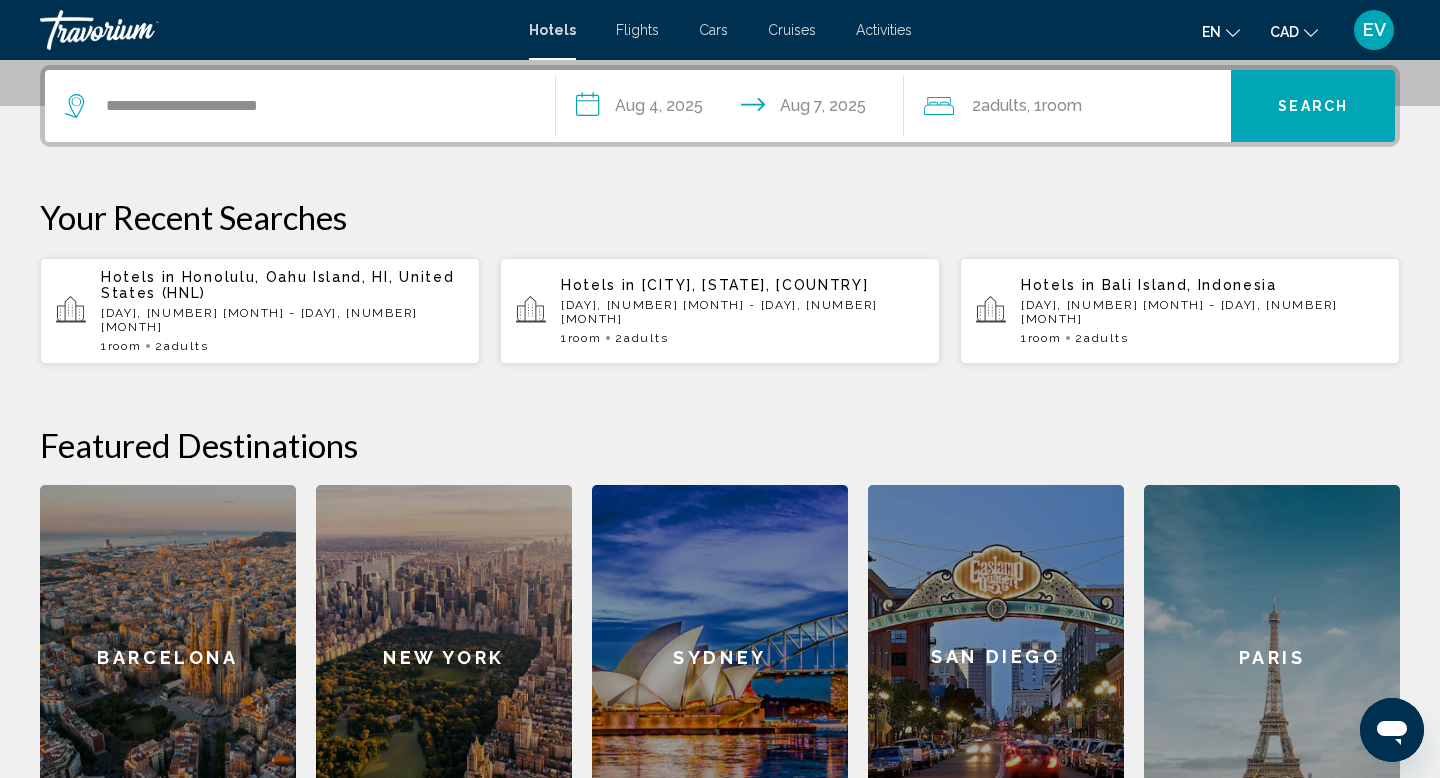 click on "Room" 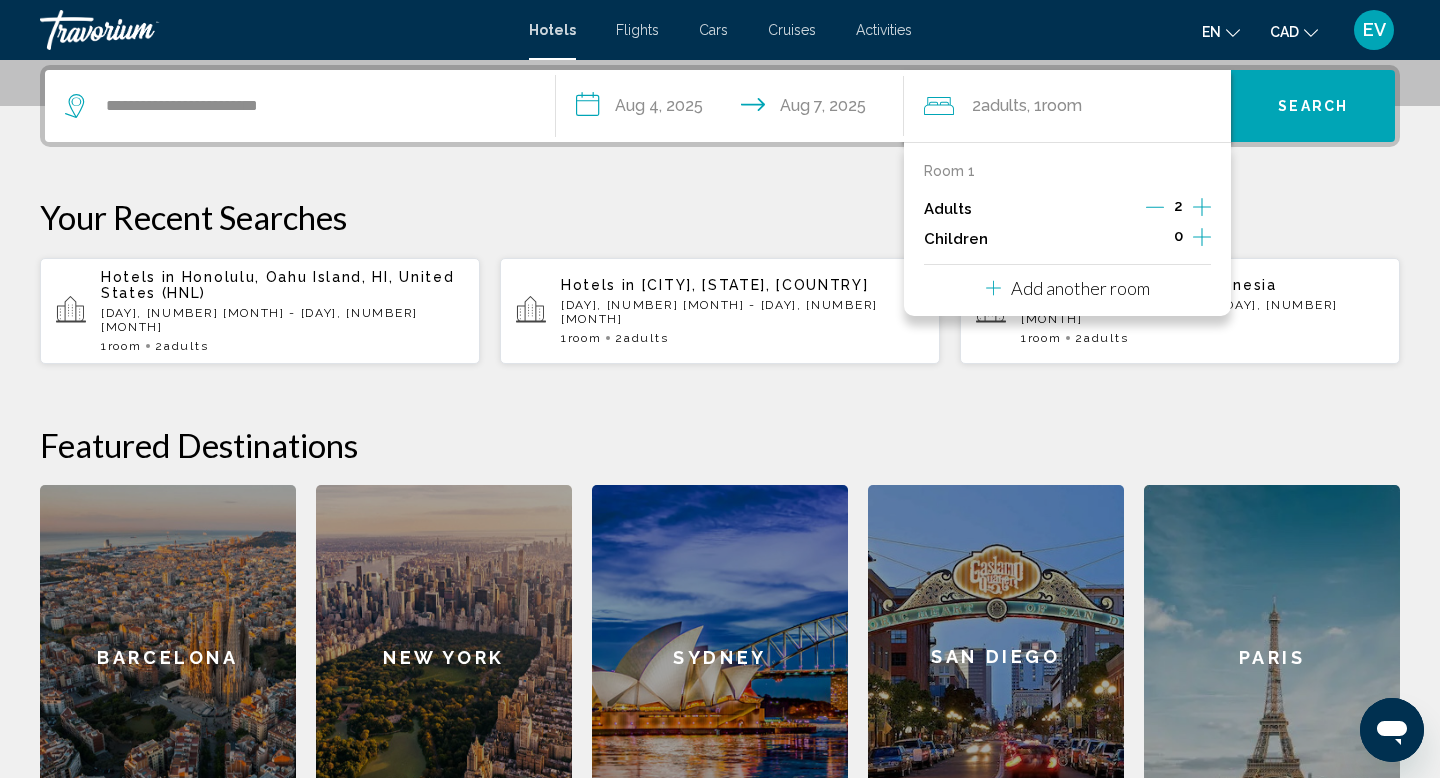 click 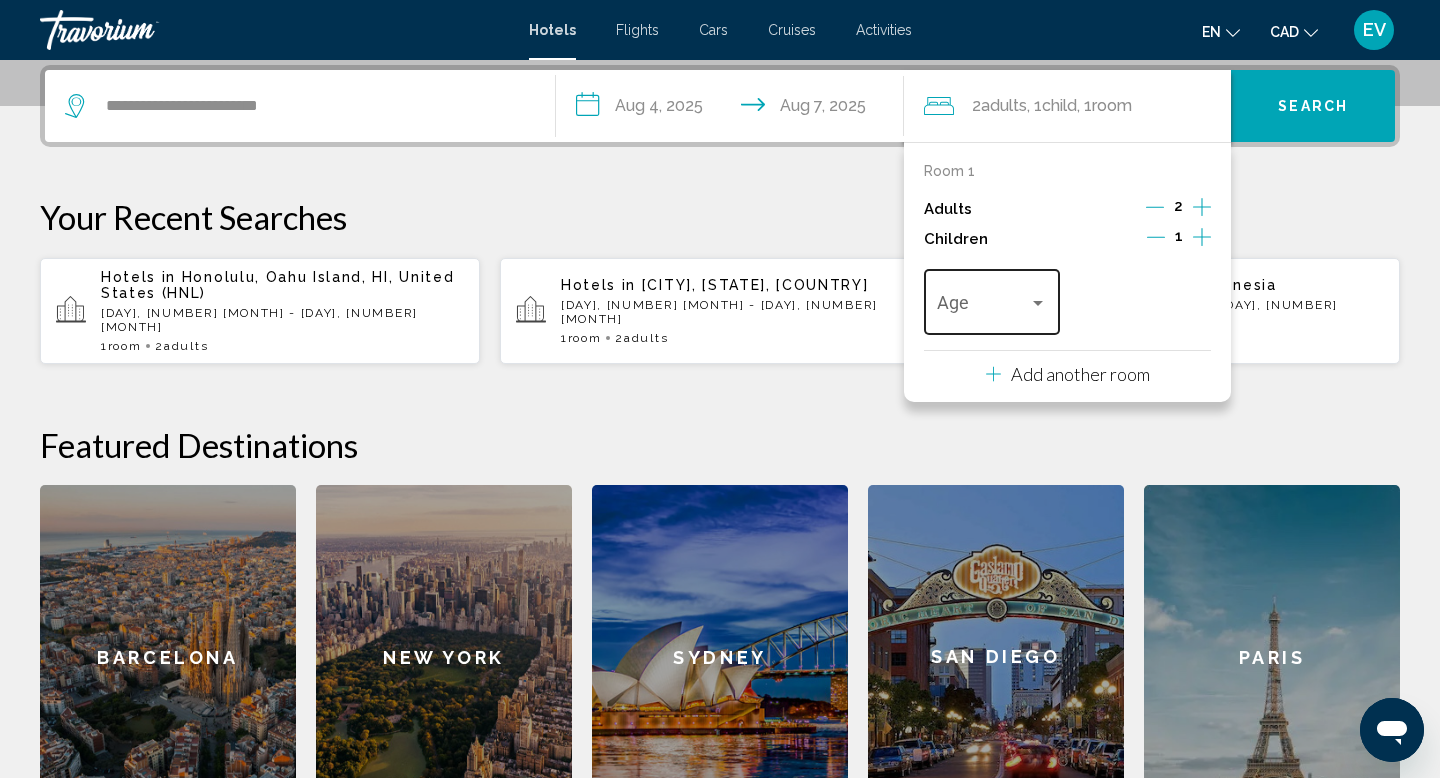 click on "Age" at bounding box center (991, 299) 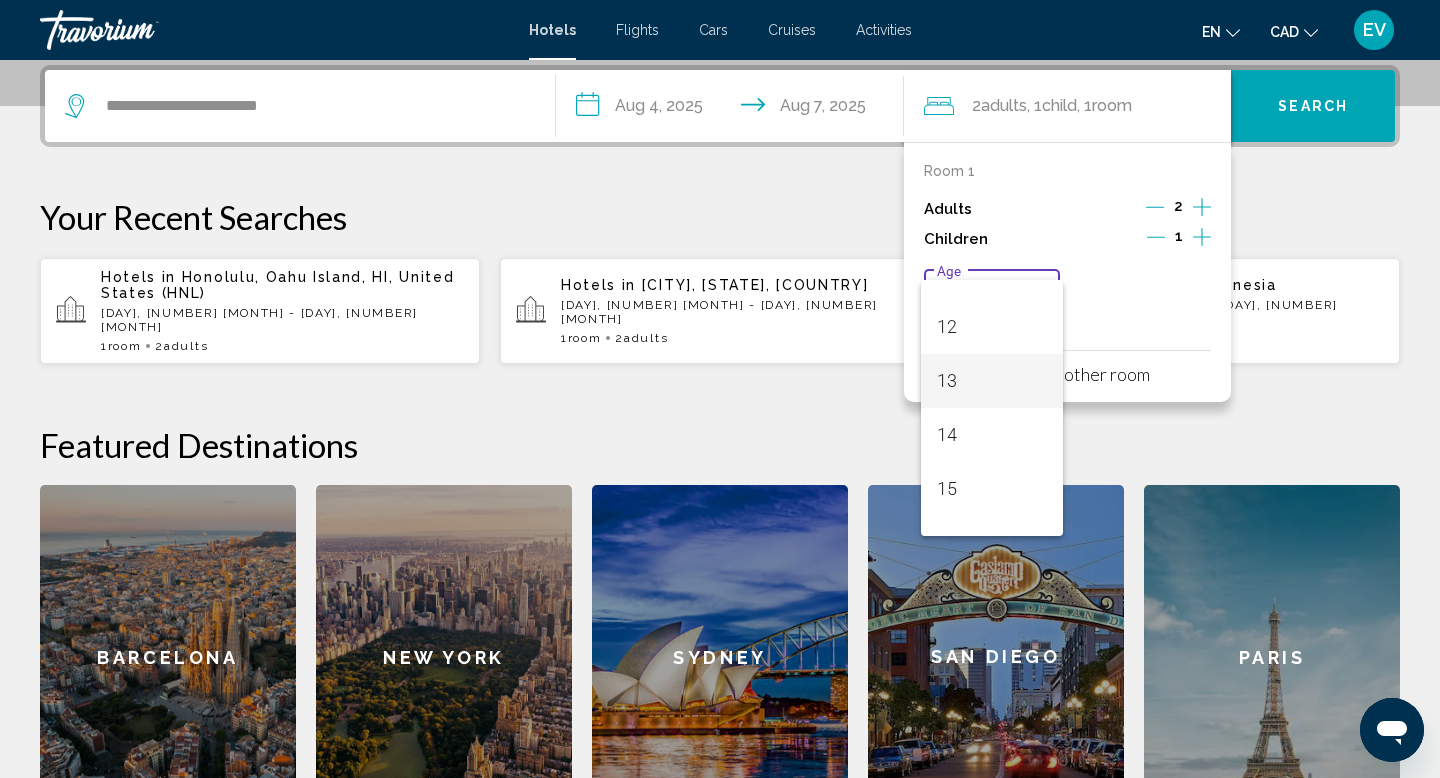 scroll, scrollTop: 663, scrollLeft: 0, axis: vertical 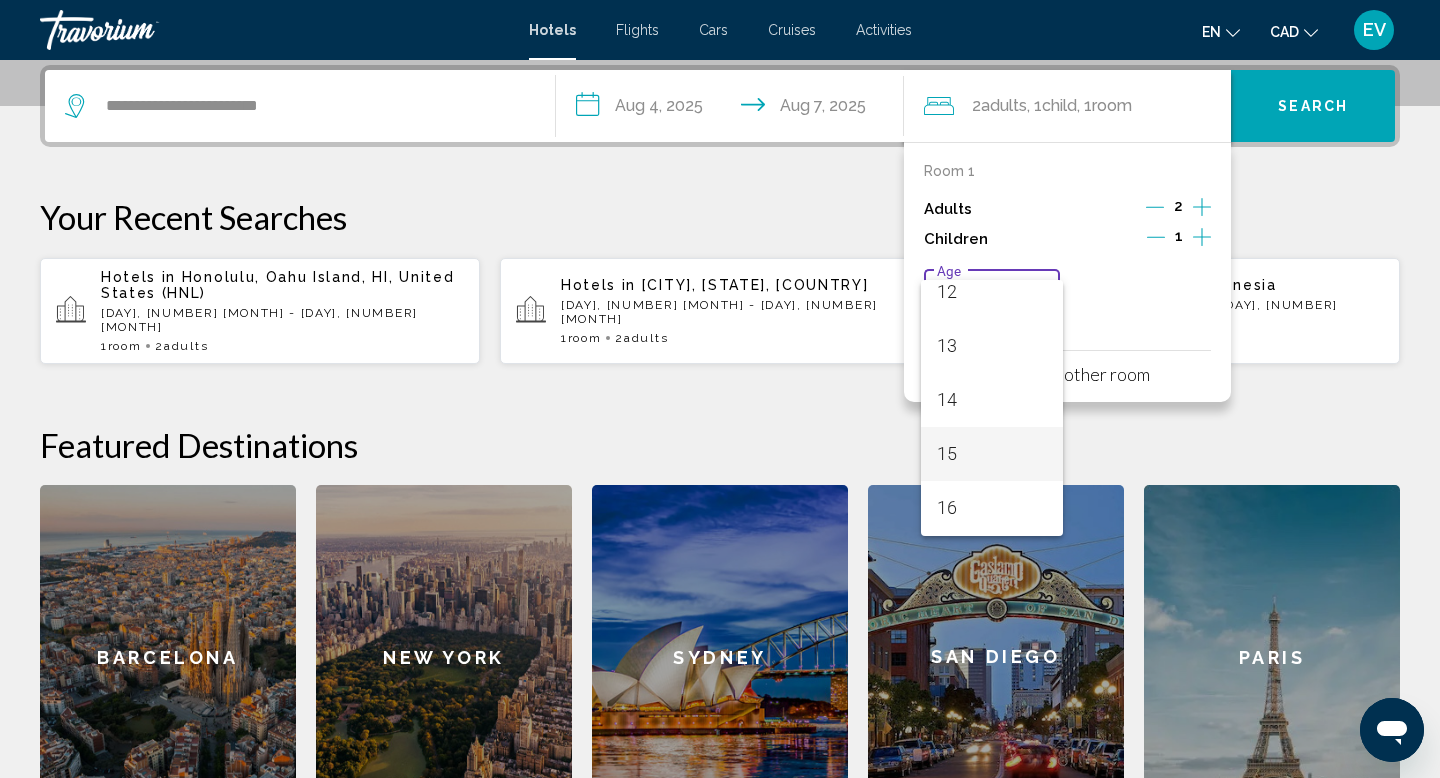 click on "15" at bounding box center [991, 454] 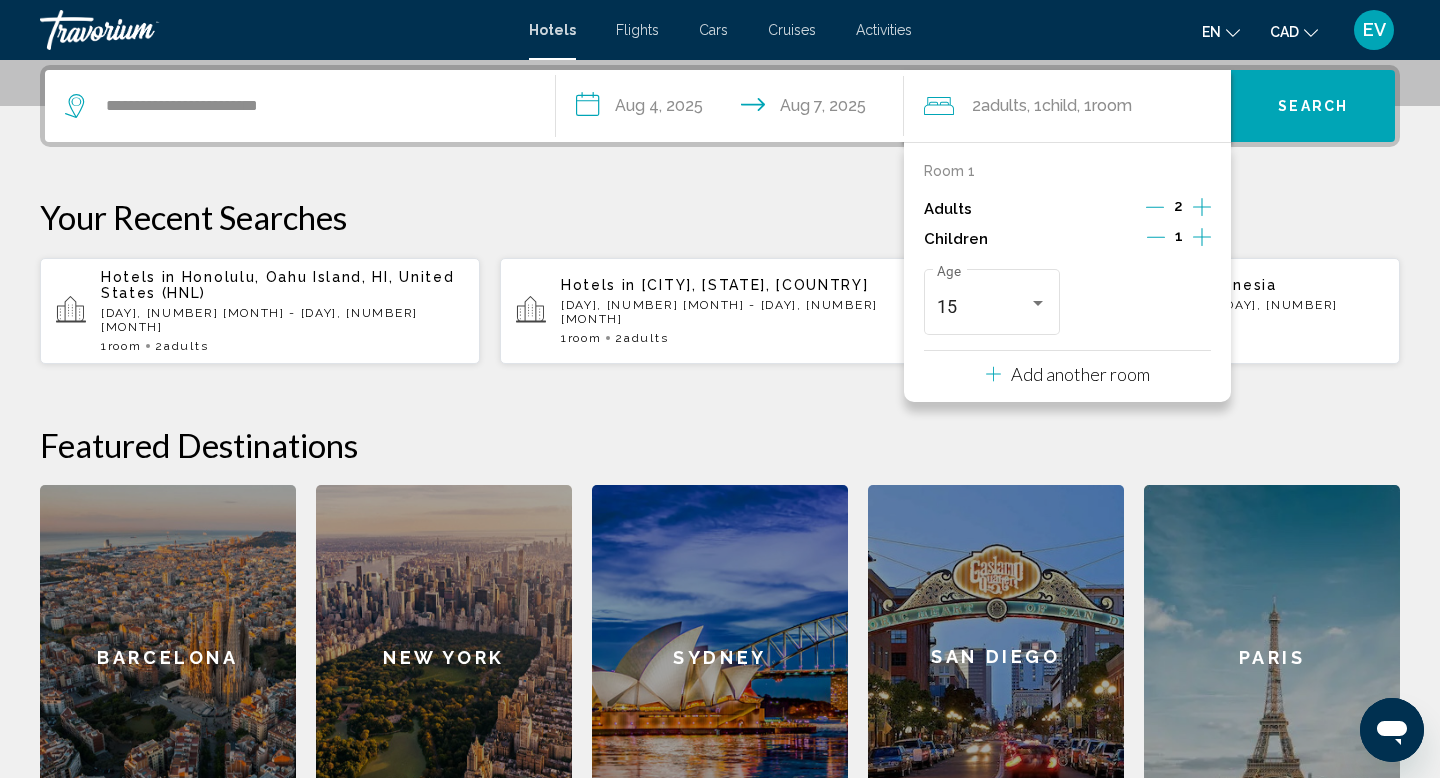 click on "Search" at bounding box center (1313, 107) 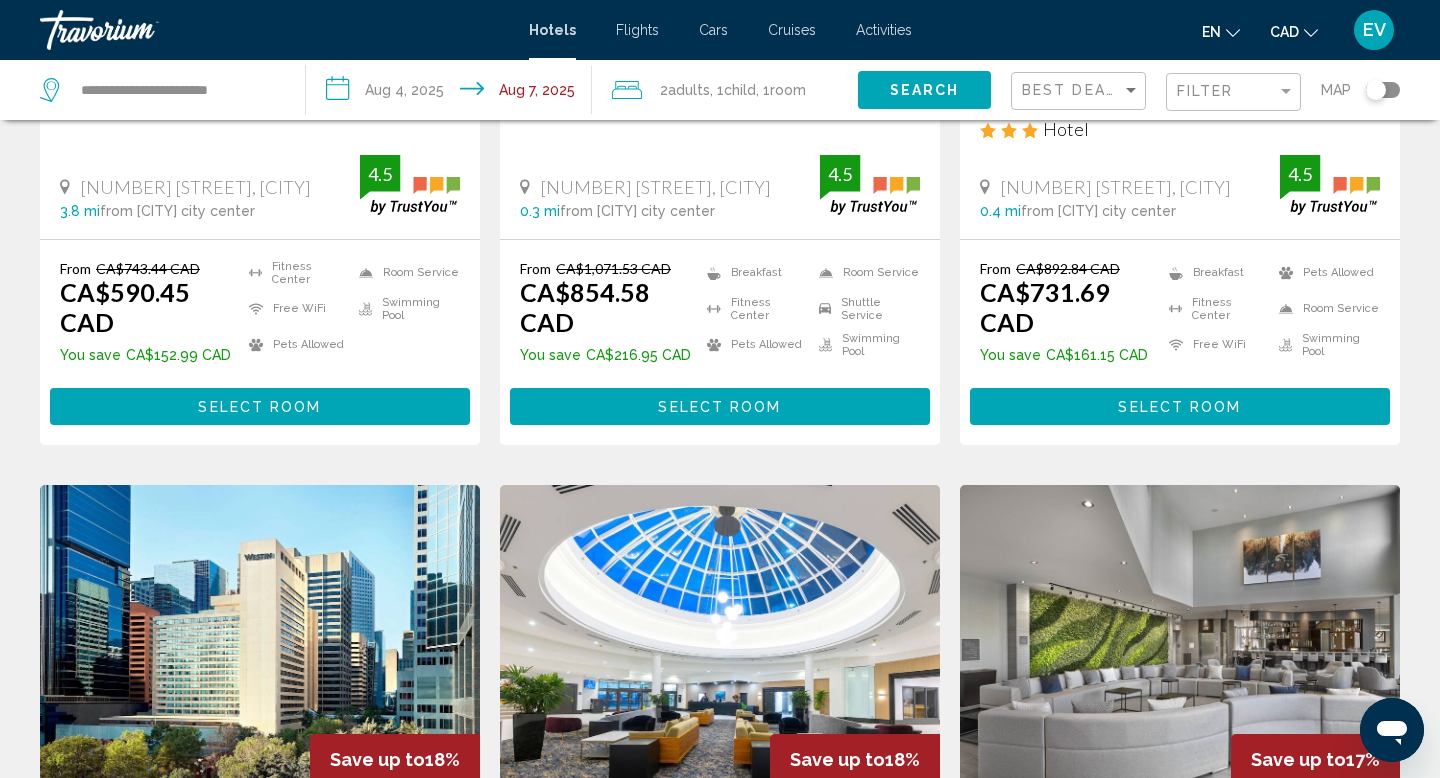 scroll, scrollTop: 1634, scrollLeft: 0, axis: vertical 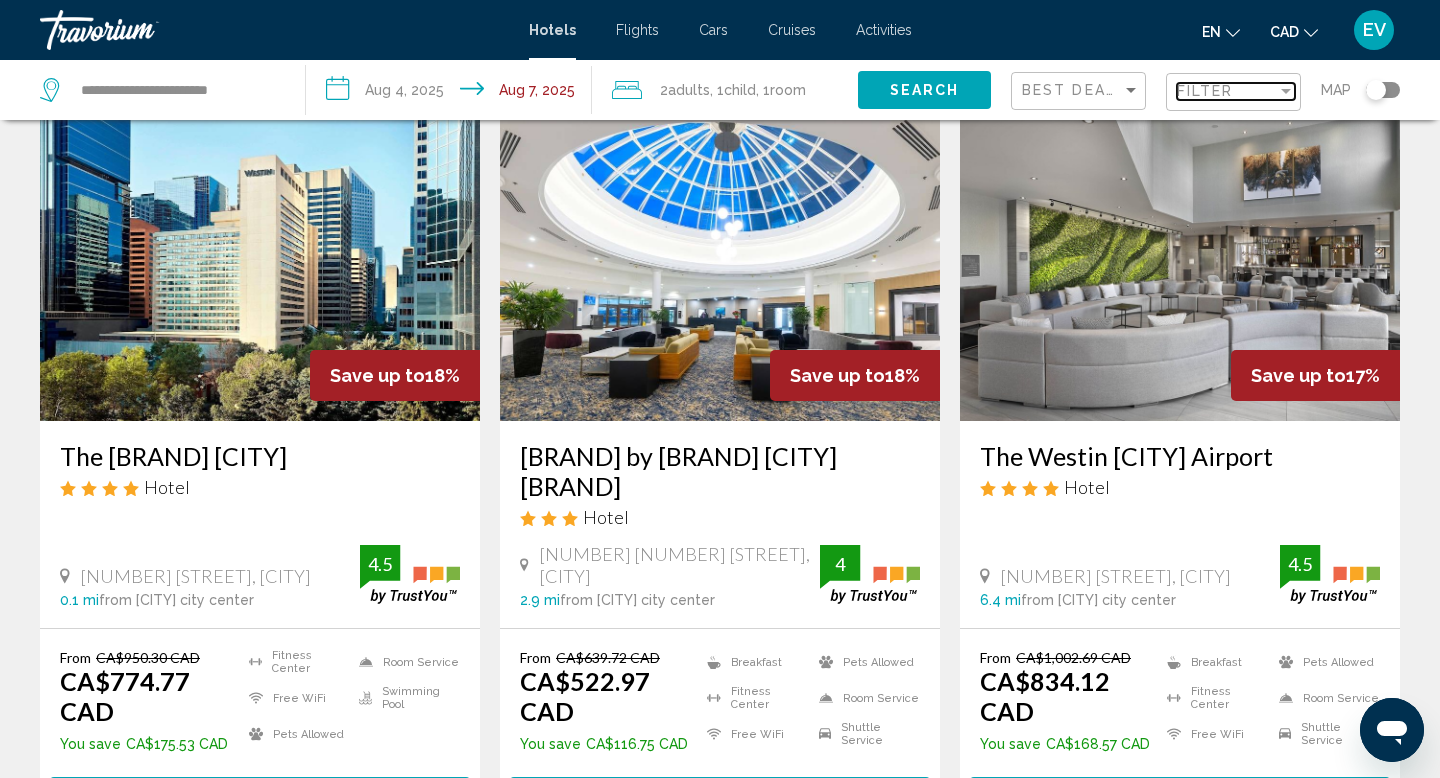 click on "Filter" at bounding box center [1227, 91] 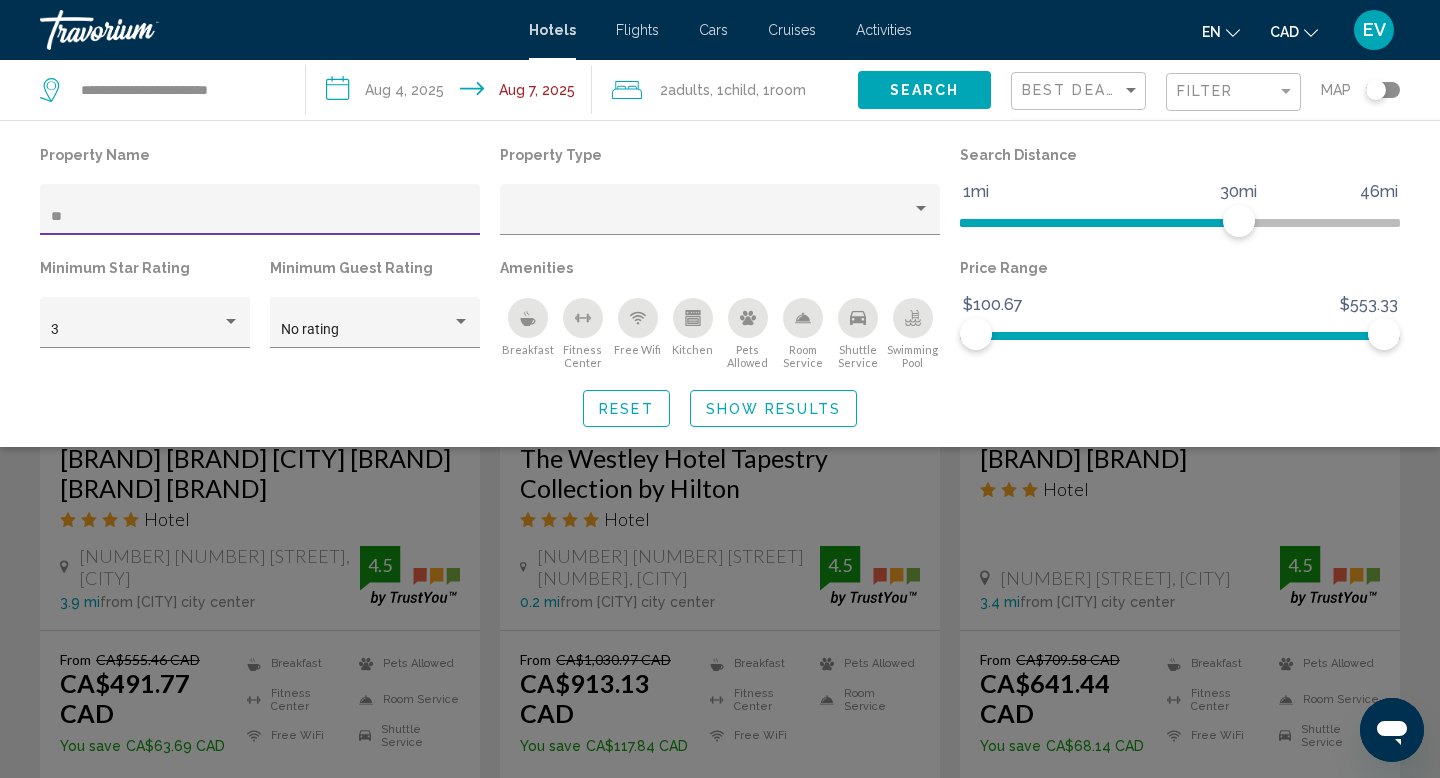 scroll, scrollTop: 863, scrollLeft: 0, axis: vertical 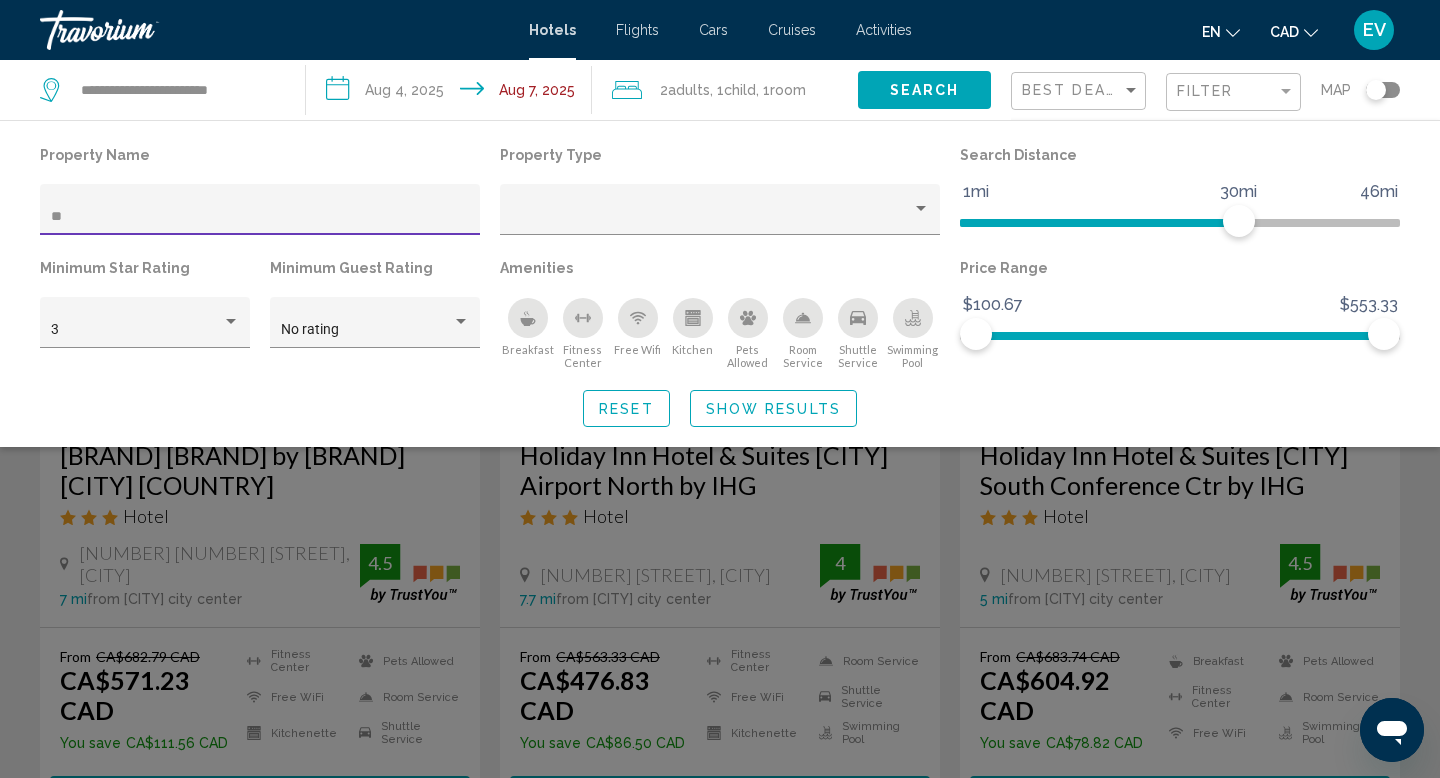 type on "***" 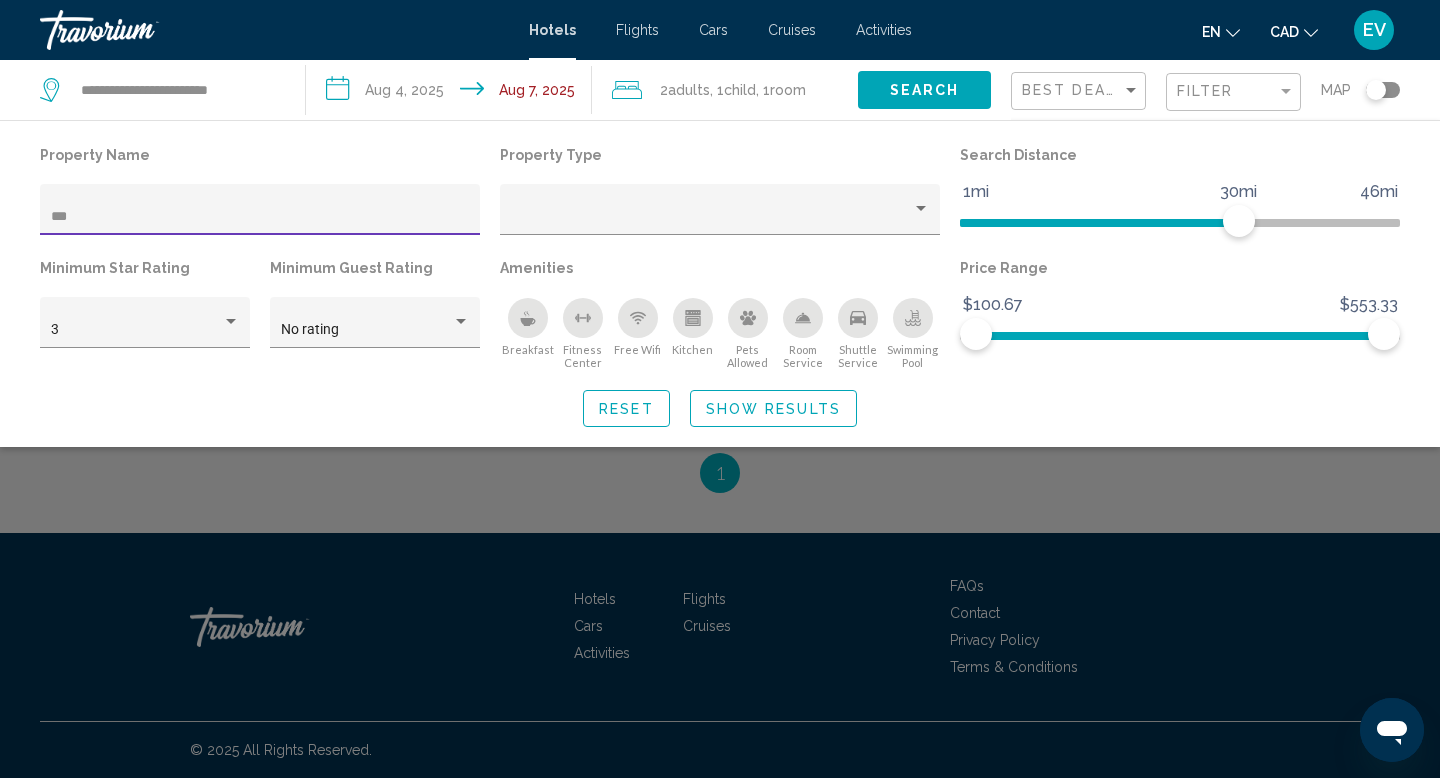 scroll, scrollTop: 508, scrollLeft: 0, axis: vertical 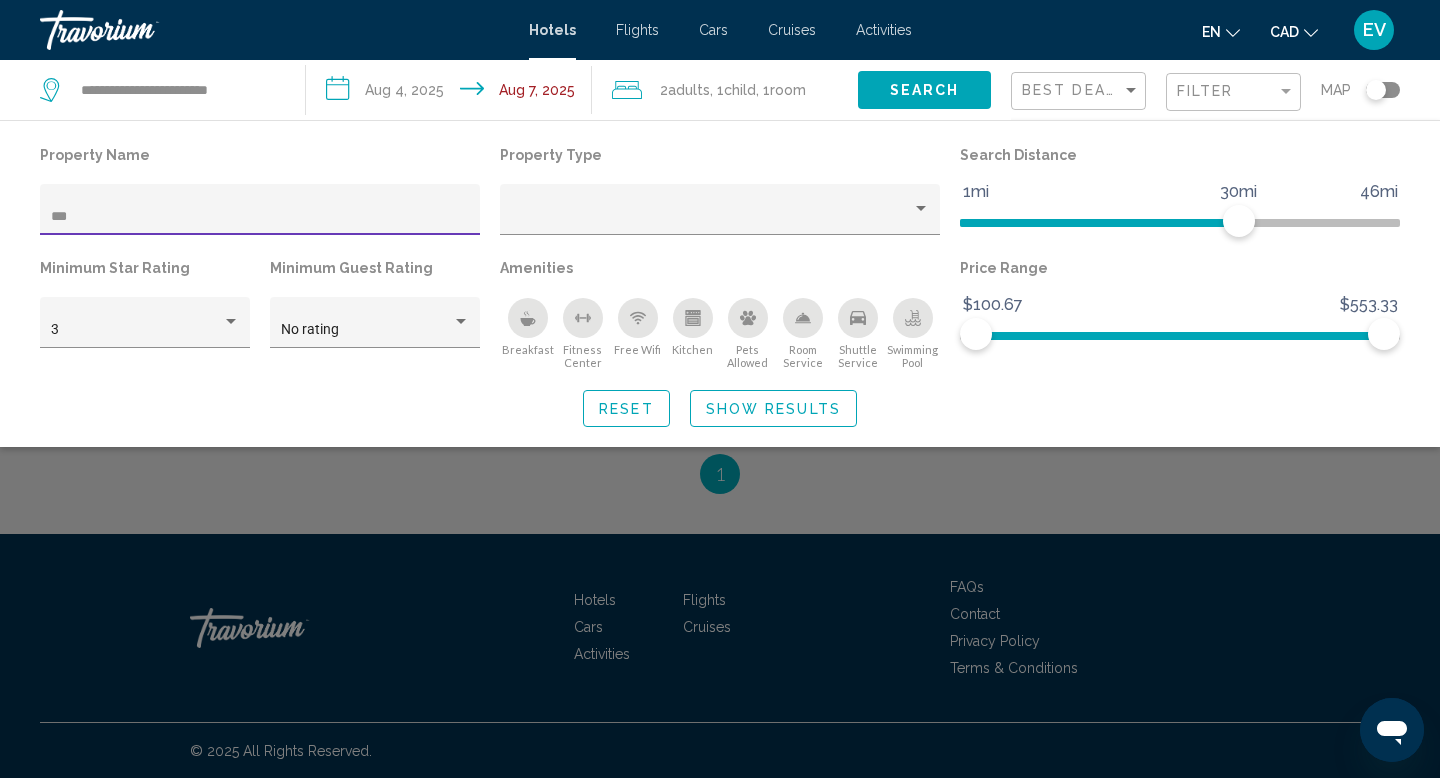 click on "Show Results" 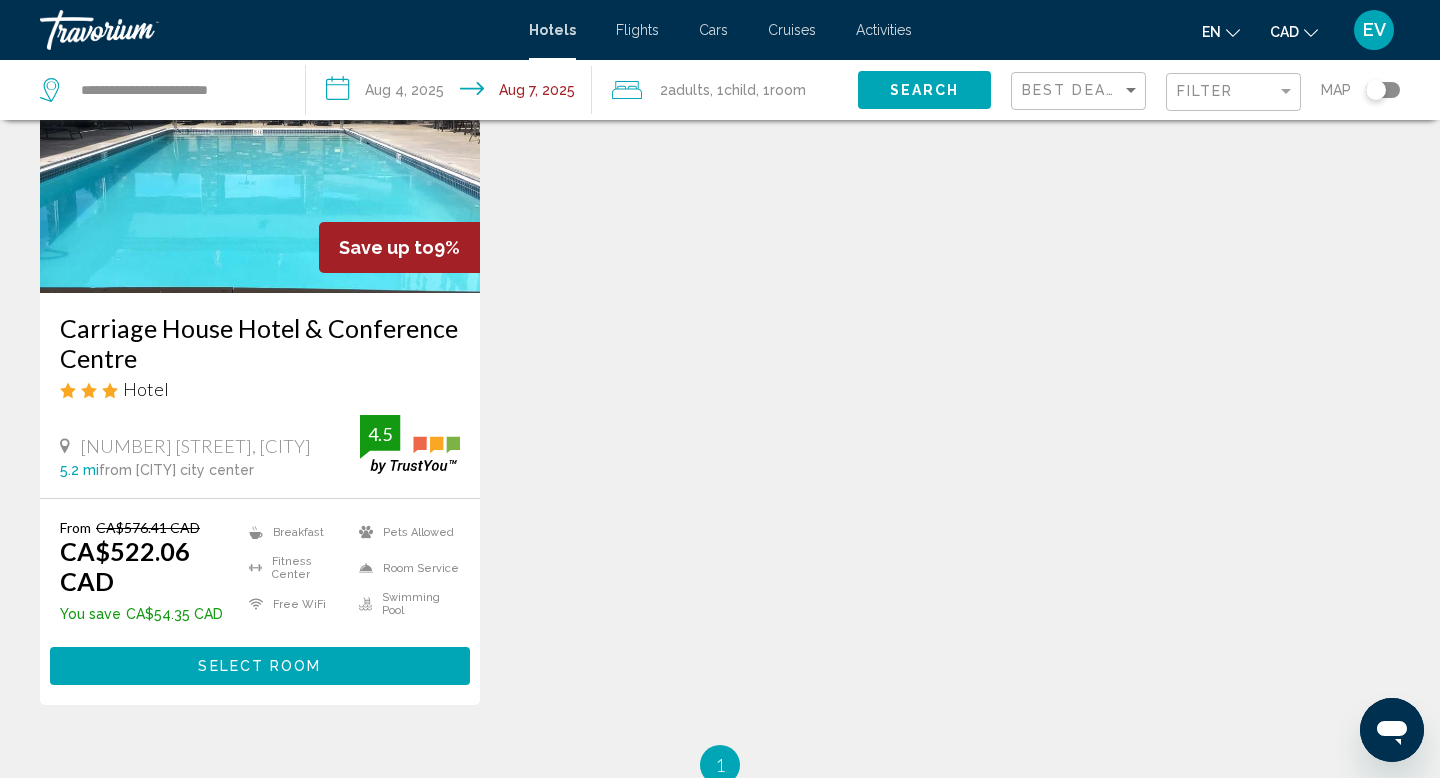 scroll, scrollTop: 174, scrollLeft: 0, axis: vertical 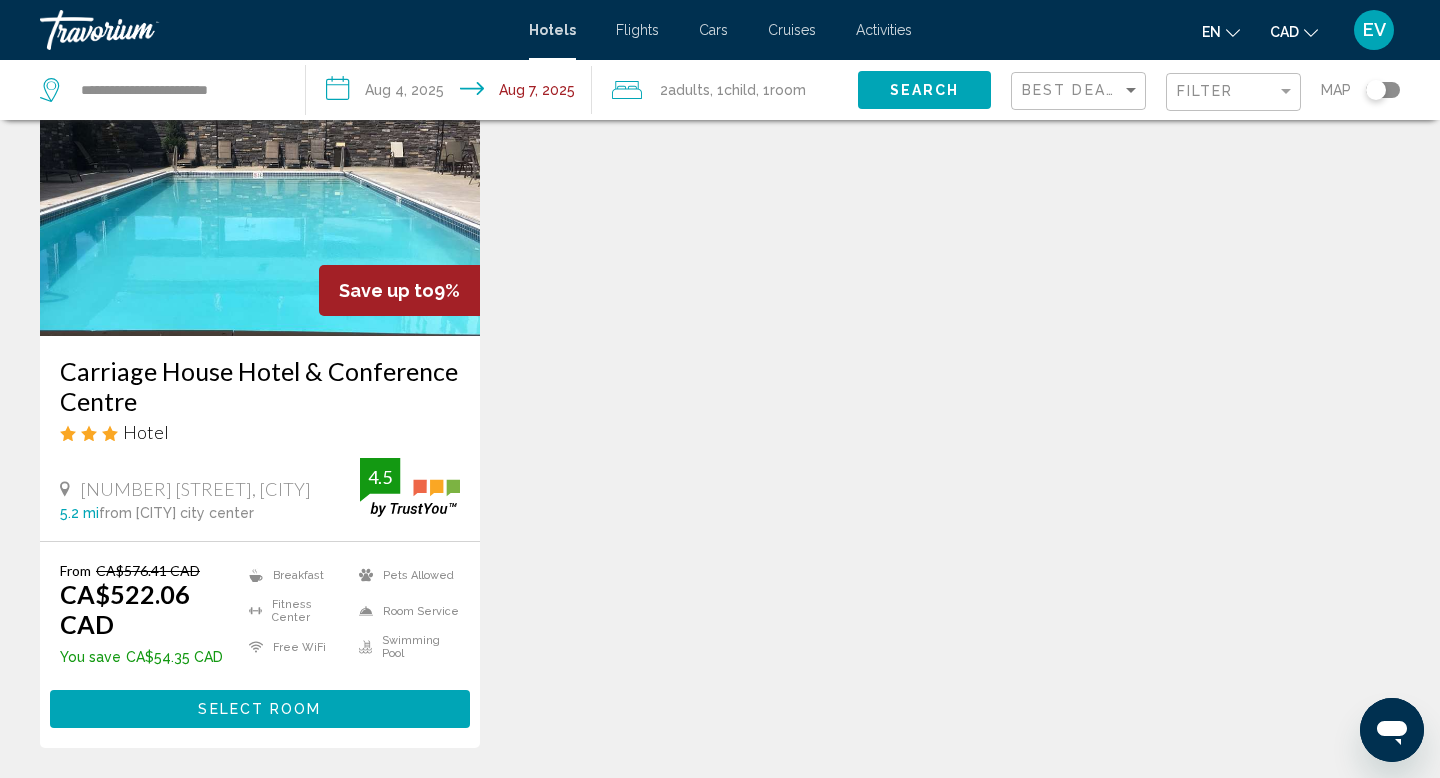 click on "Select Room" at bounding box center (260, 708) 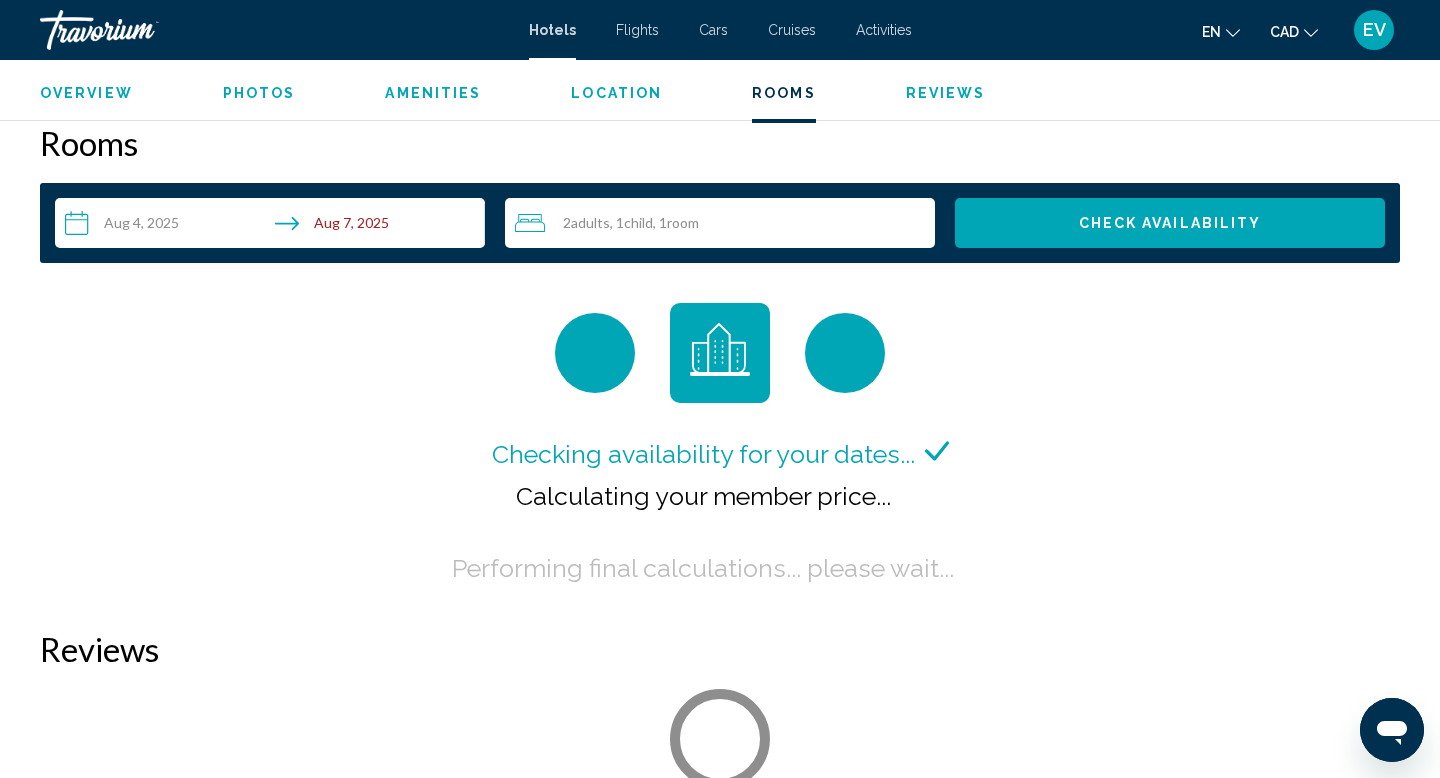 scroll, scrollTop: 2490, scrollLeft: 0, axis: vertical 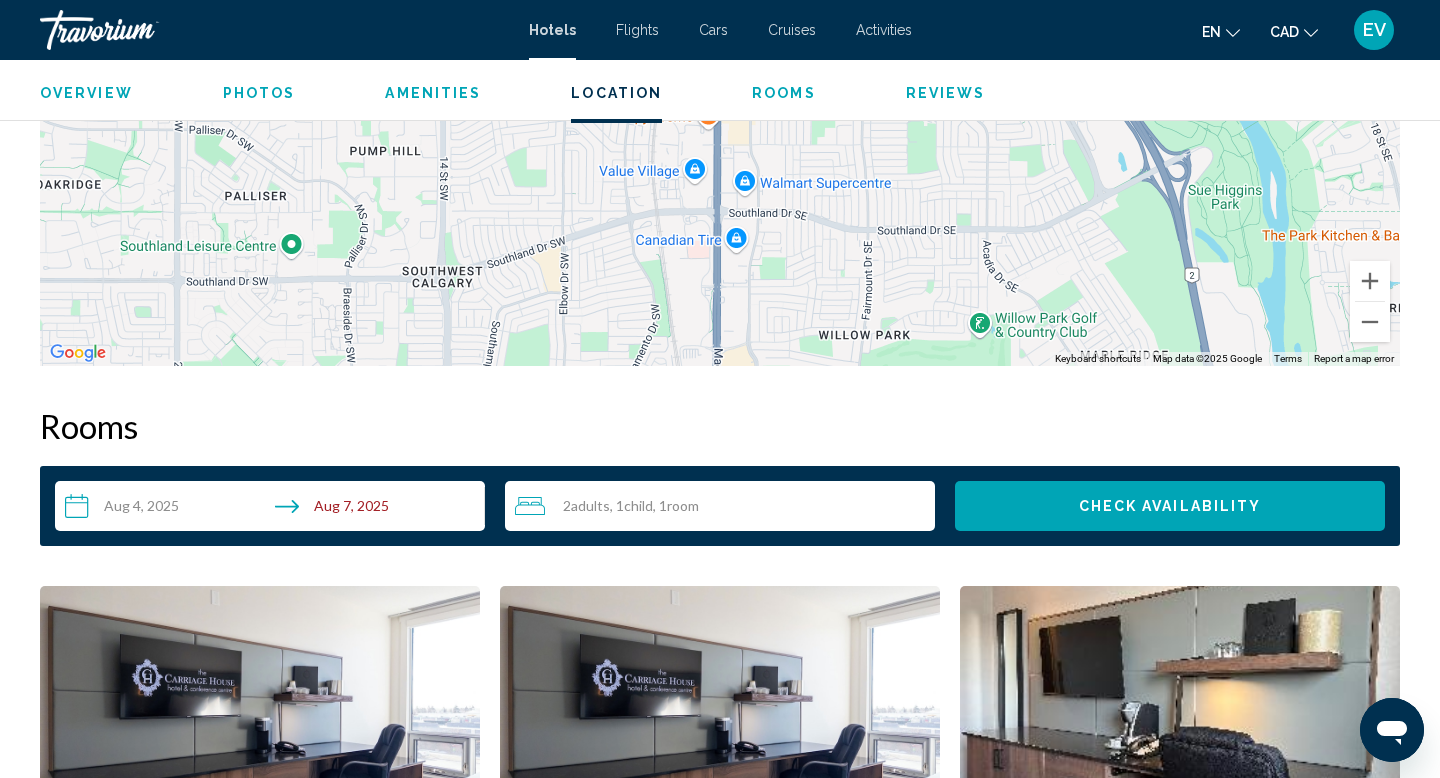 click on "2  Adult Adults , 1  Child Children , 1  Room rooms" at bounding box center (725, 506) 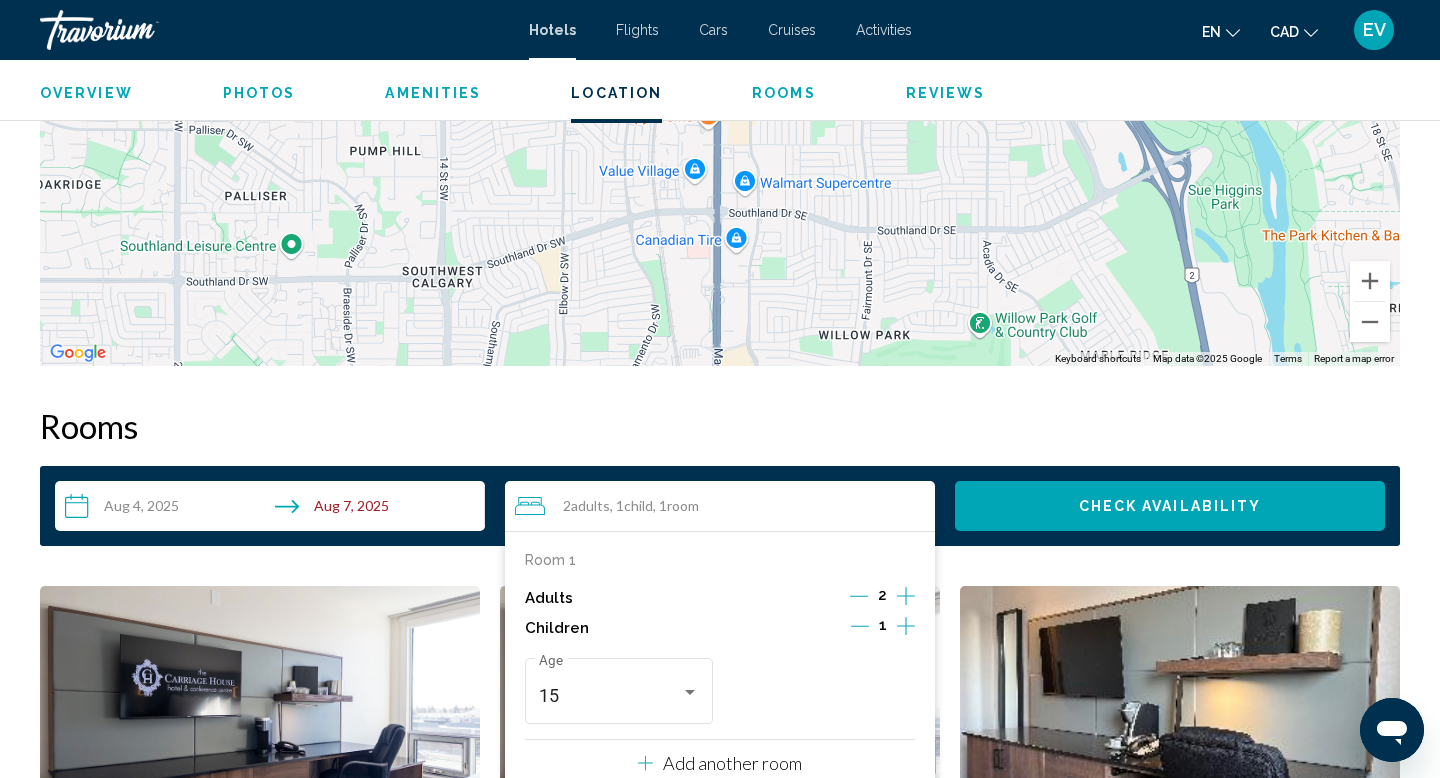 click 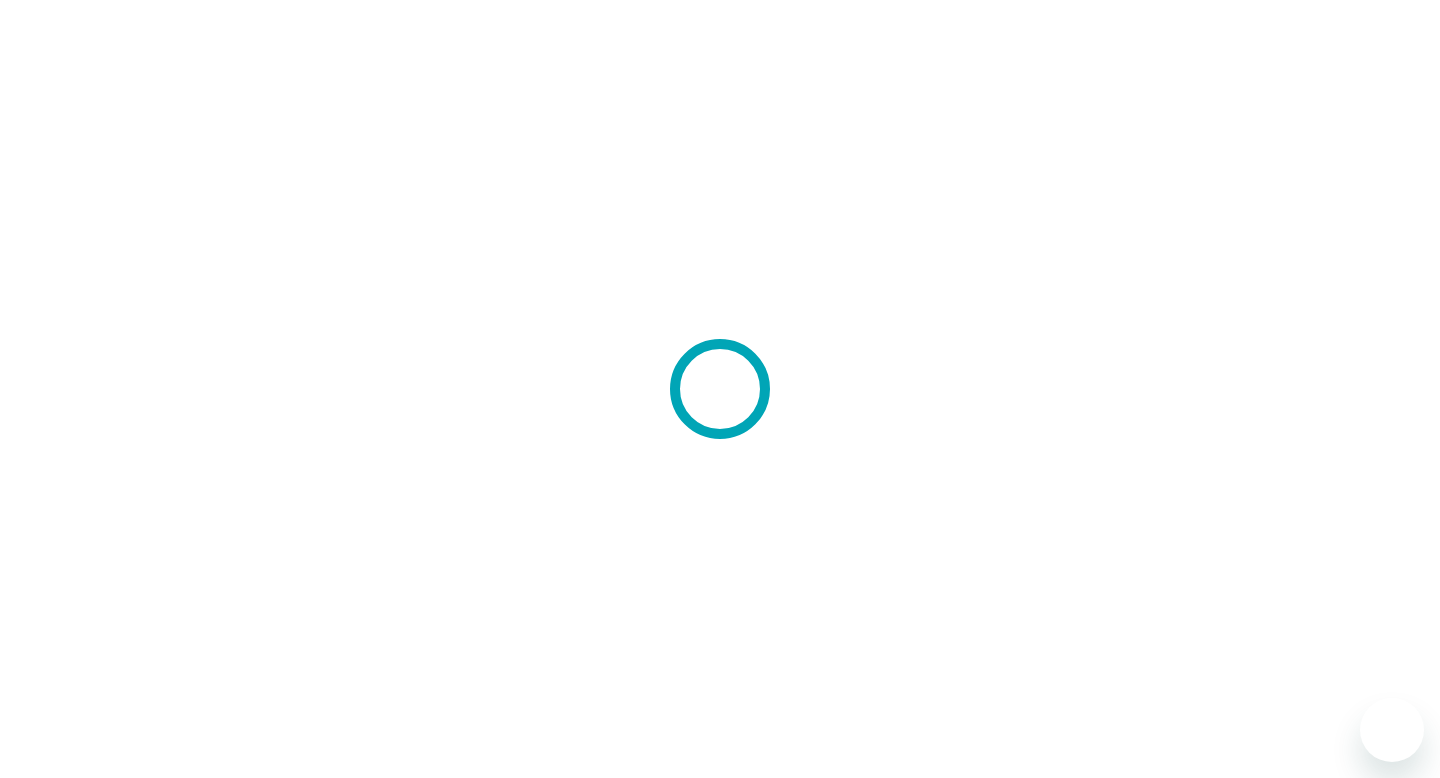 scroll, scrollTop: 0, scrollLeft: 0, axis: both 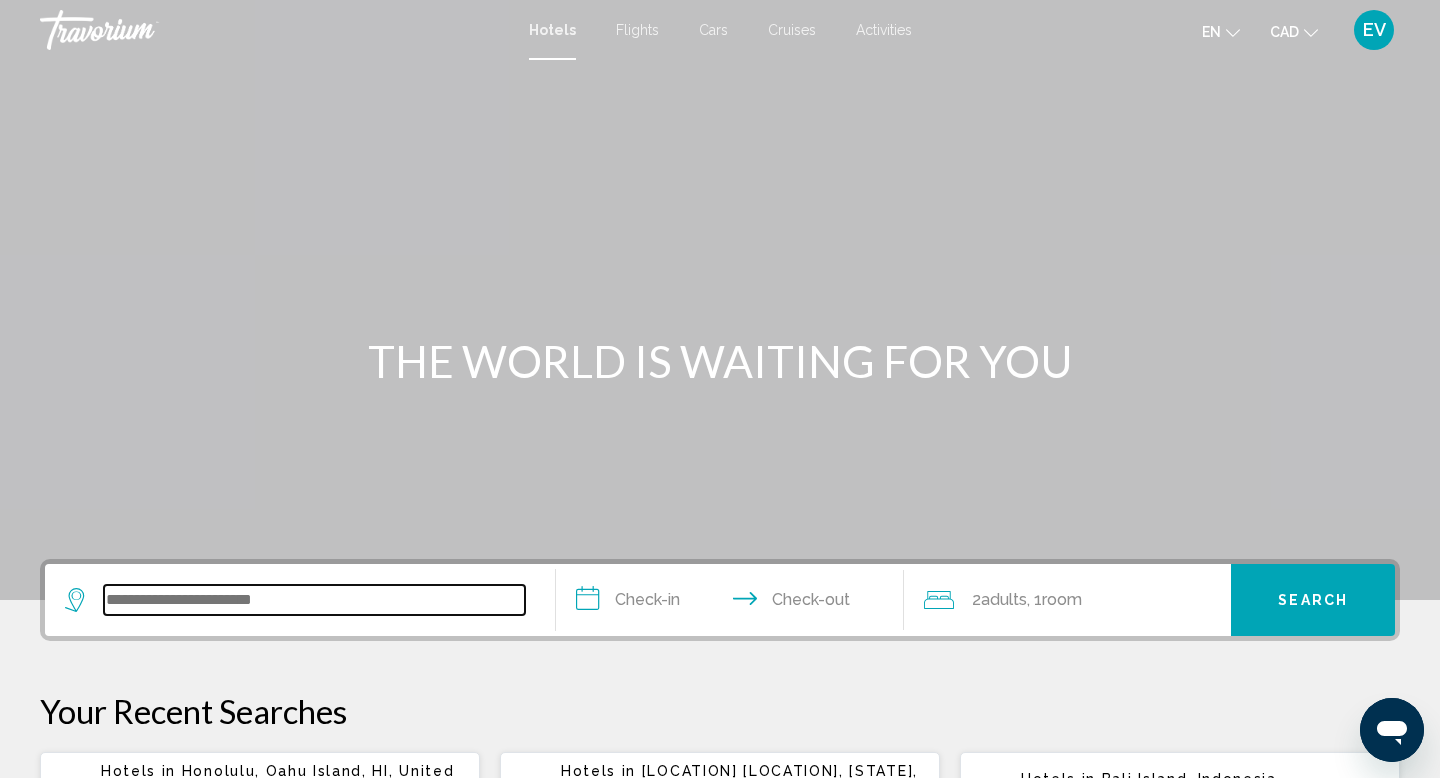click at bounding box center [314, 600] 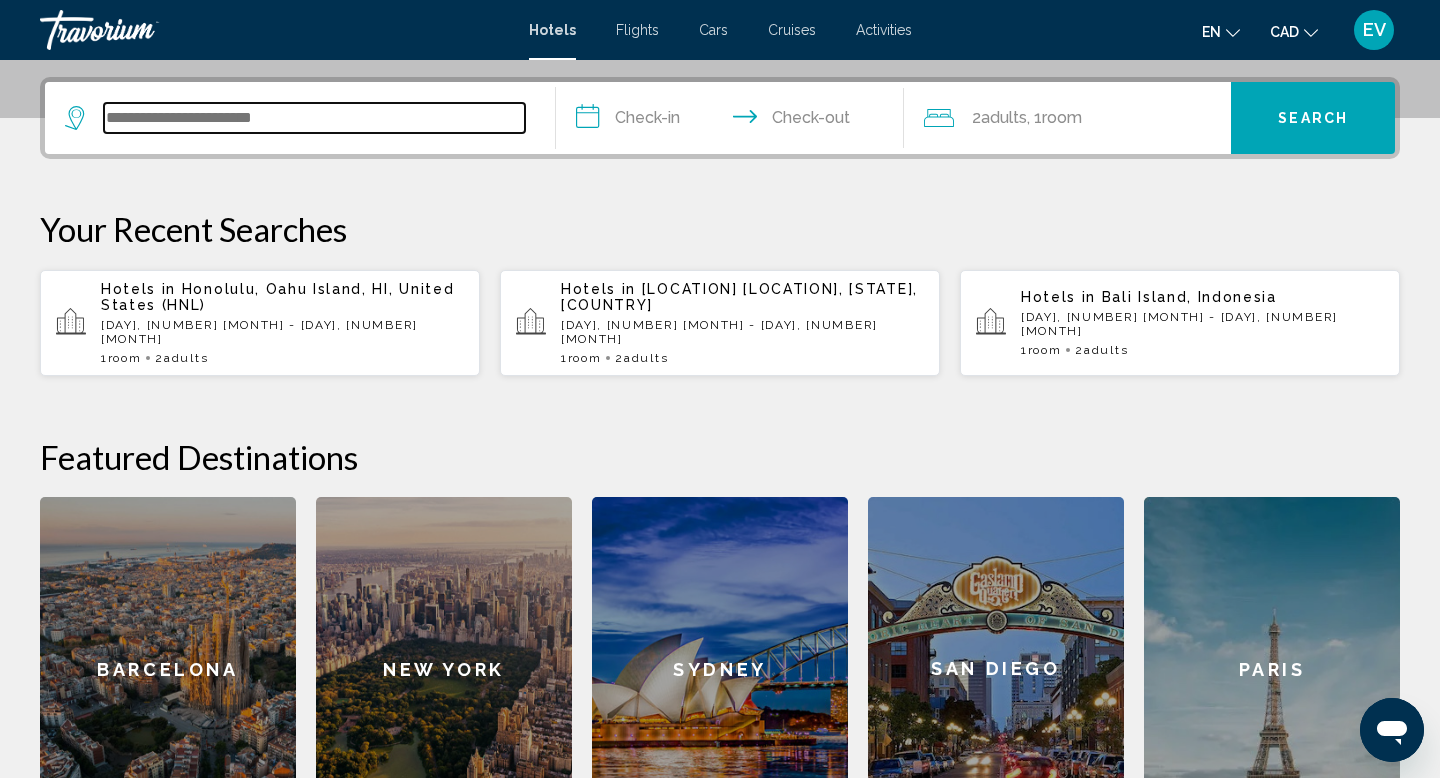 scroll, scrollTop: 494, scrollLeft: 0, axis: vertical 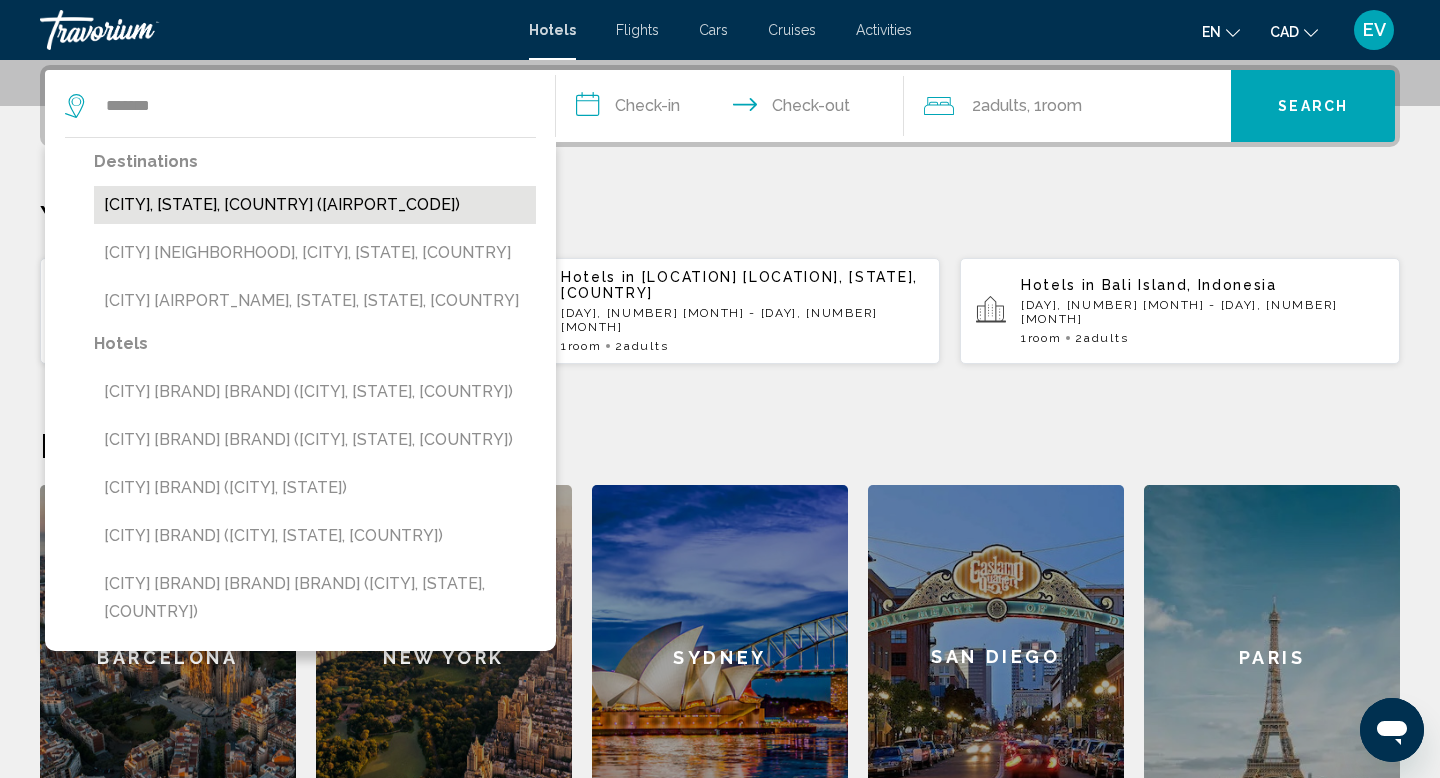 click on "[CITY], [STATE], [COUNTRY] ([AIRPORT_CODE])" at bounding box center (315, 205) 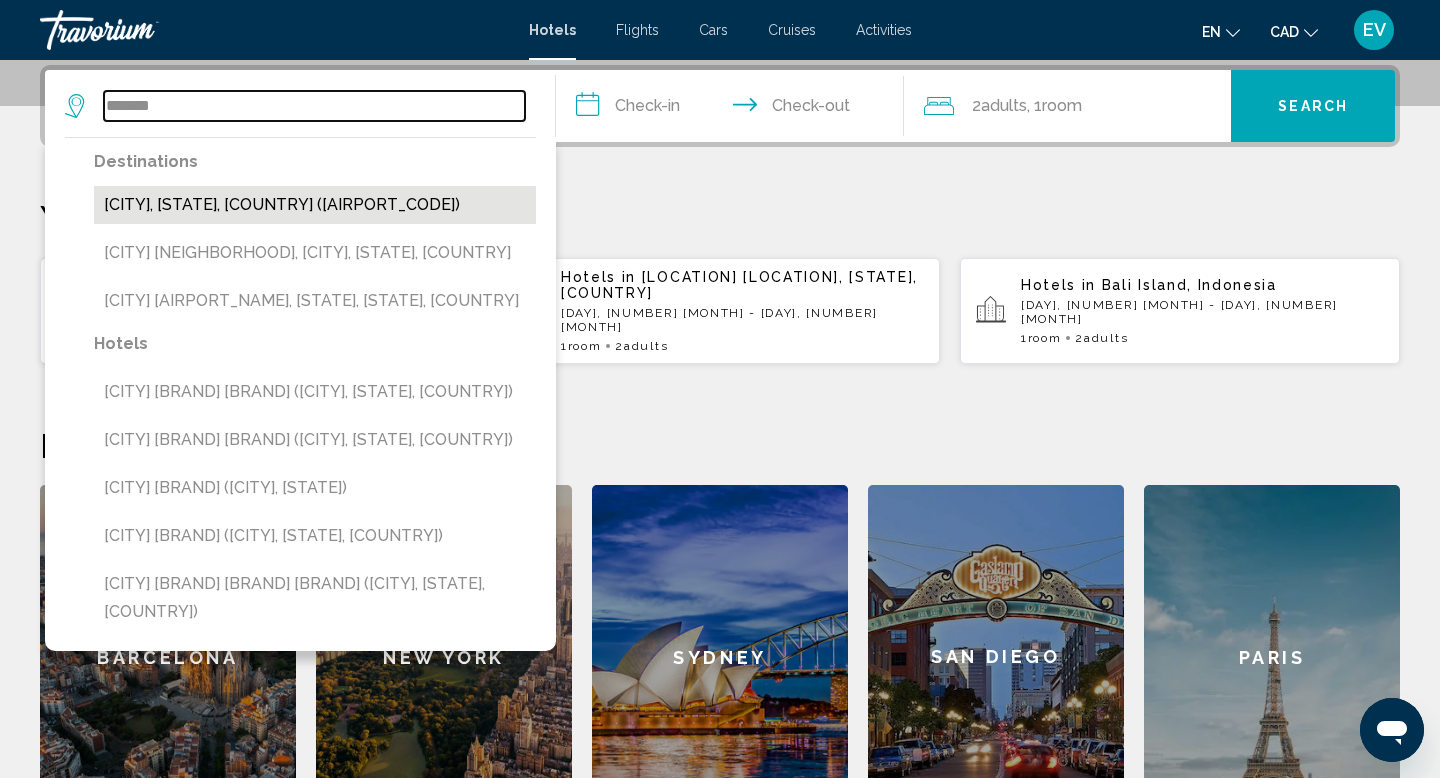 type on "**********" 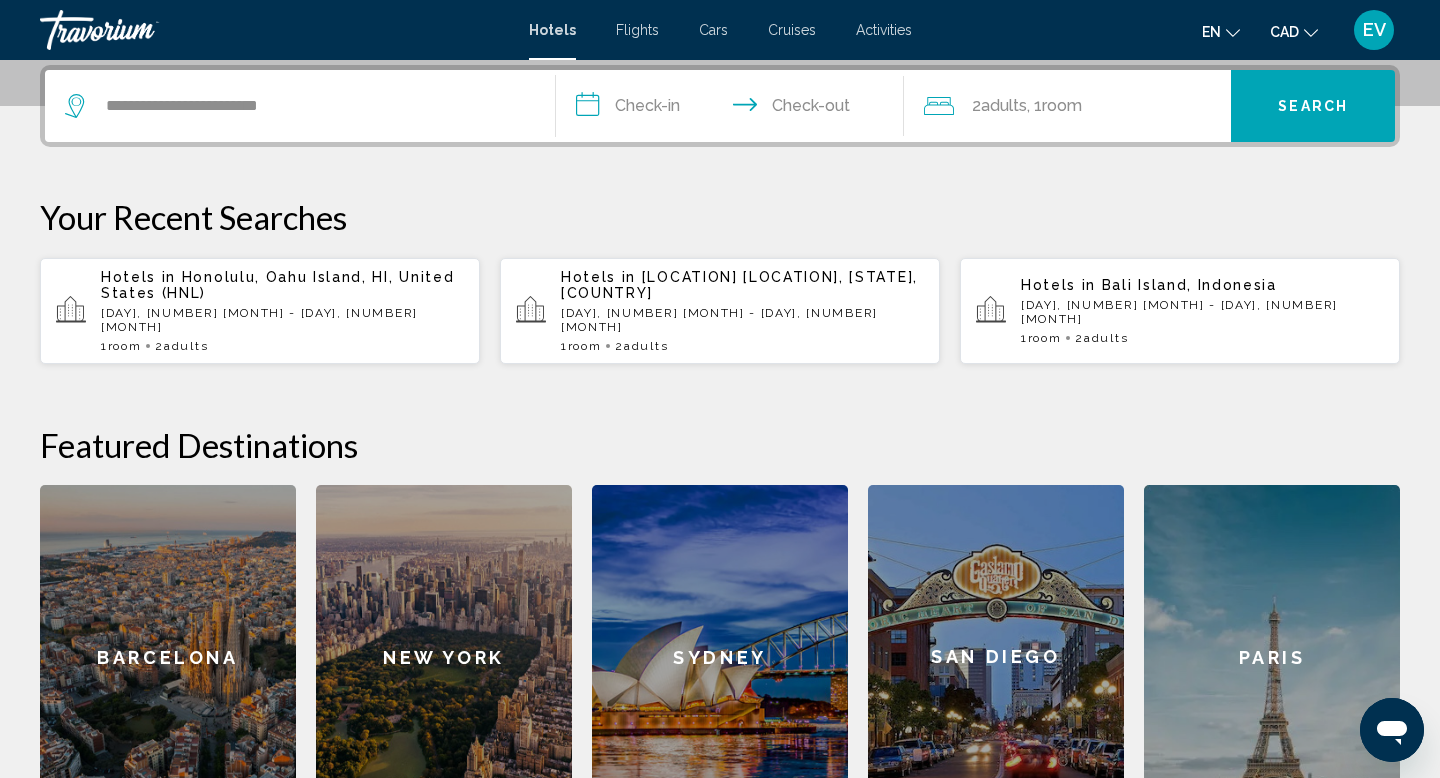 click on "**********" at bounding box center (734, 109) 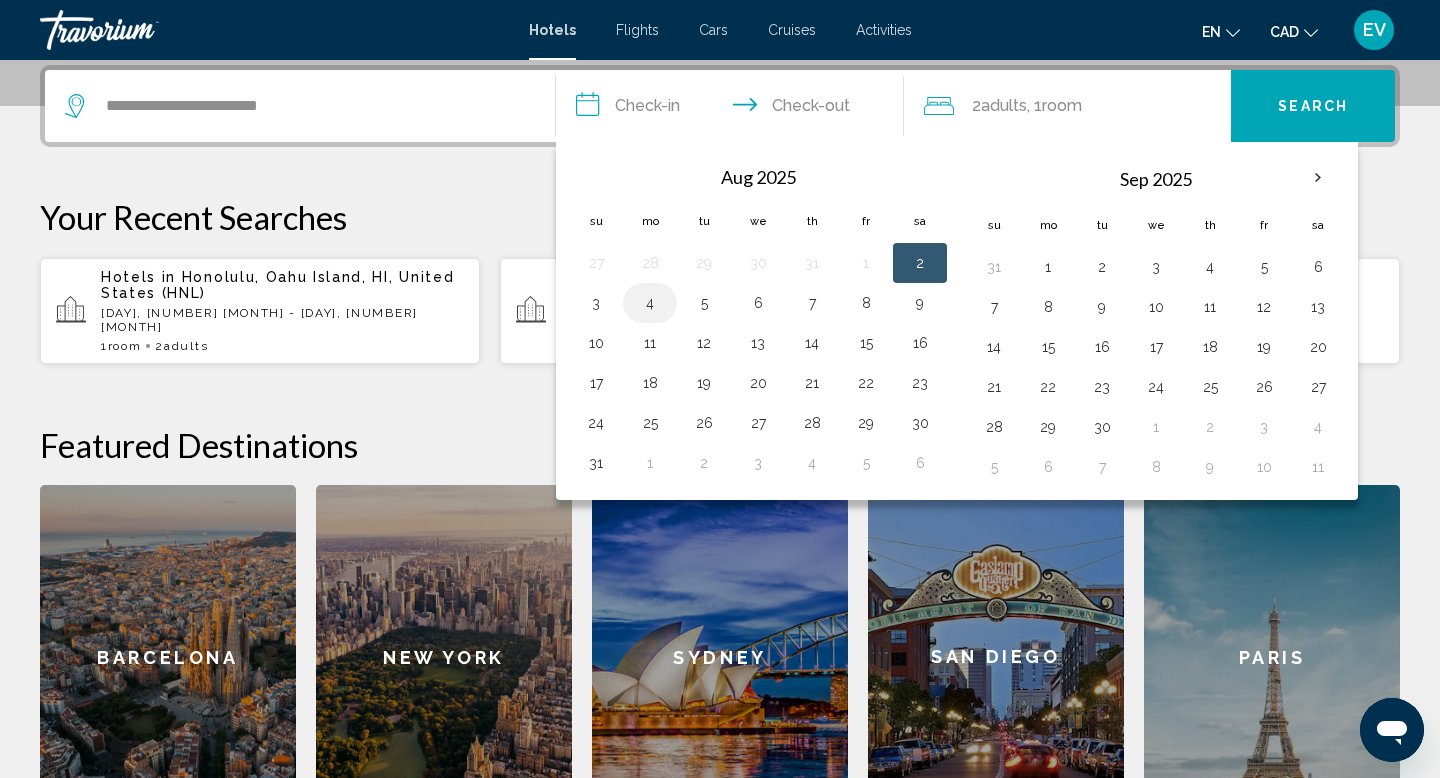 click on "4" at bounding box center [650, 303] 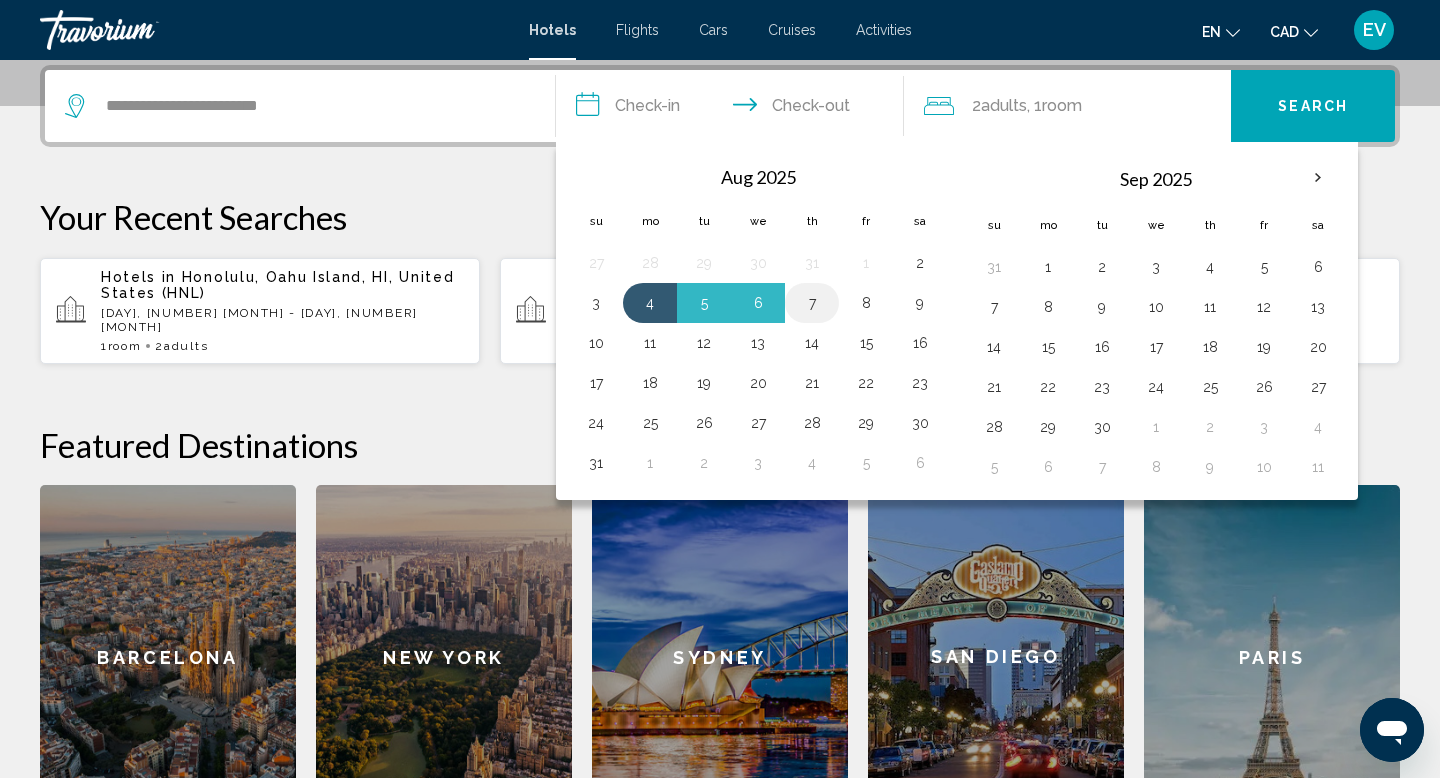 click on "7" at bounding box center [812, 303] 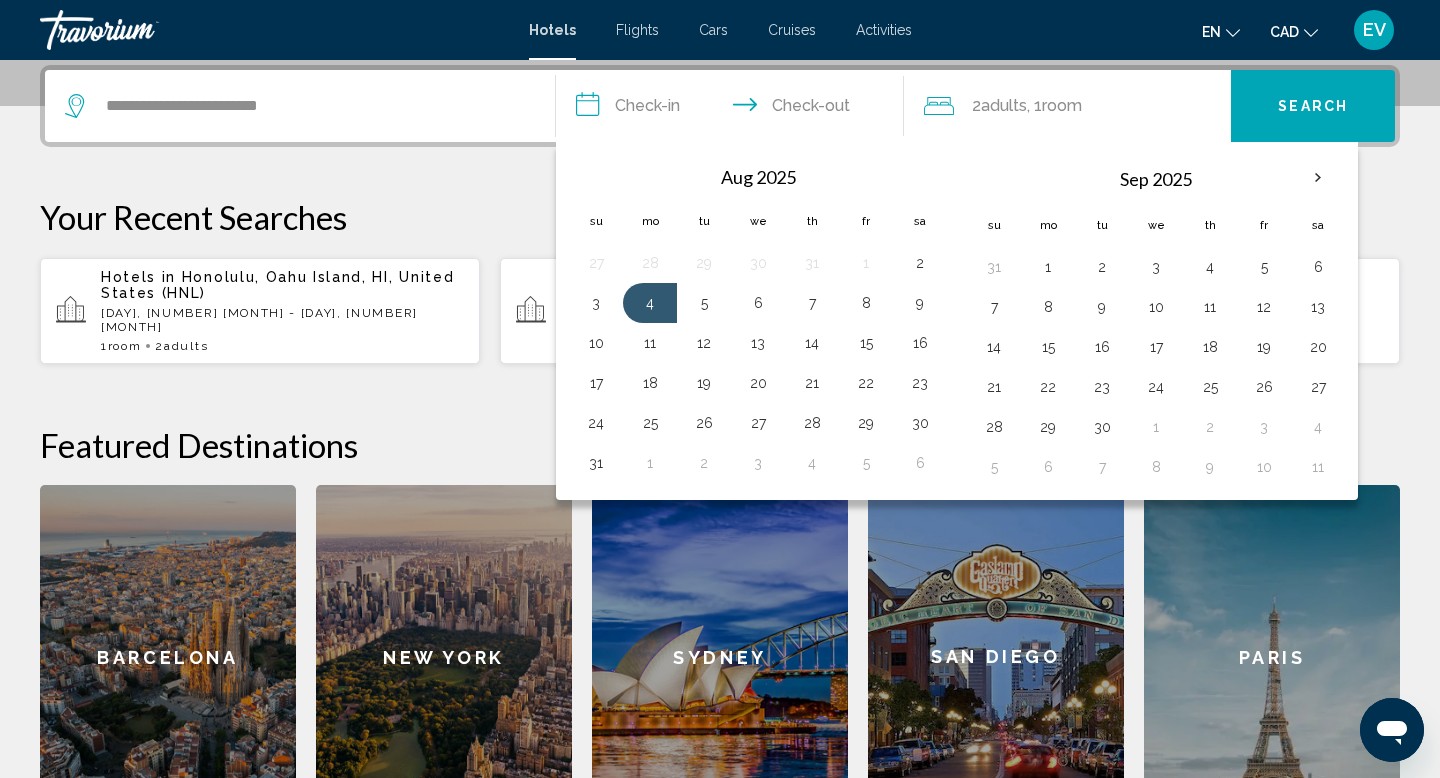 click on "**********" at bounding box center [720, 447] 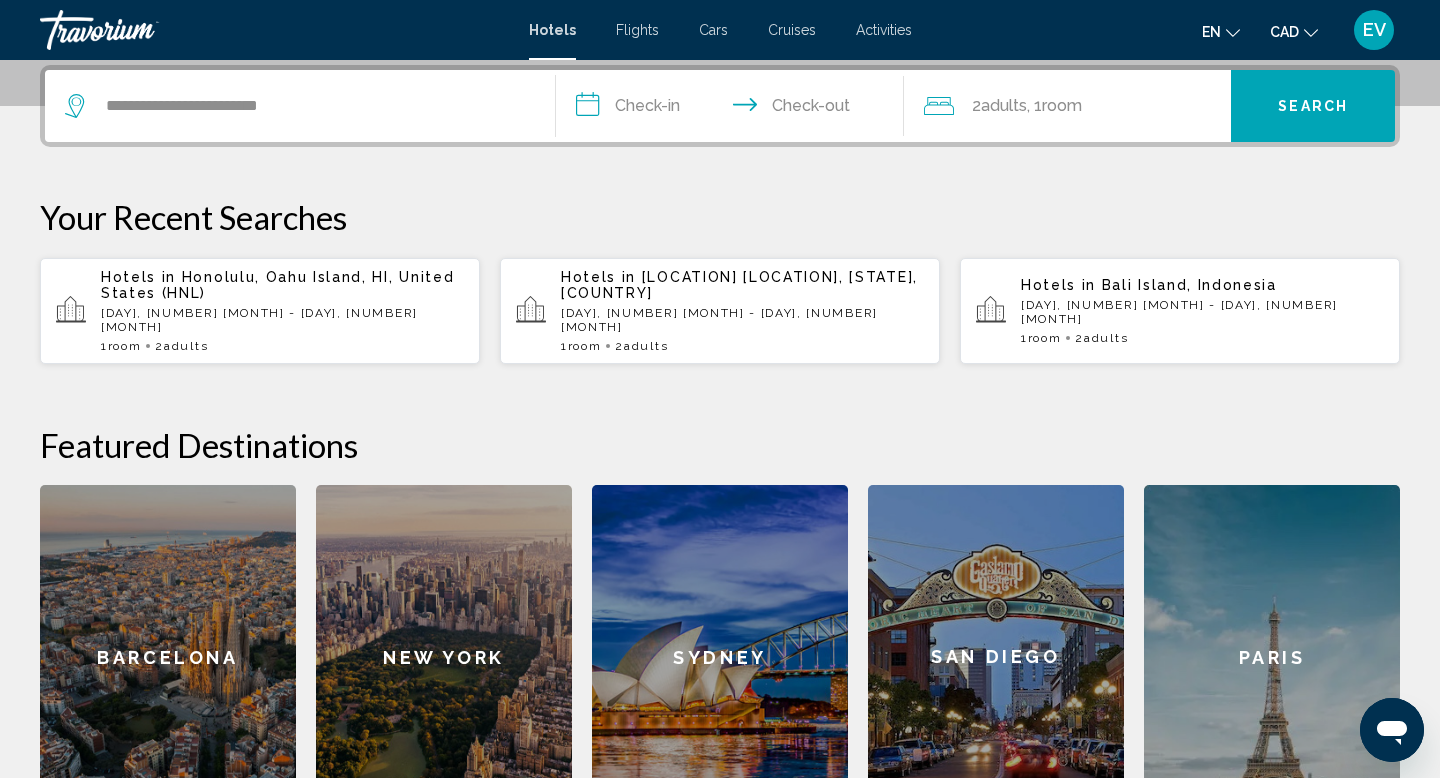 click on "**********" at bounding box center (734, 109) 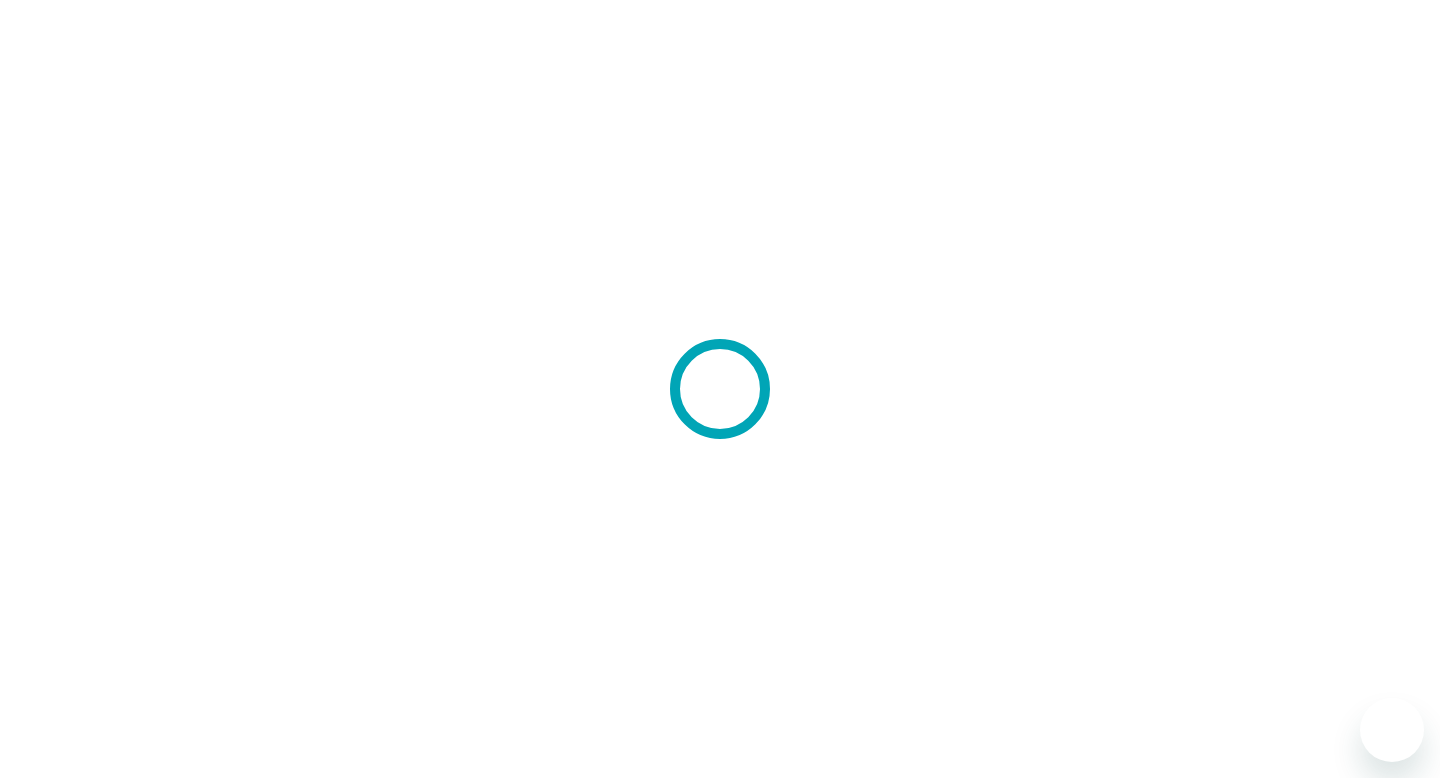 scroll, scrollTop: 0, scrollLeft: 0, axis: both 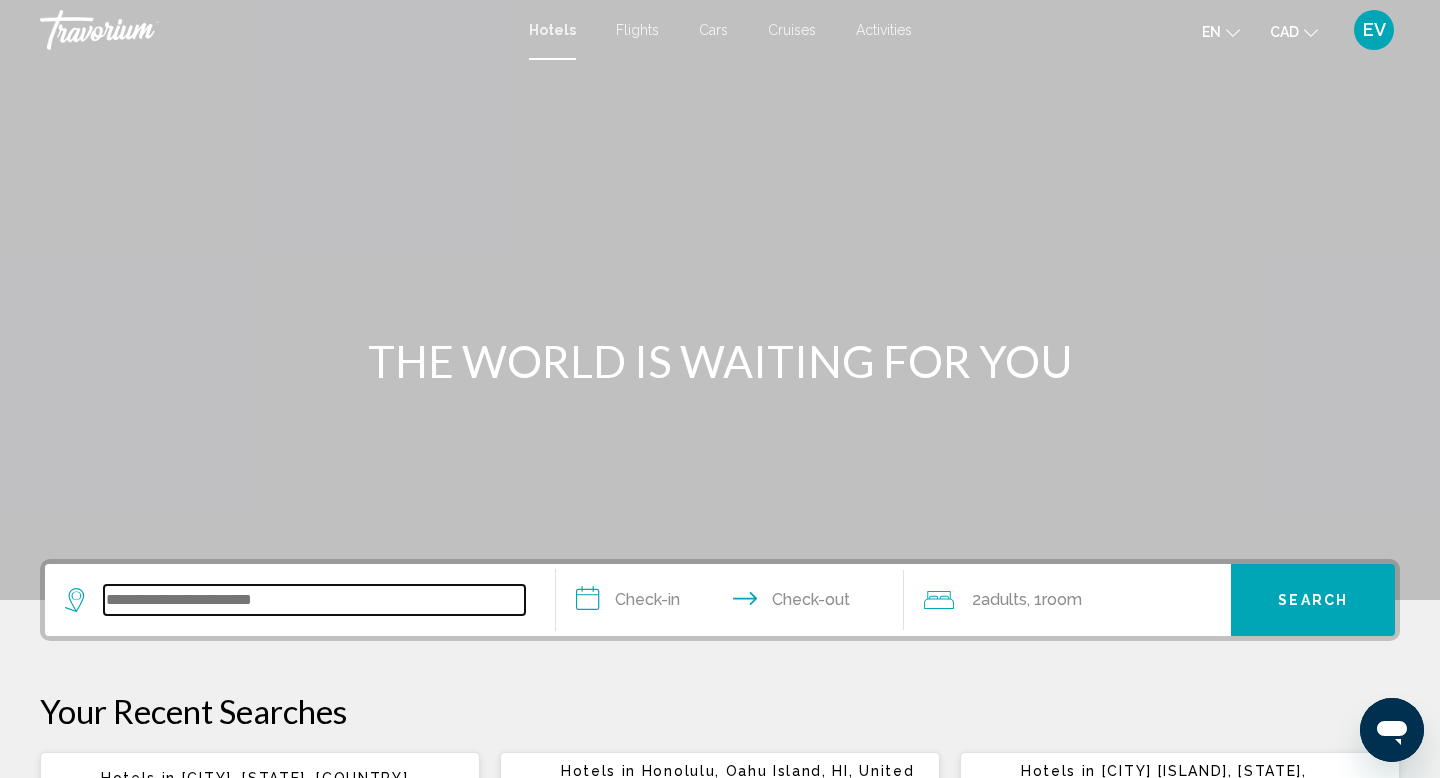 click at bounding box center [314, 600] 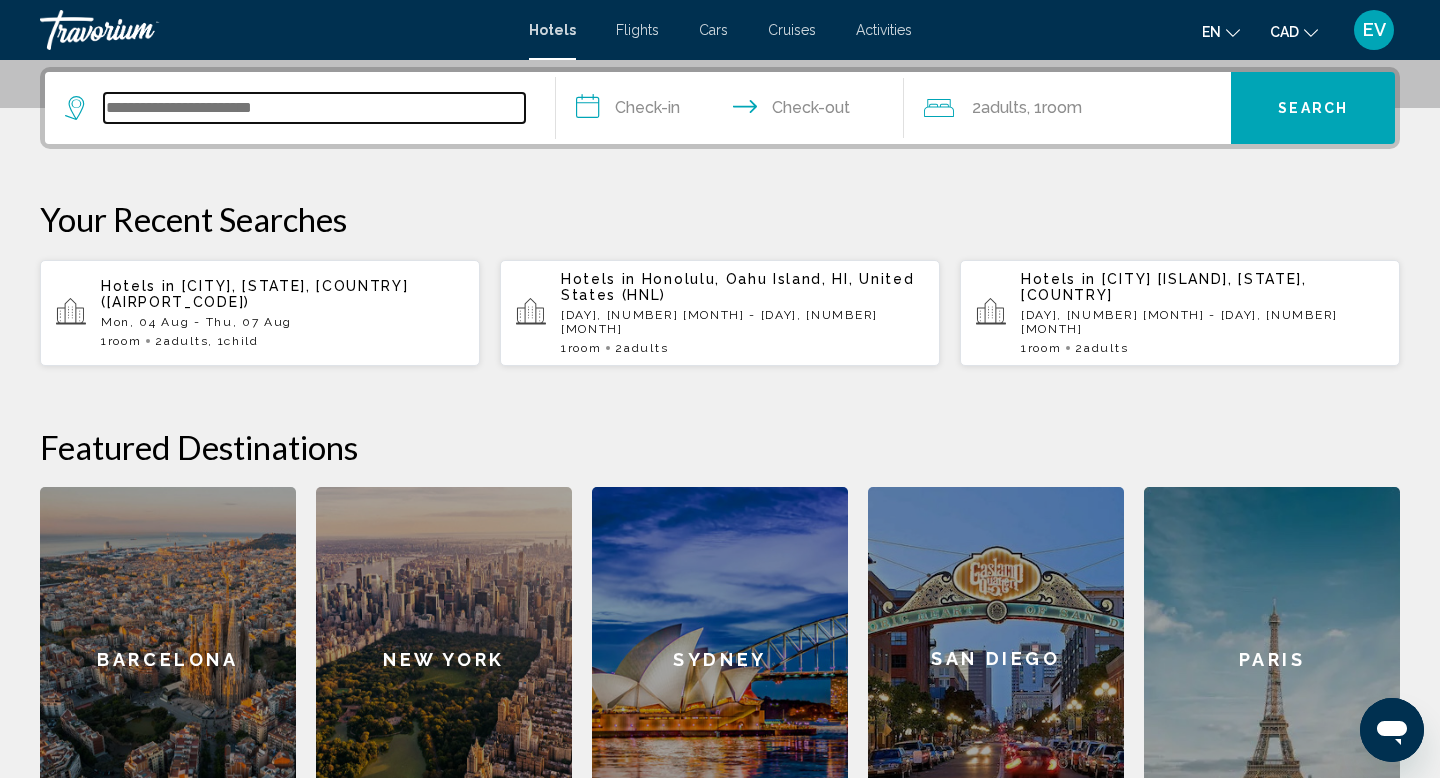 scroll, scrollTop: 494, scrollLeft: 0, axis: vertical 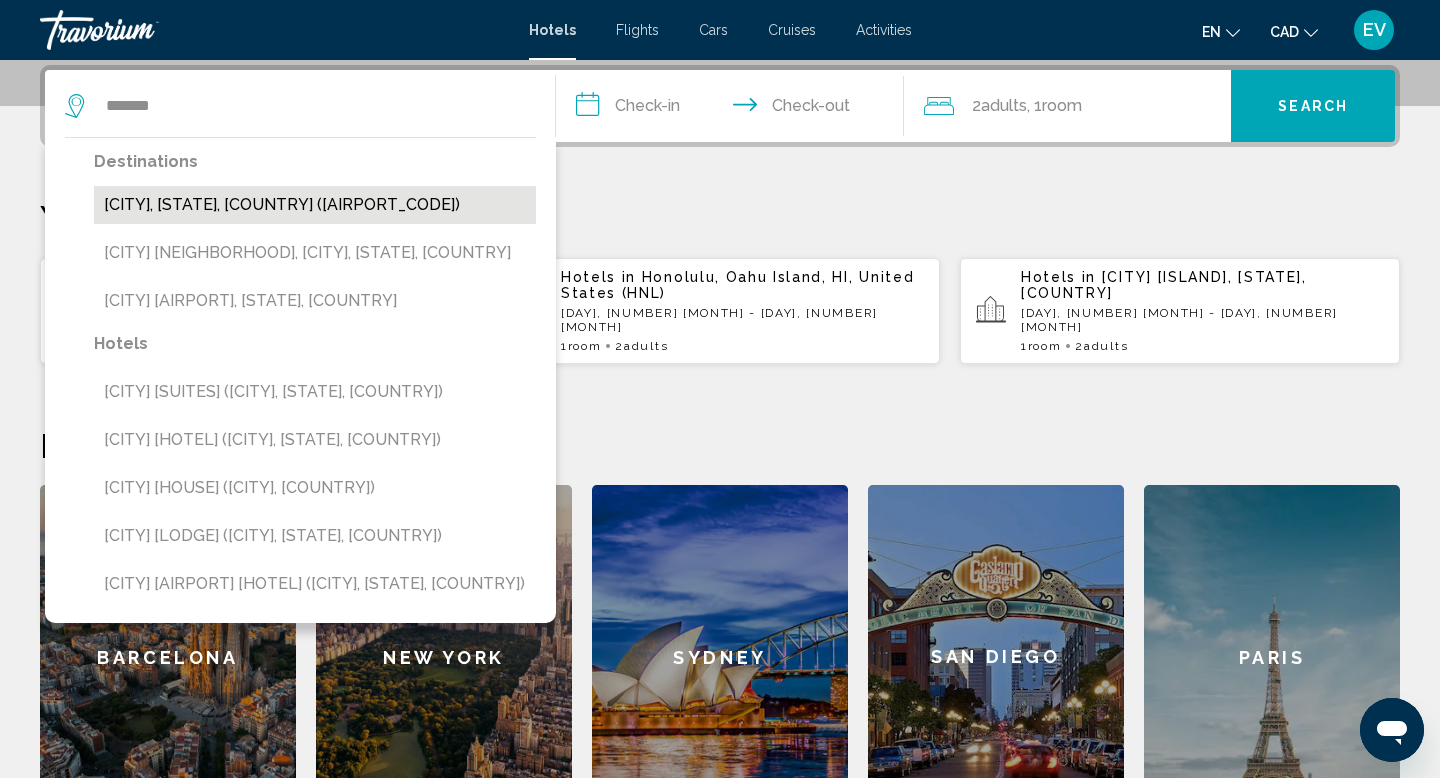 click on "[CITY], [STATE], [COUNTRY] ([AIRPORT_CODE])" at bounding box center [315, 205] 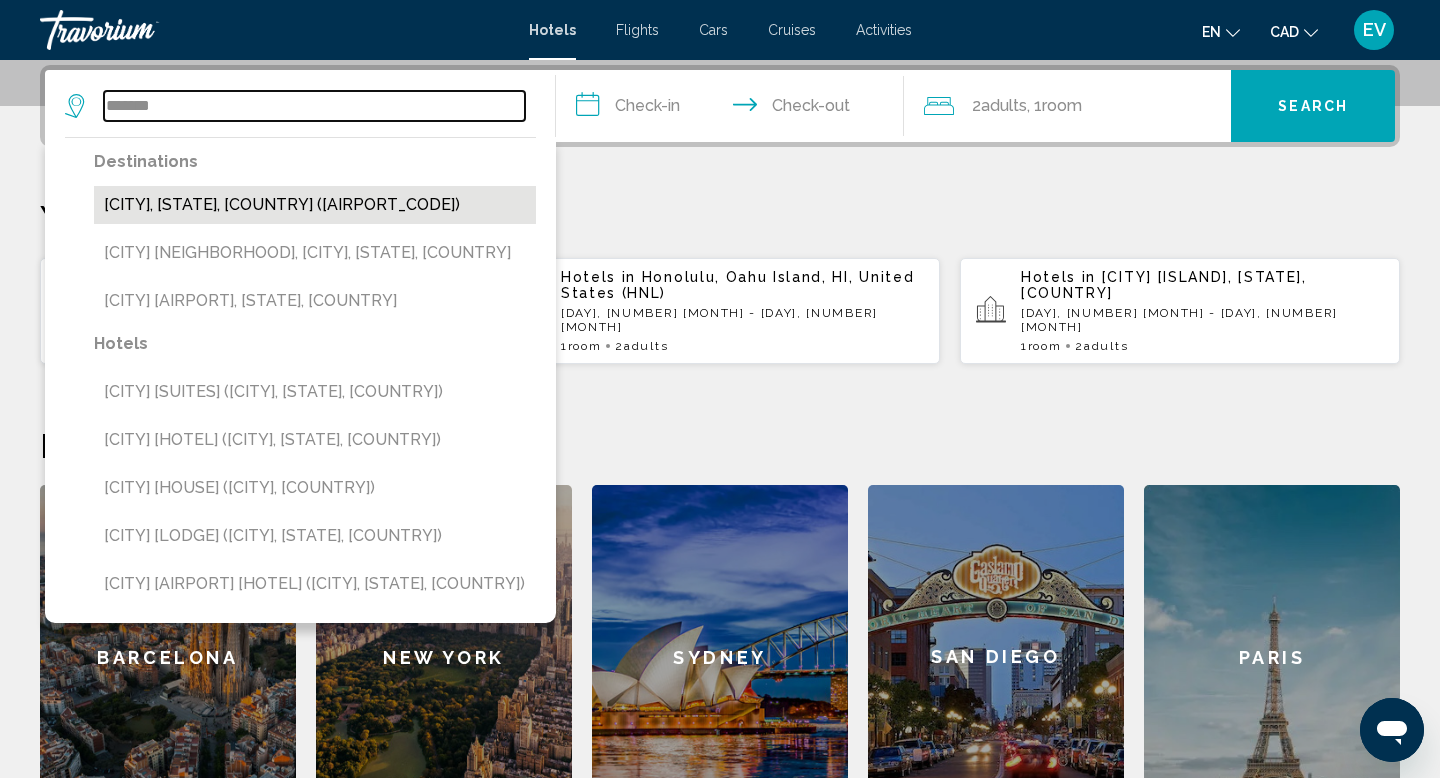type on "**********" 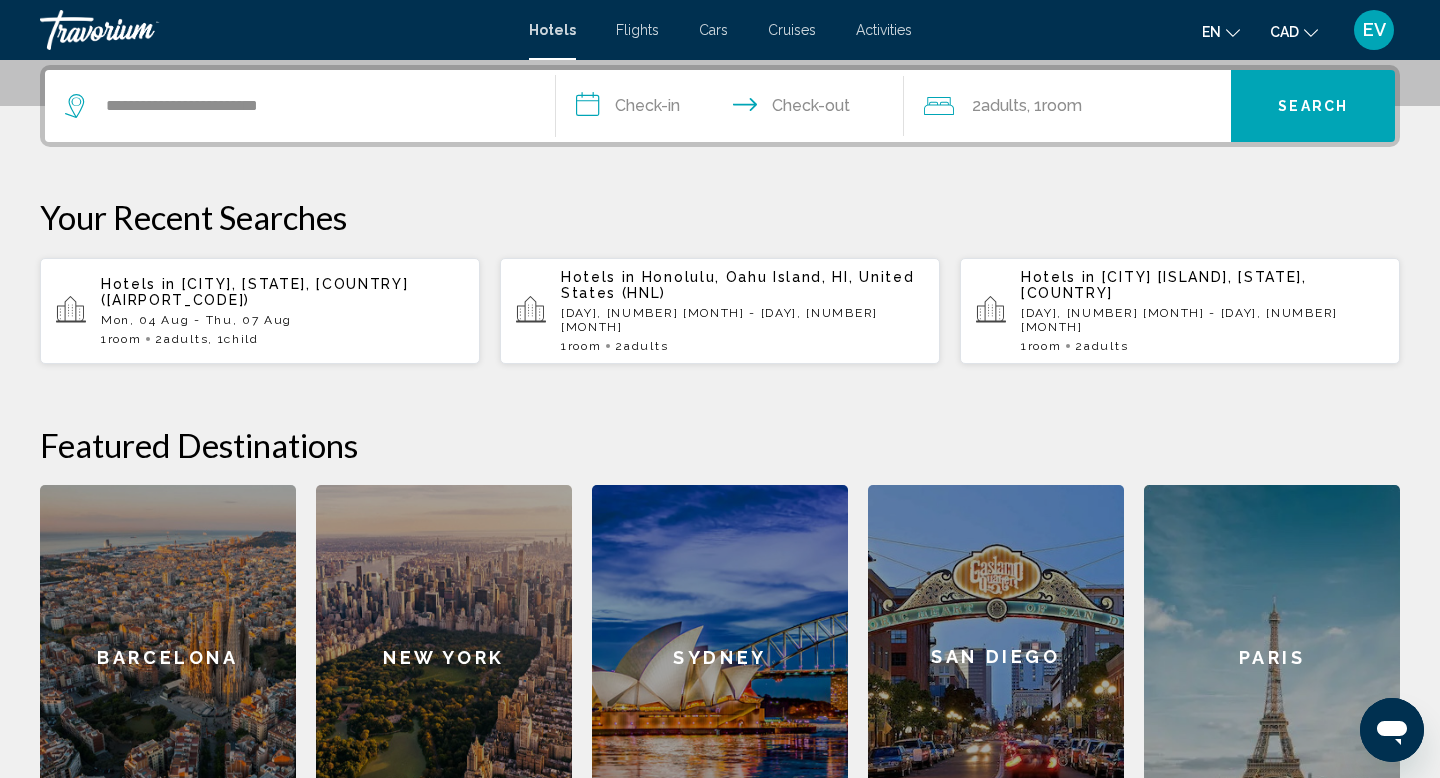 click on "**********" at bounding box center (734, 109) 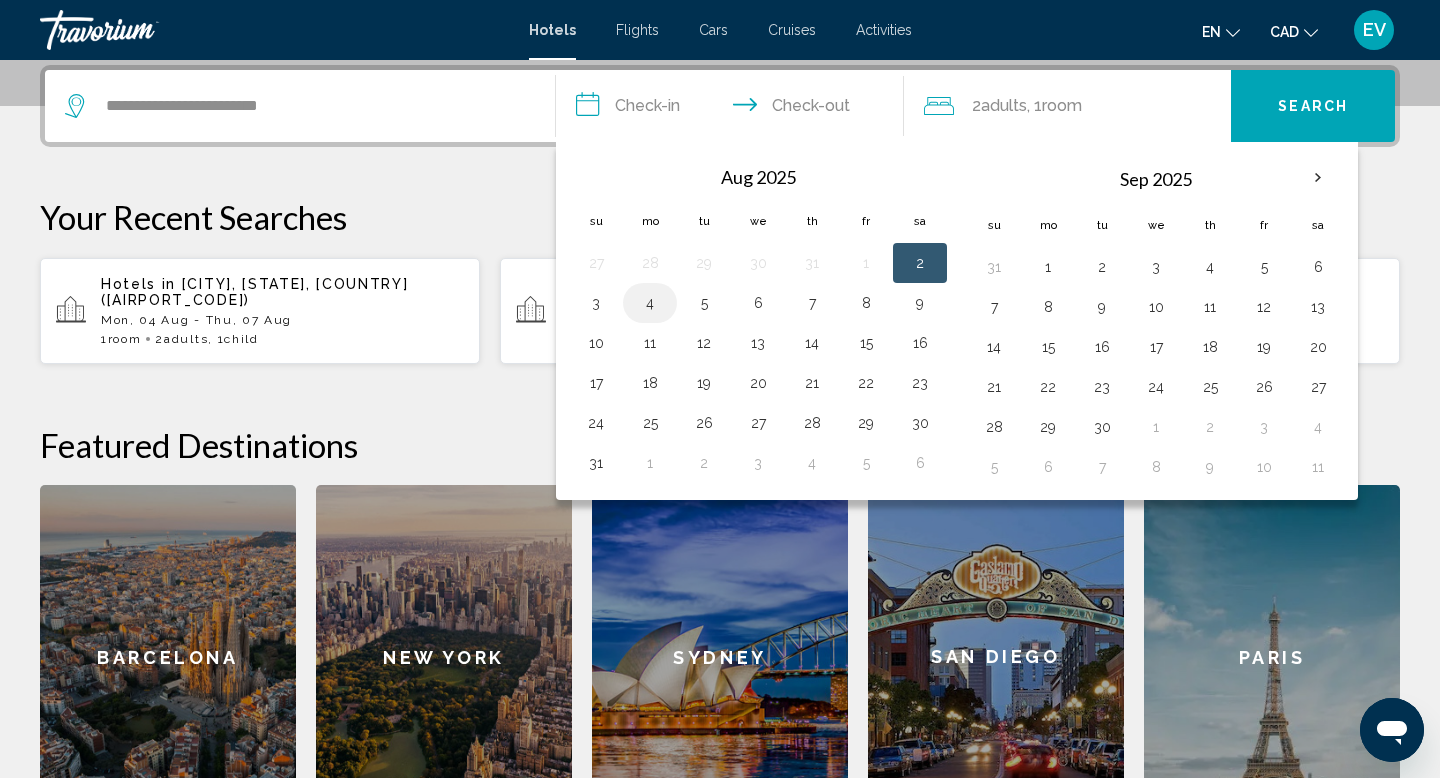click on "4" at bounding box center [650, 303] 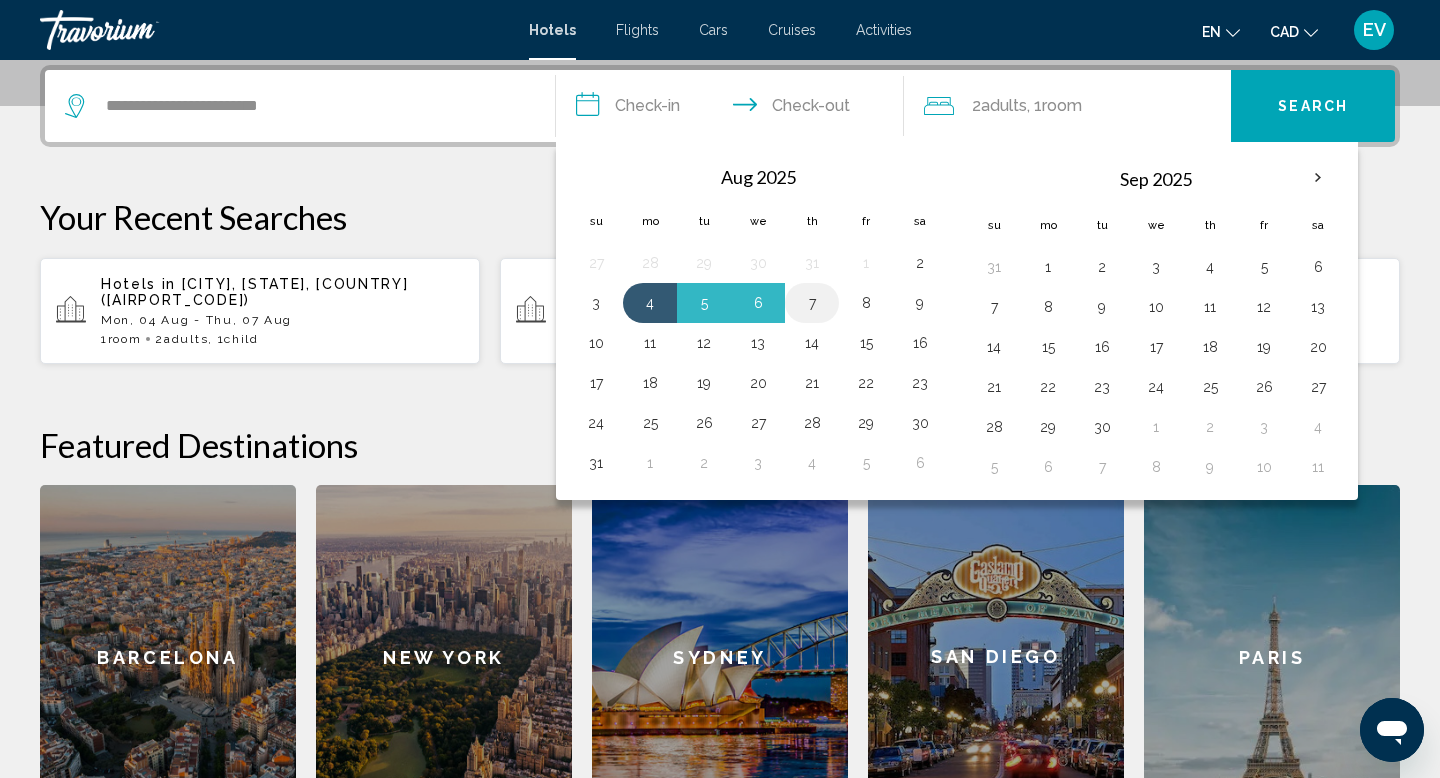 click on "7" at bounding box center (812, 303) 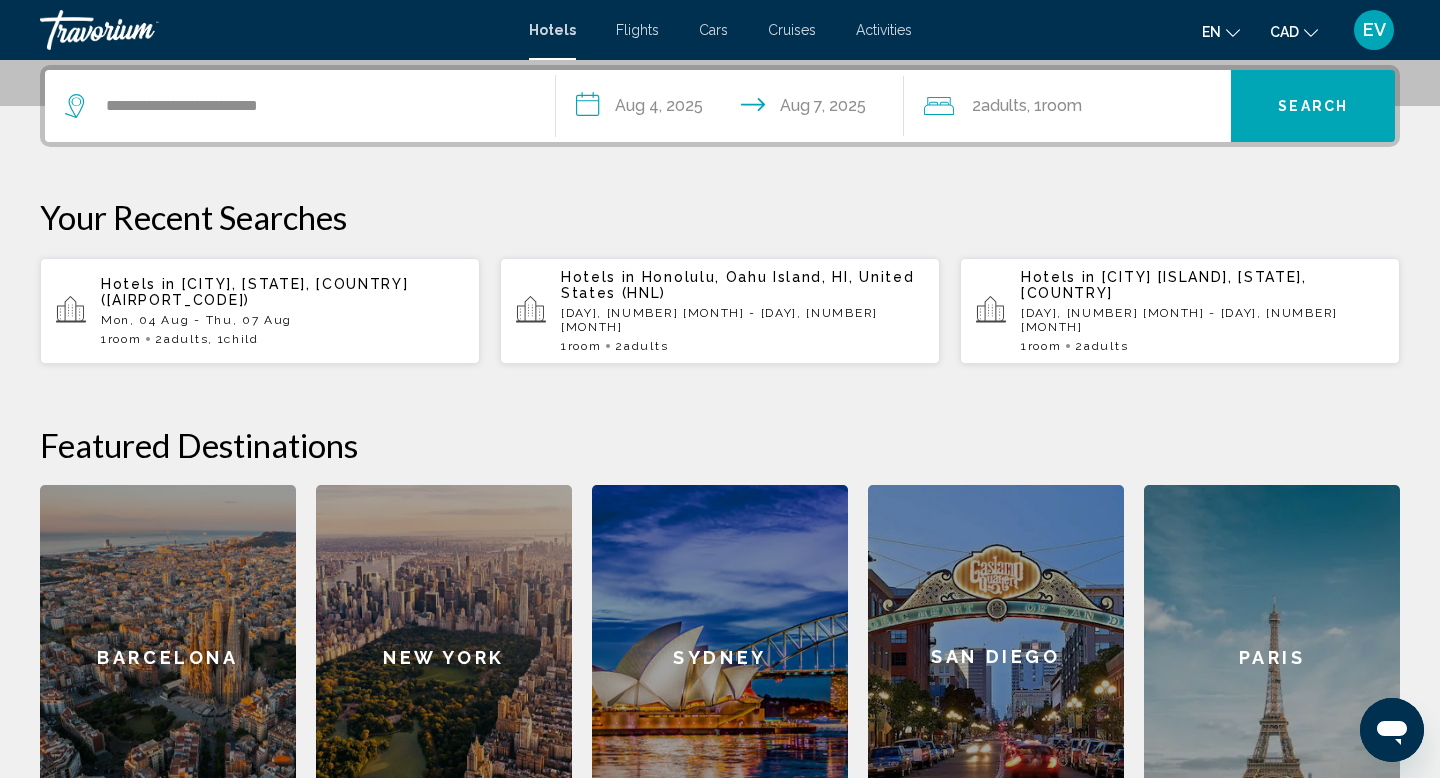 click on "Search" at bounding box center (1313, 106) 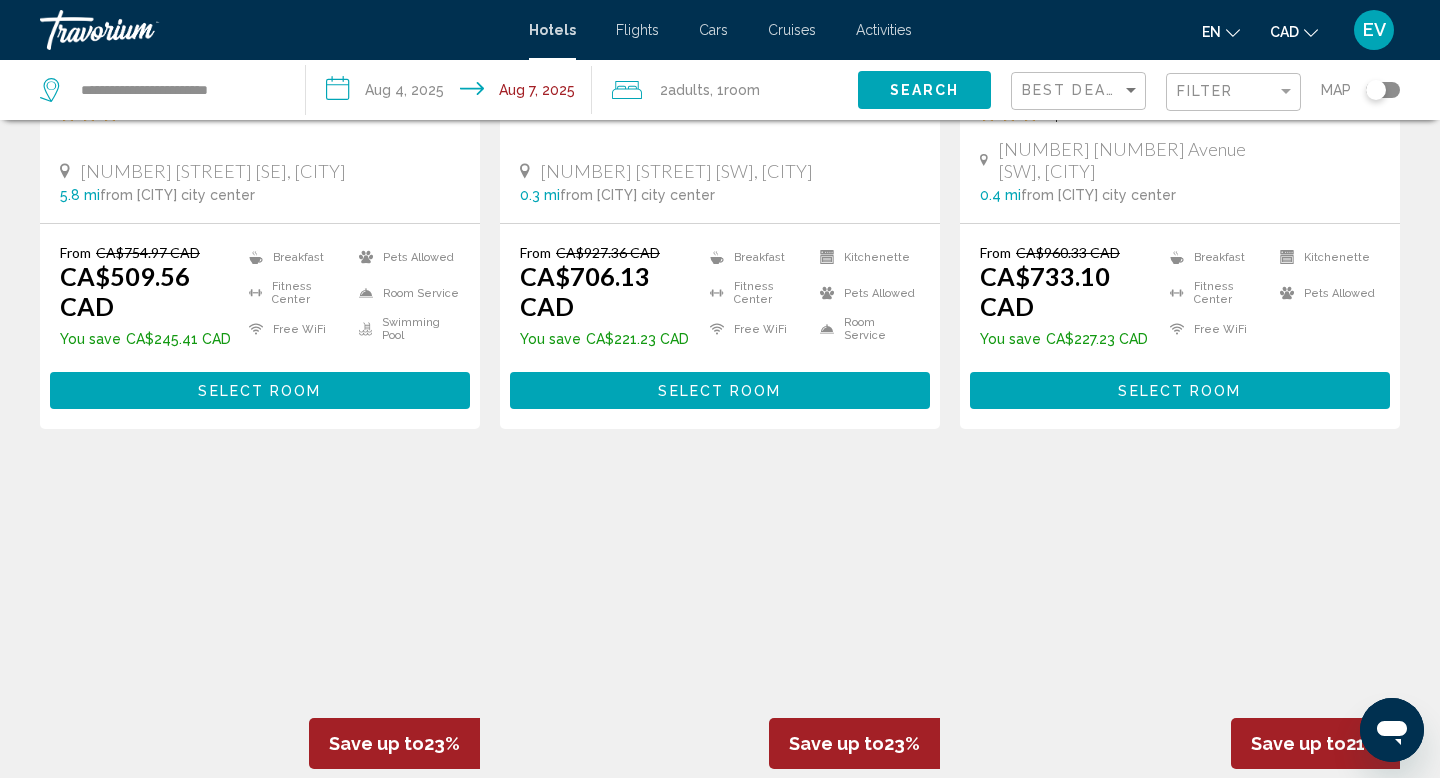 scroll, scrollTop: 0, scrollLeft: 0, axis: both 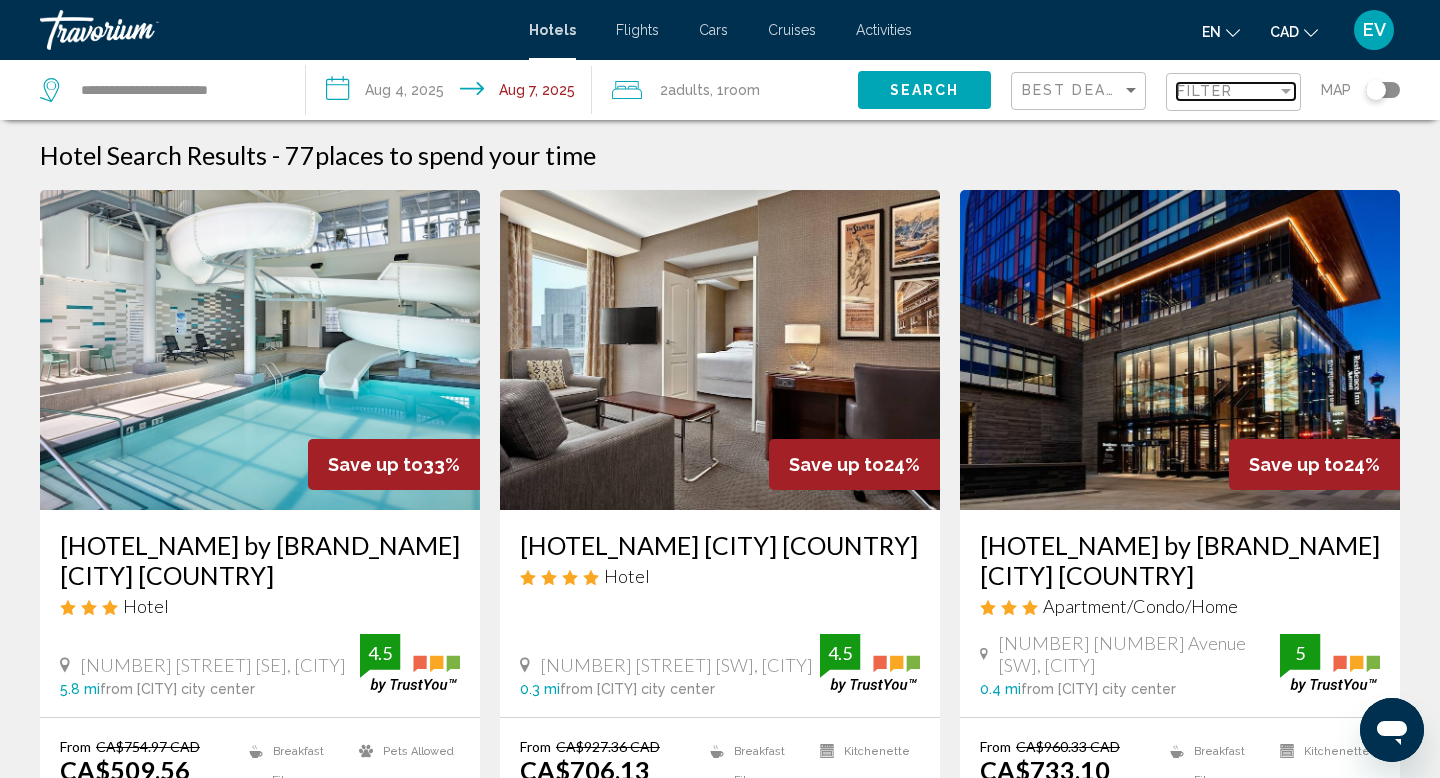 click on "Filter" at bounding box center (1205, 91) 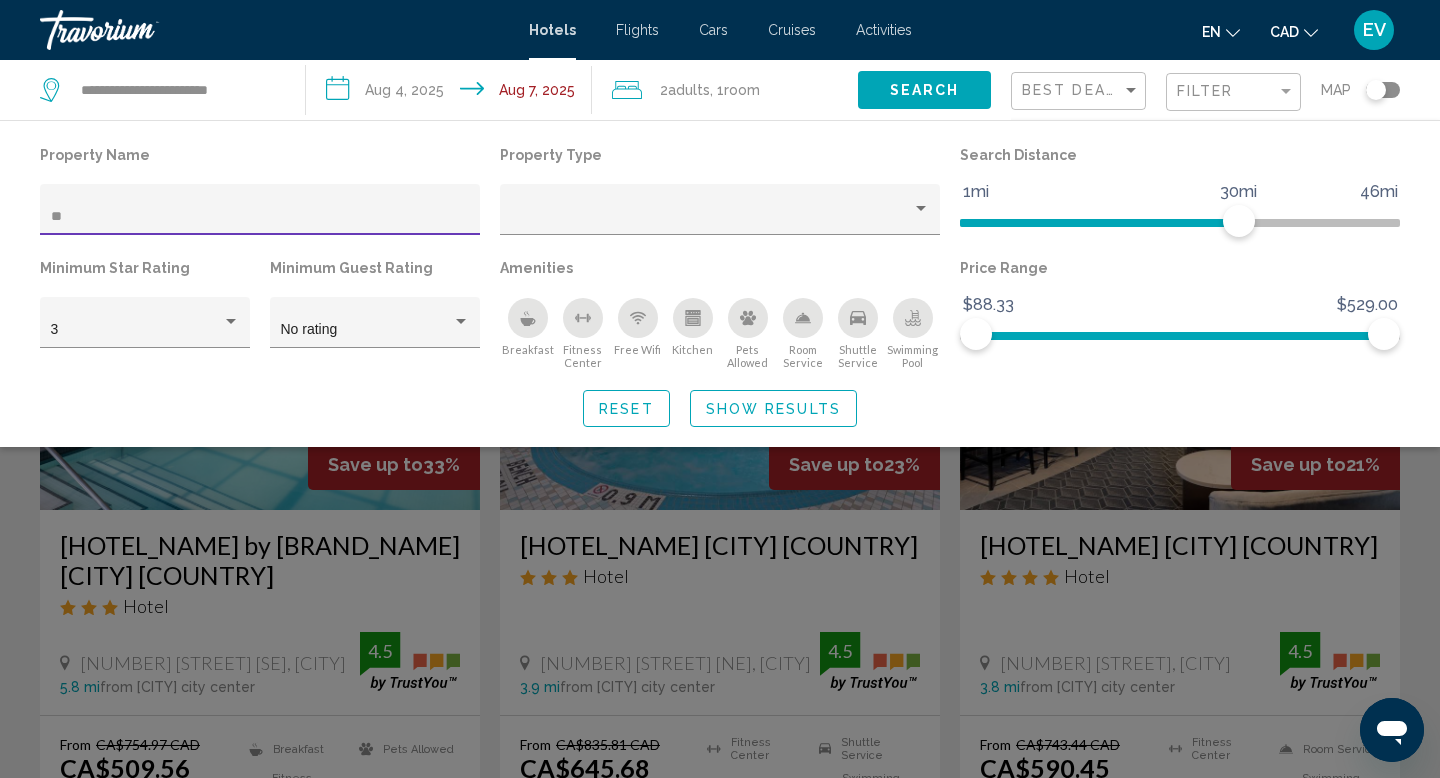type on "***" 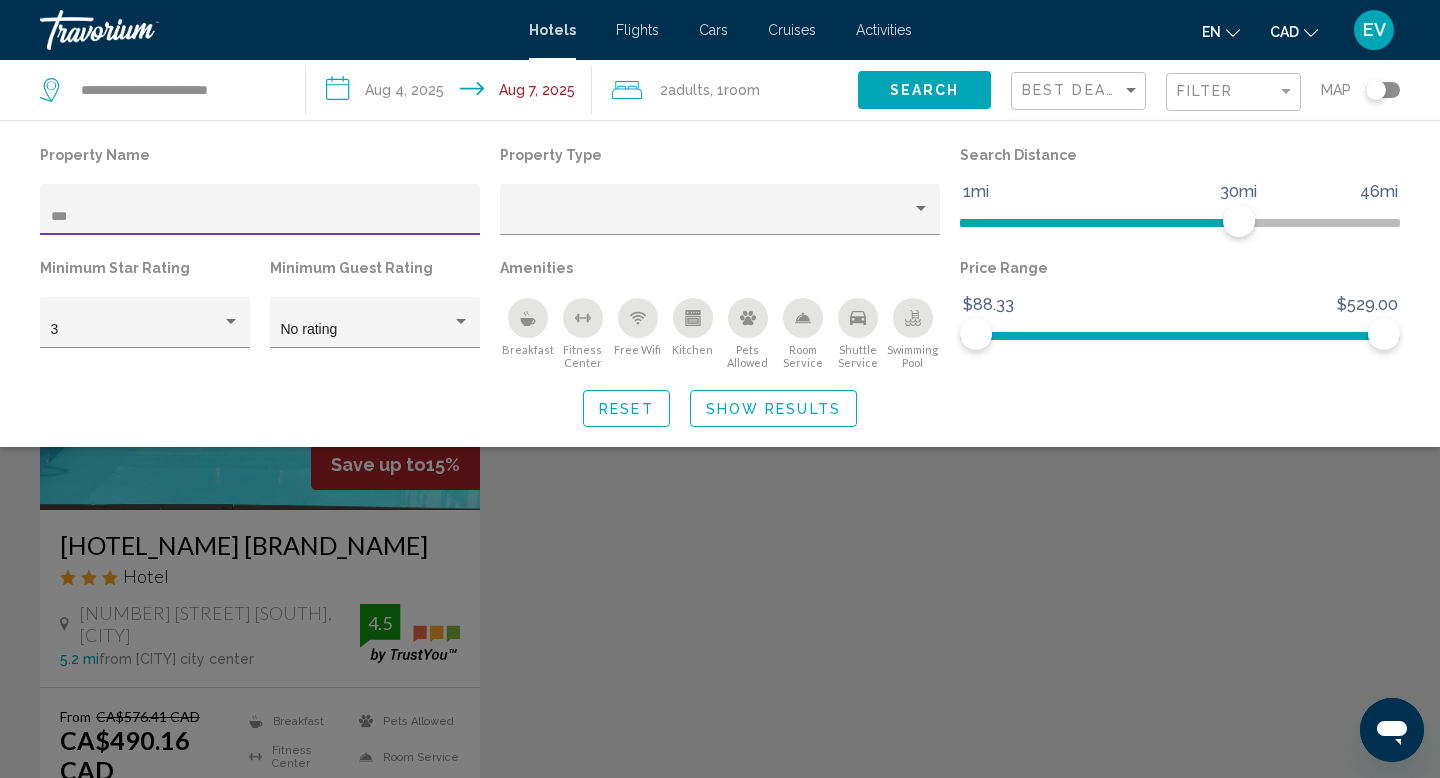 click 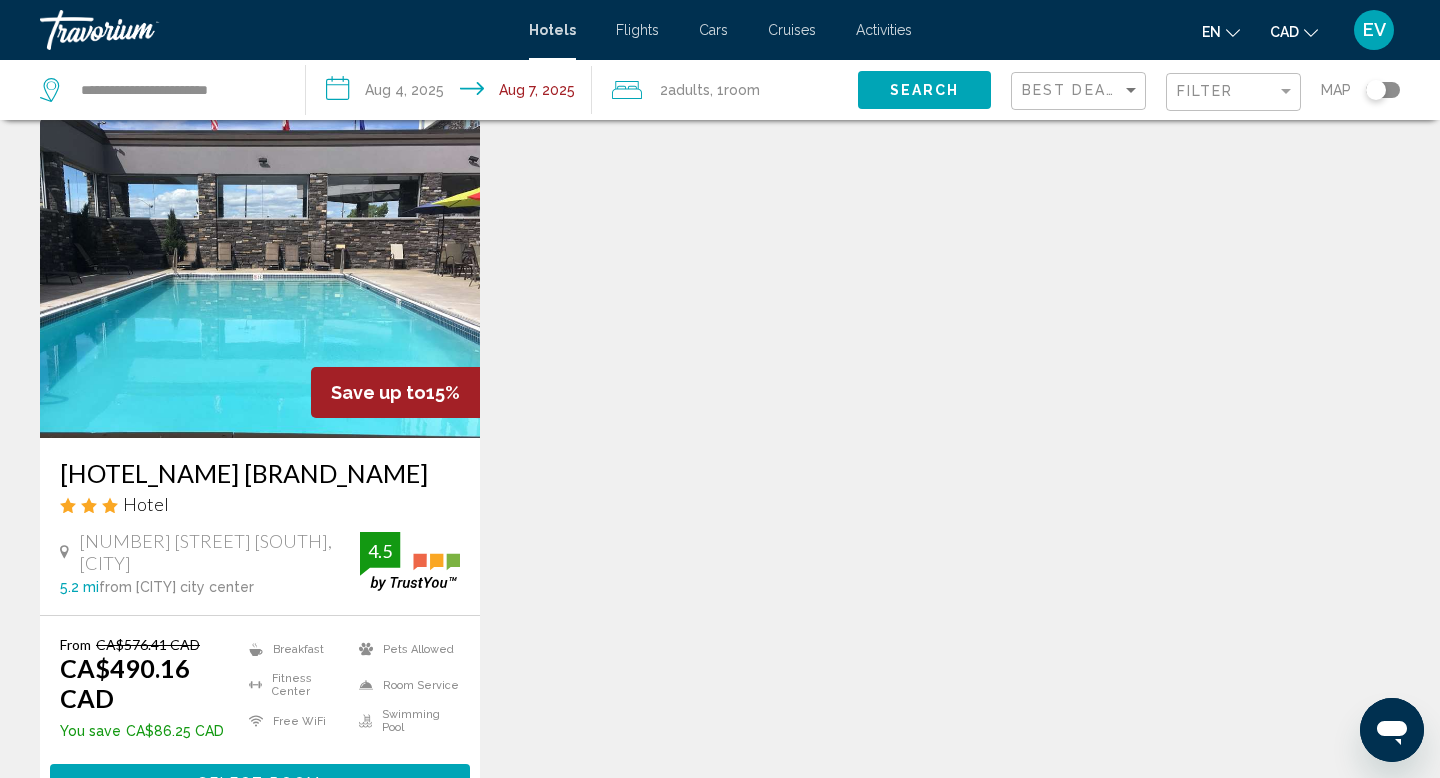 scroll, scrollTop: 175, scrollLeft: 0, axis: vertical 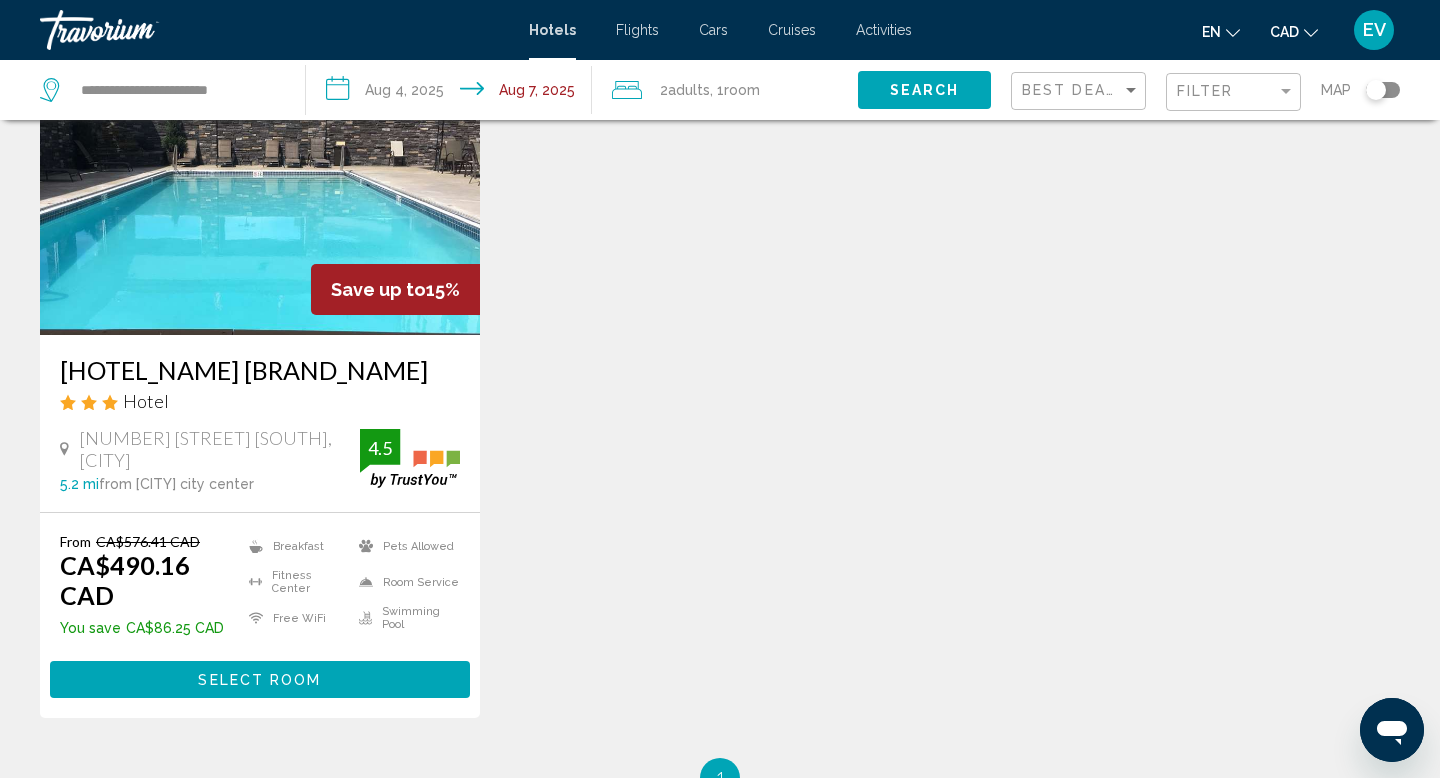 click on "Select Room" at bounding box center [260, 679] 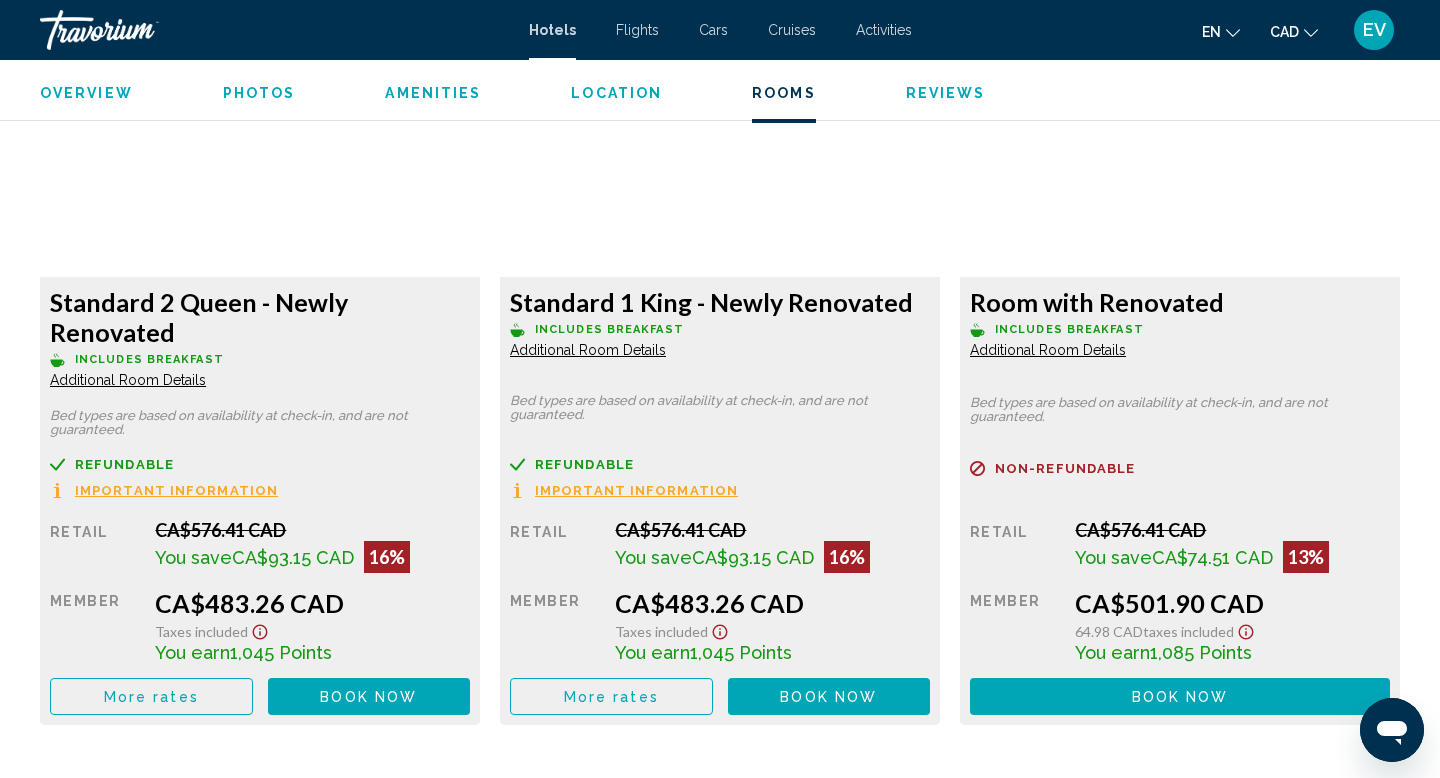 scroll, scrollTop: 2779, scrollLeft: 0, axis: vertical 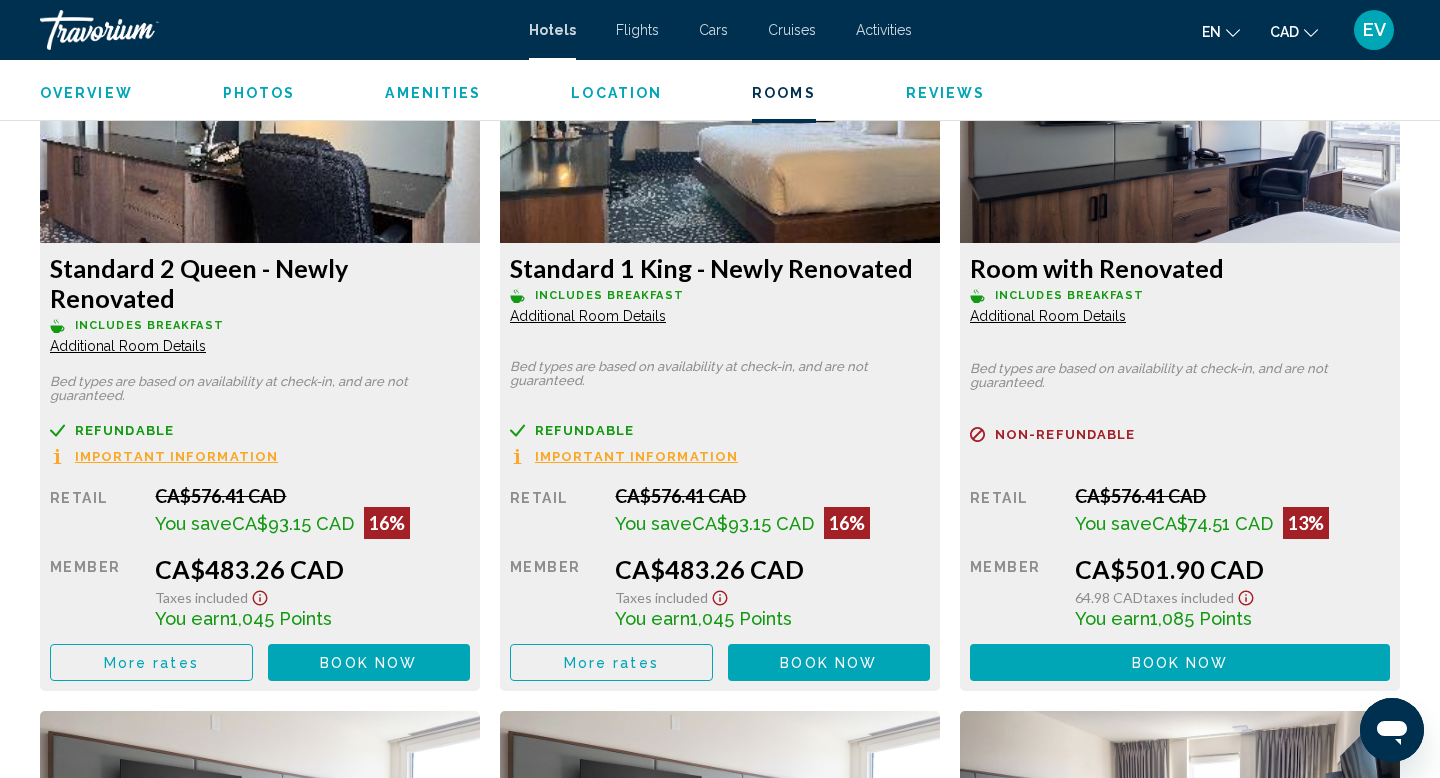 click on "More rates" at bounding box center [151, 662] 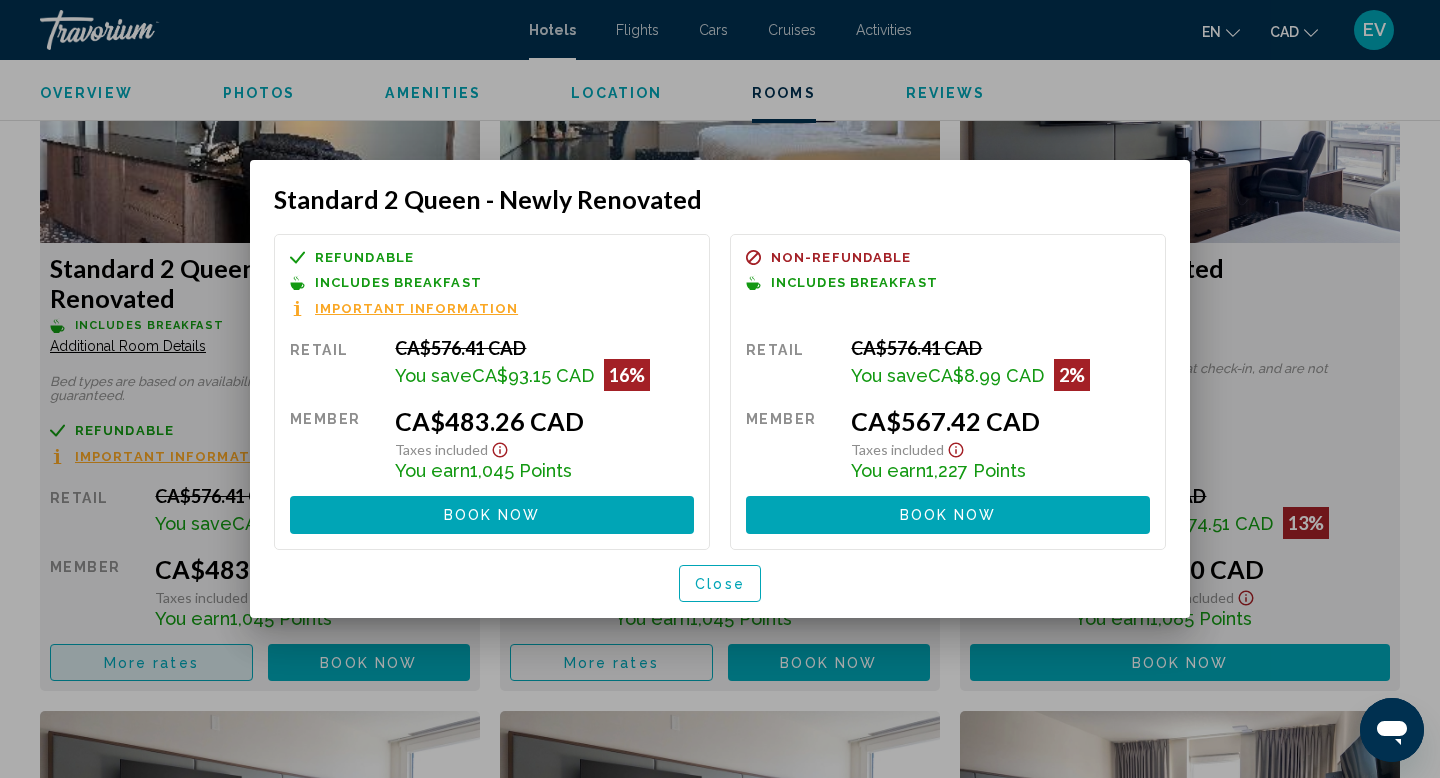 scroll, scrollTop: 0, scrollLeft: 0, axis: both 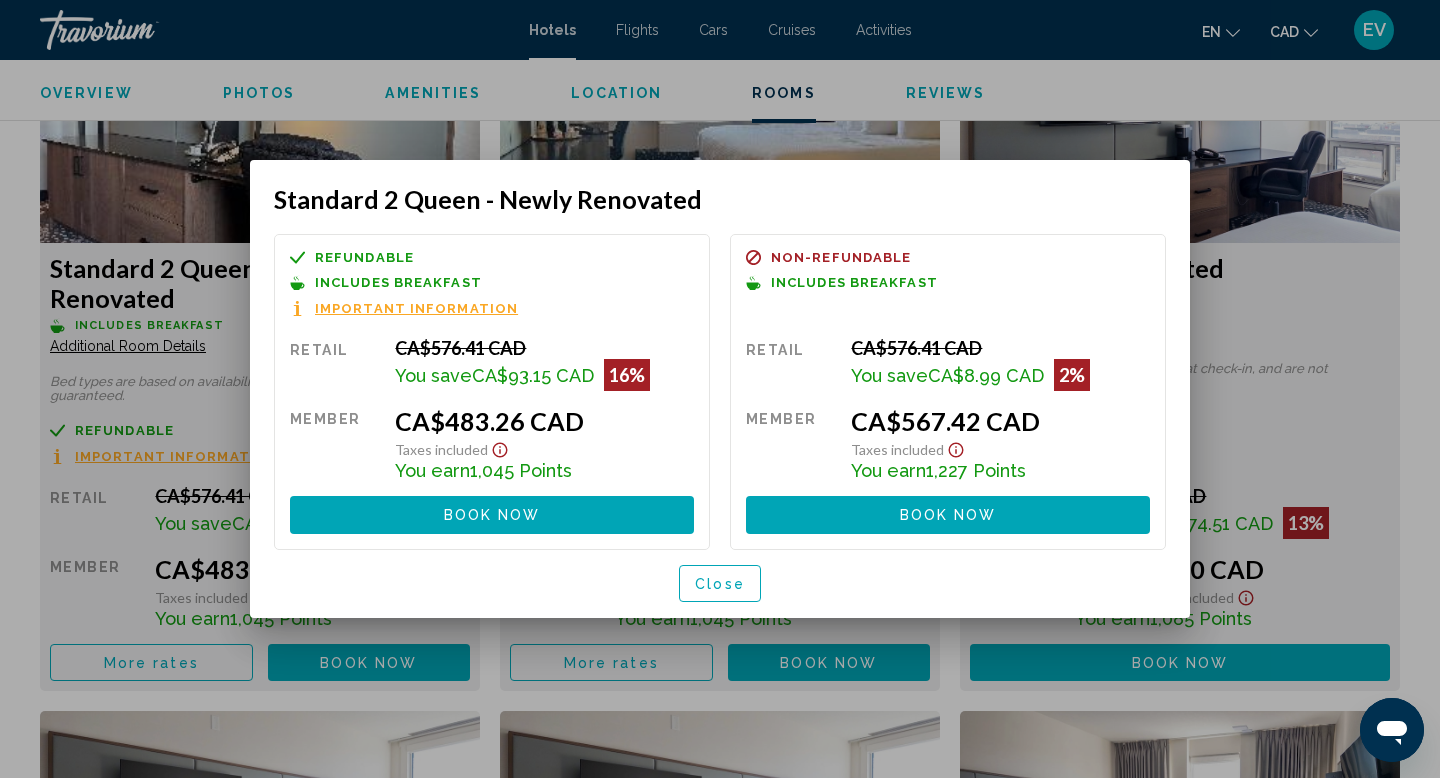 click on "Important Information" at bounding box center (416, 308) 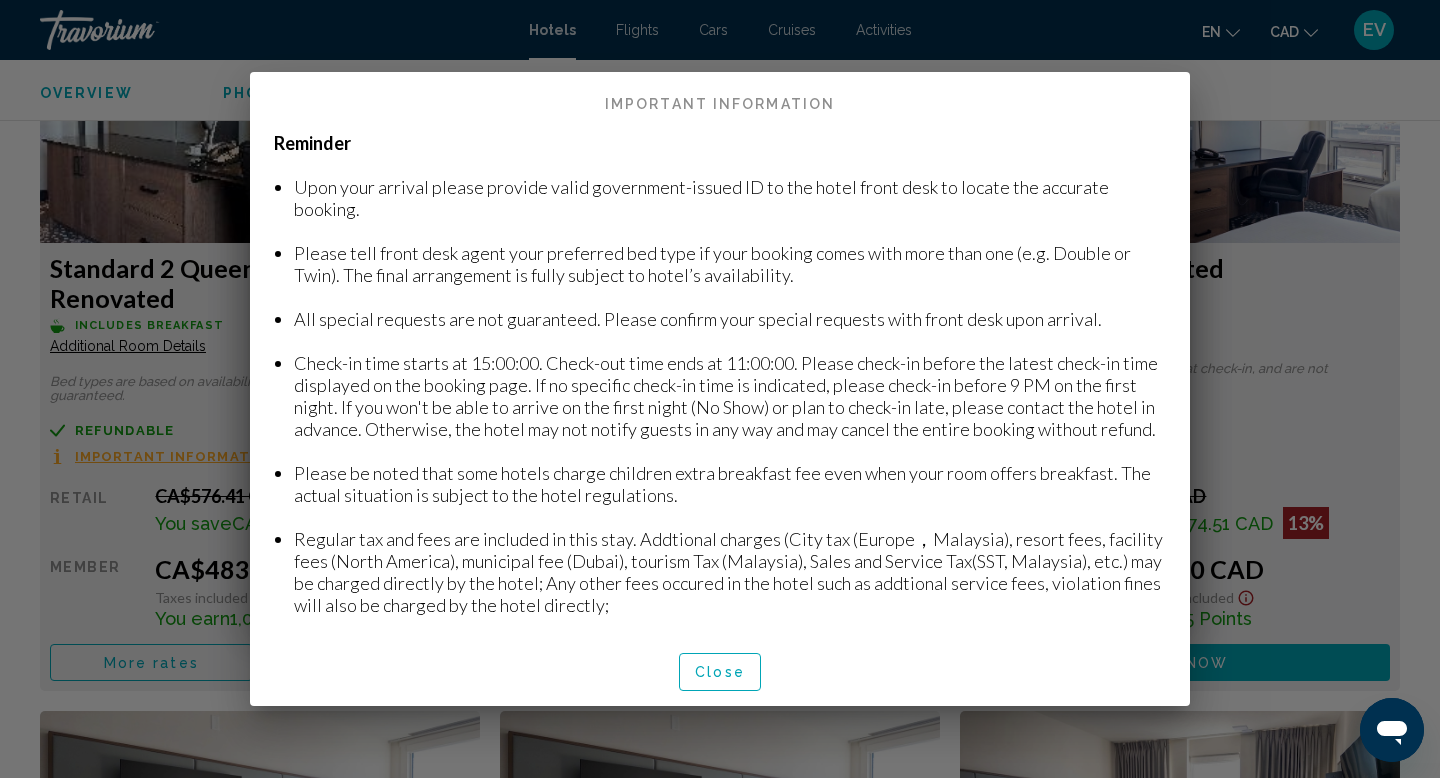 click on "Close" at bounding box center [720, 671] 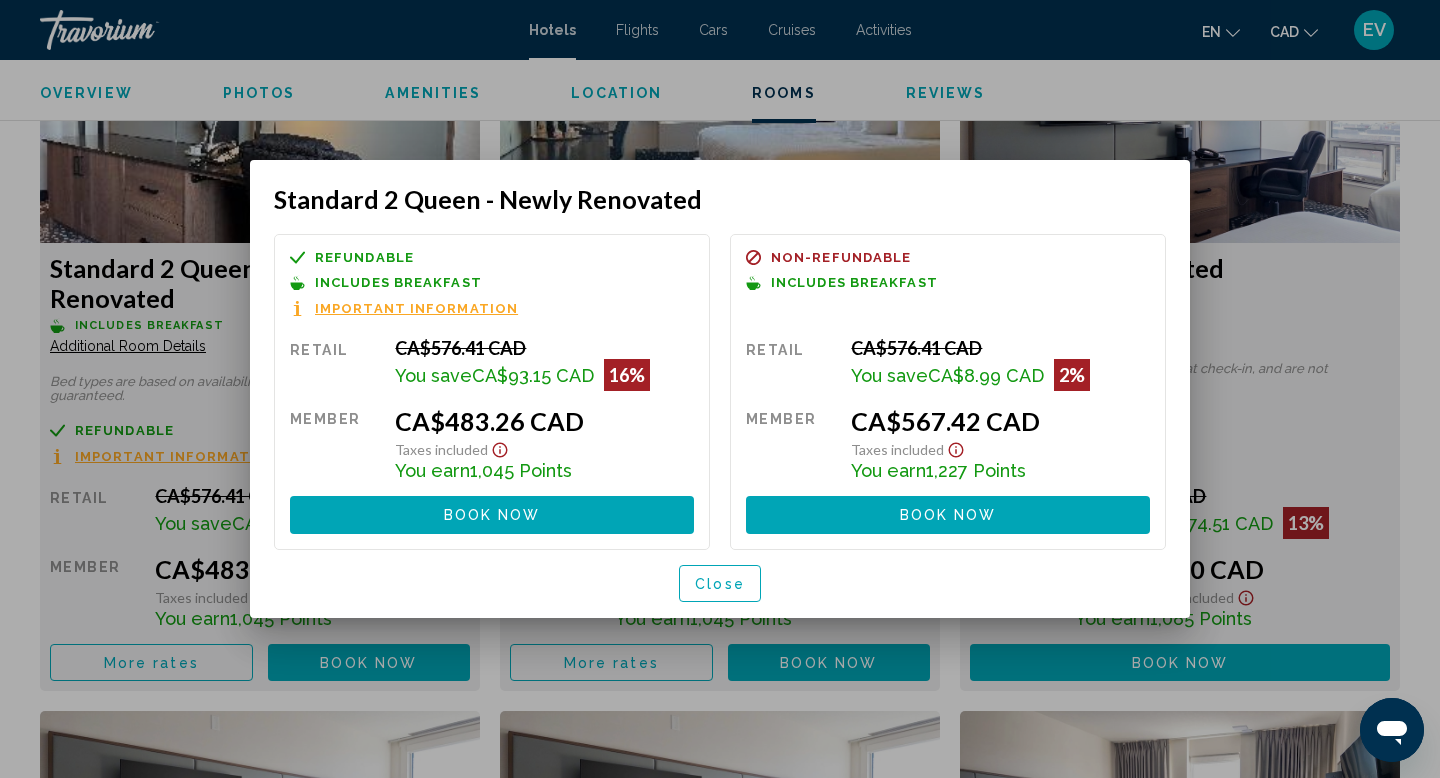 click on "Refundable" at bounding box center (364, 257) 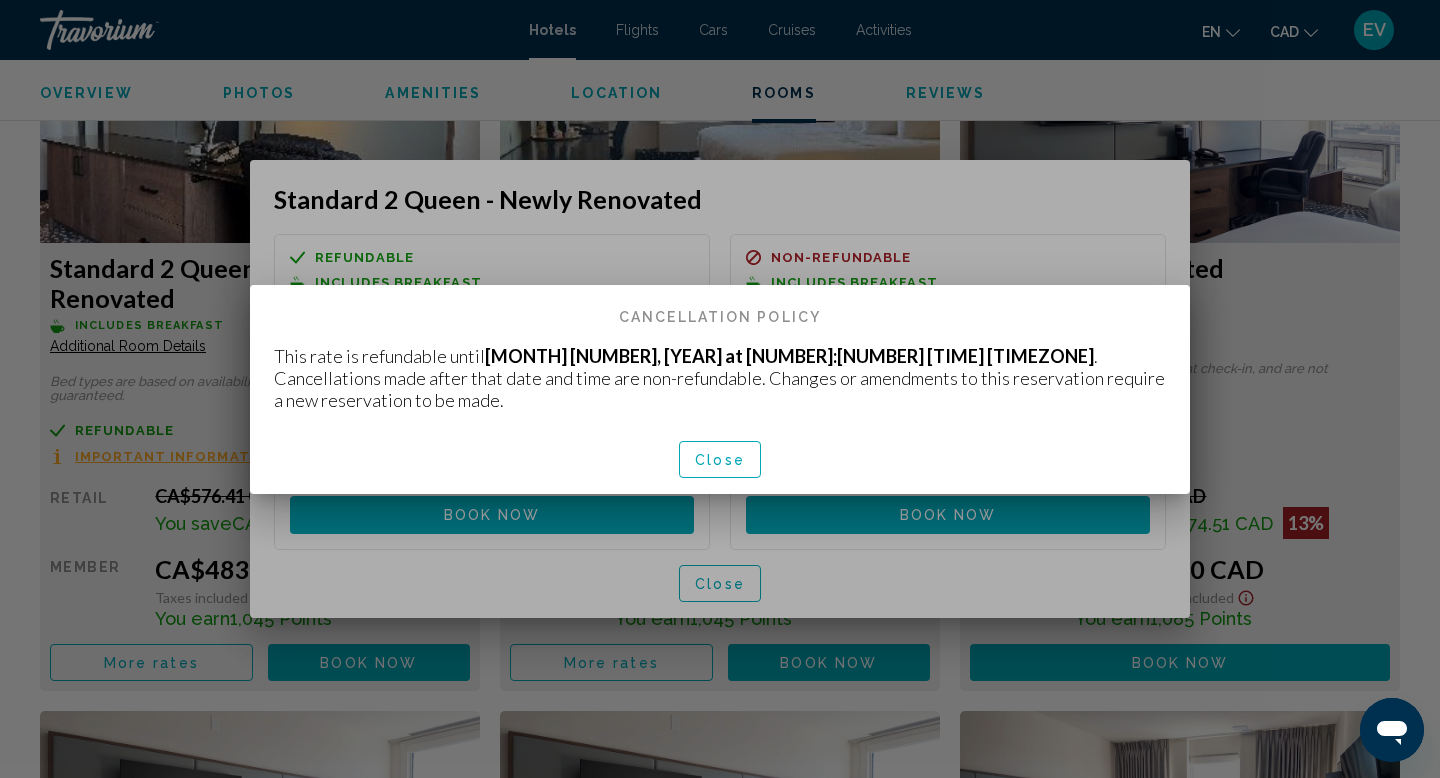 click on "Close" at bounding box center (720, 460) 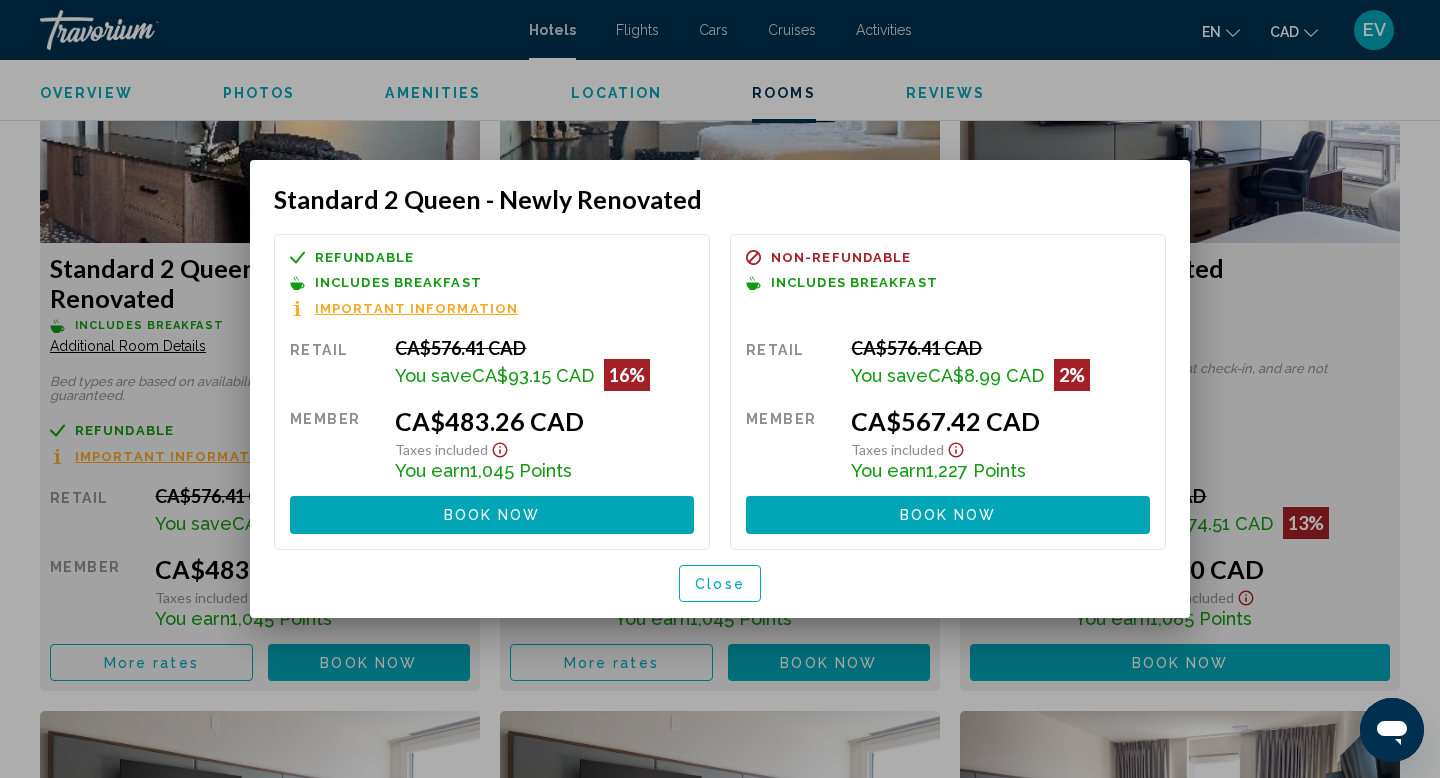 click on "Close" at bounding box center [720, 584] 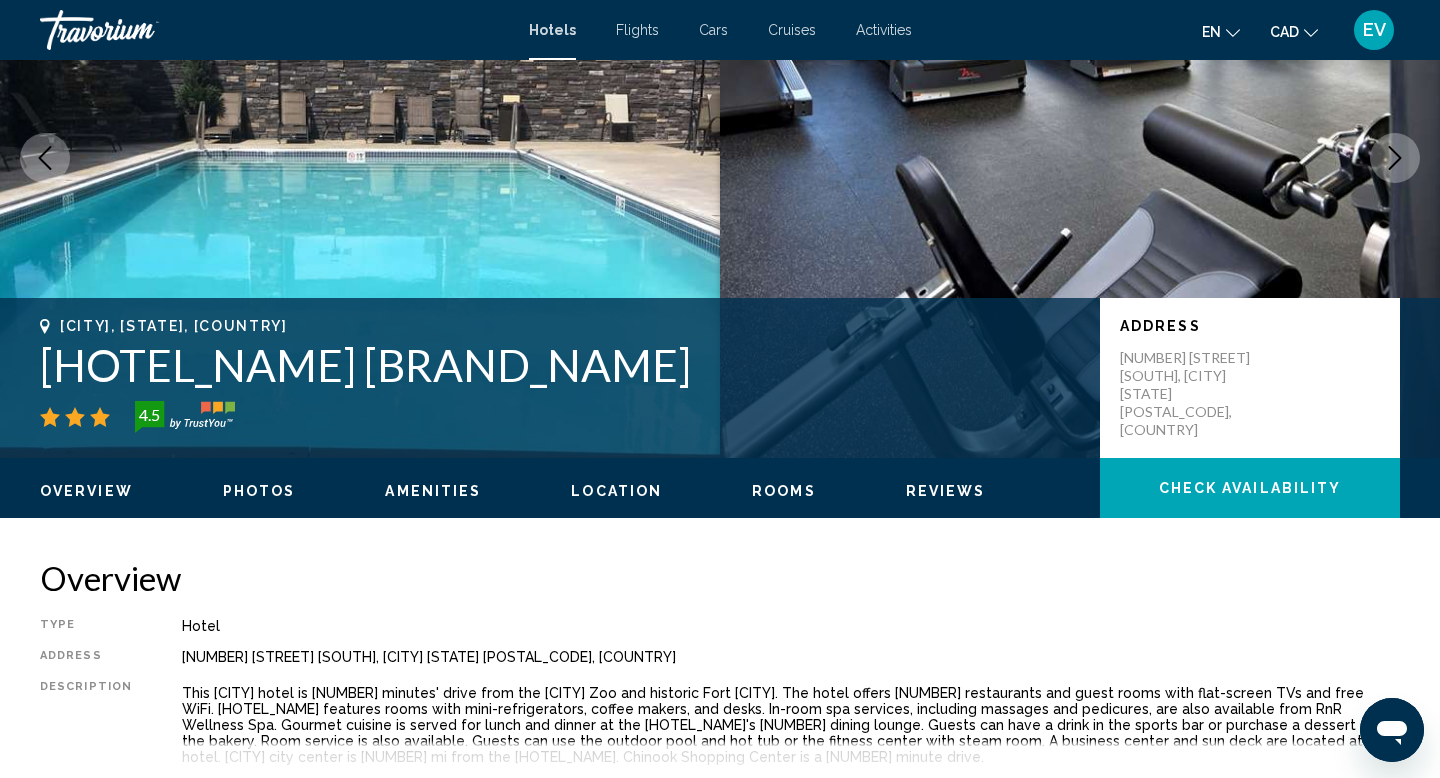 scroll, scrollTop: 0, scrollLeft: 0, axis: both 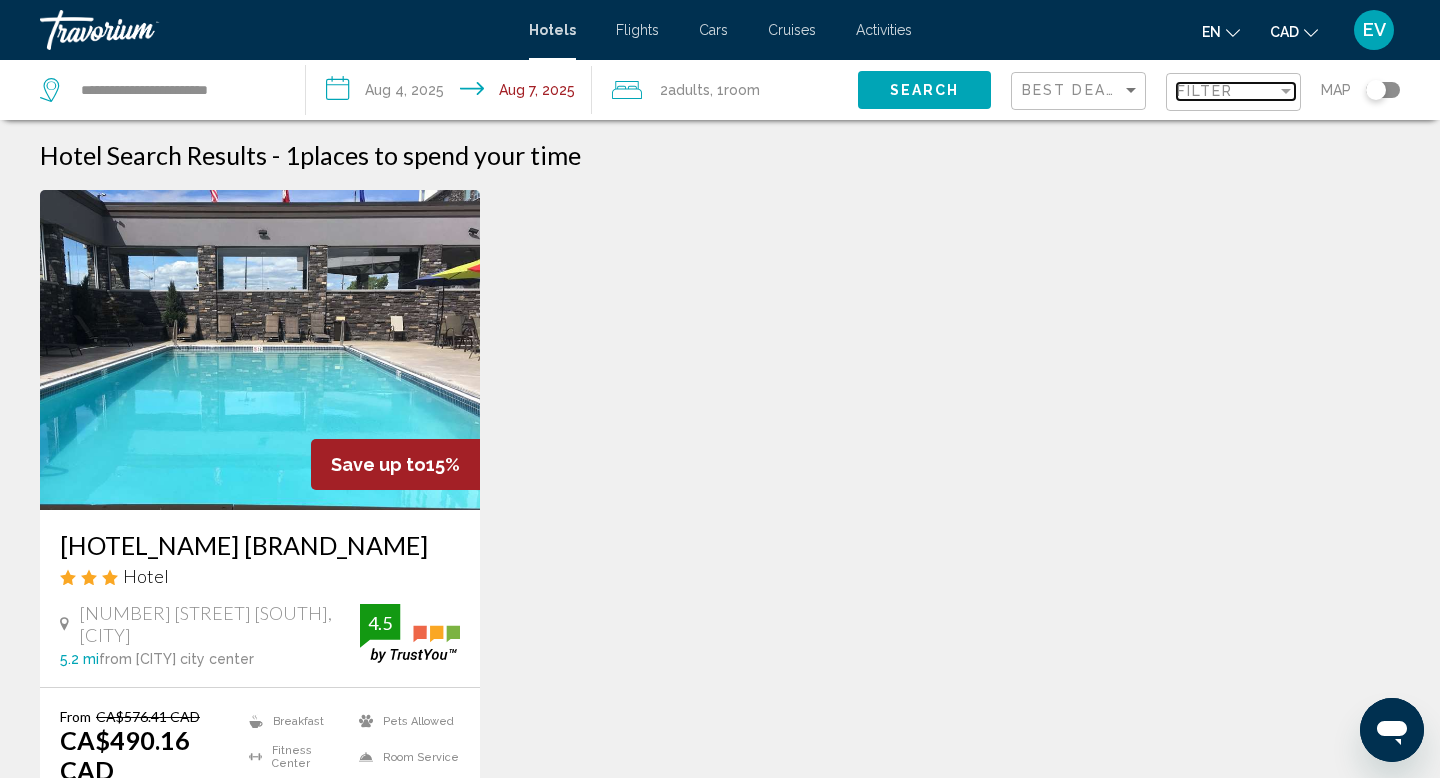 click on "Filter" at bounding box center (1227, 91) 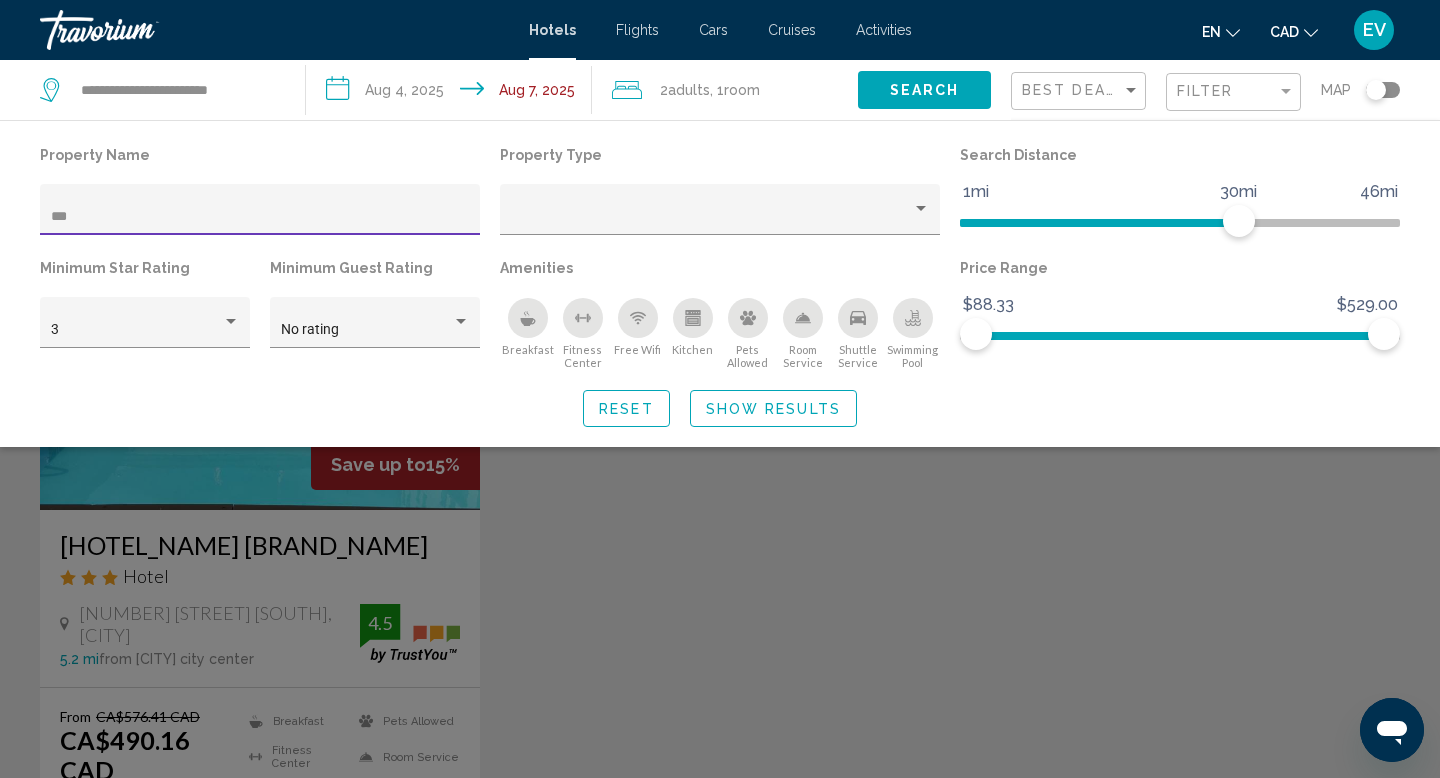 click on "***" at bounding box center (260, 217) 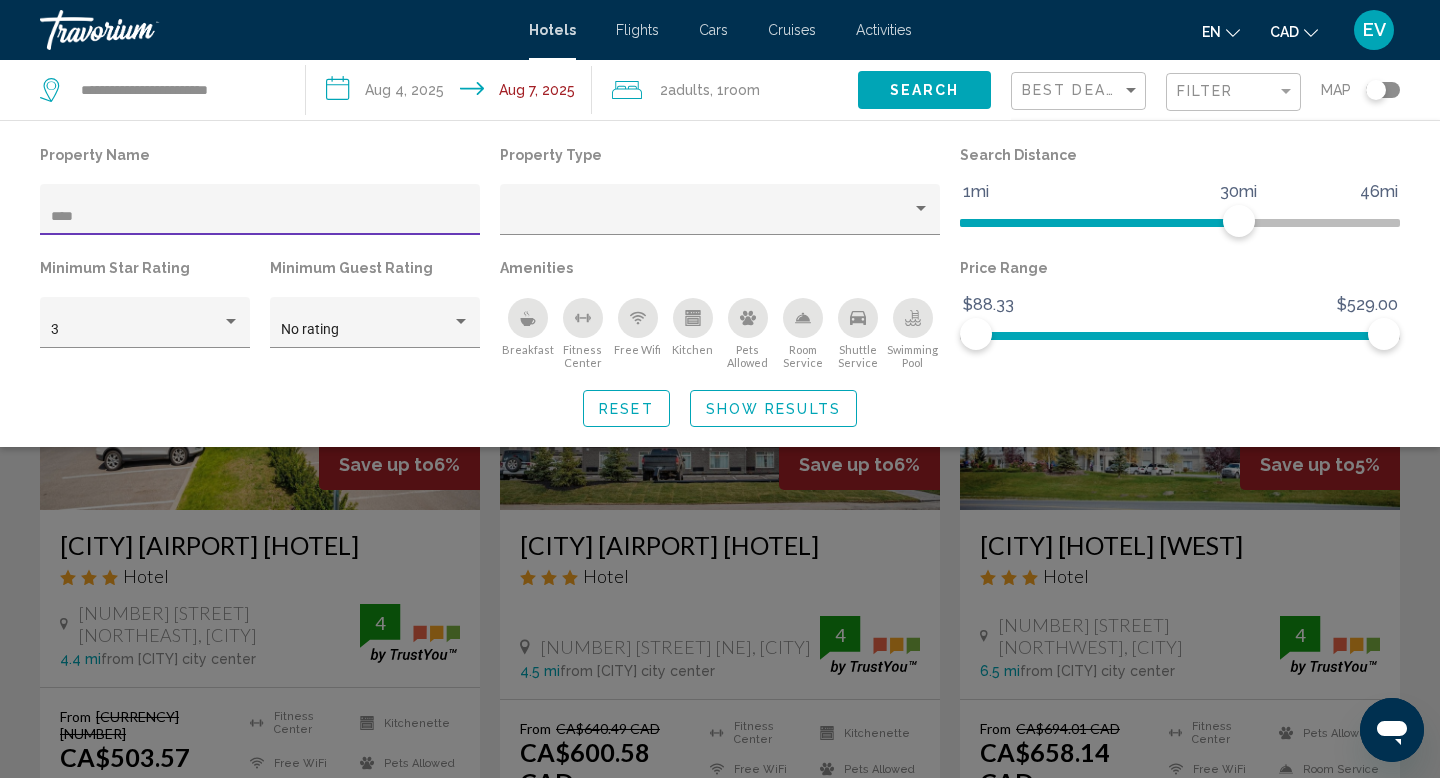 click on "Show Results" 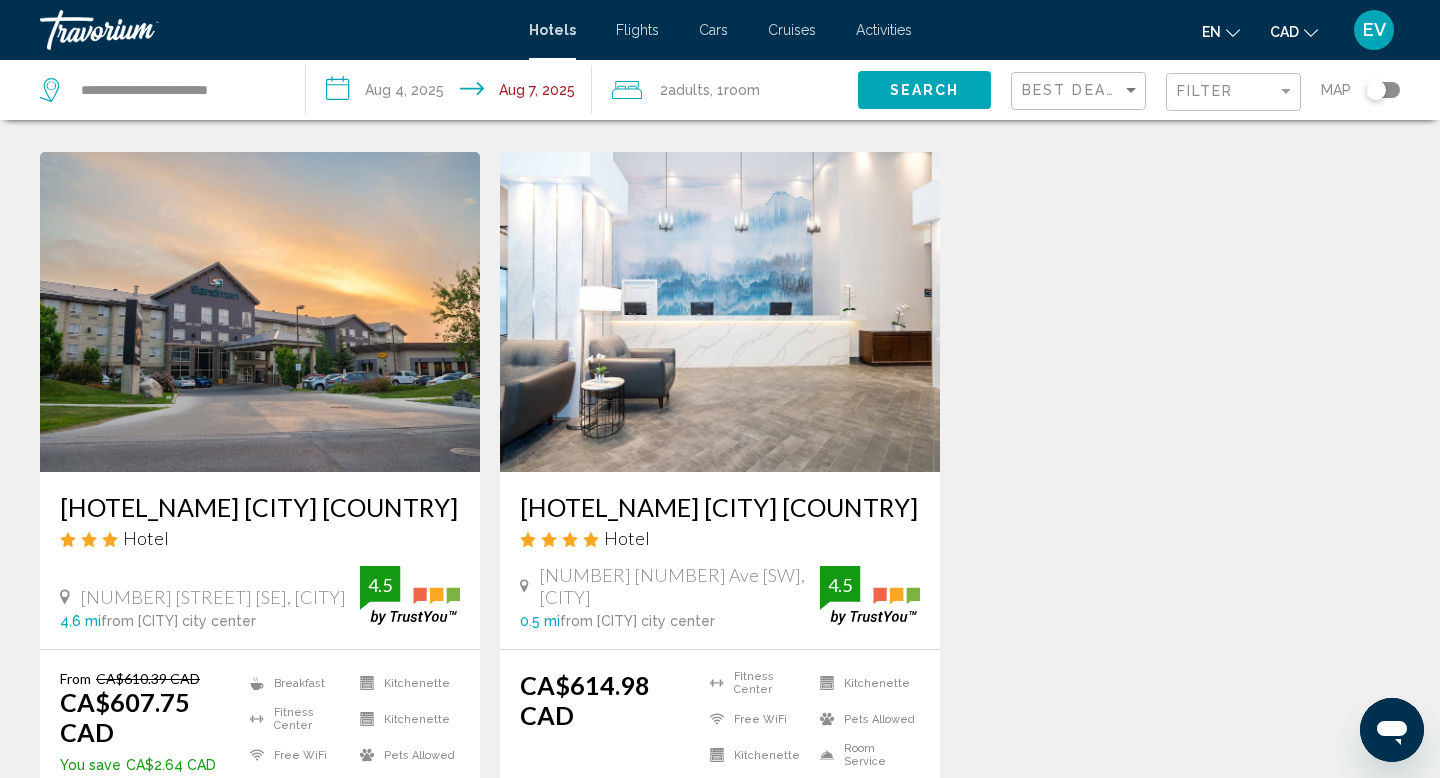 scroll, scrollTop: 820, scrollLeft: 0, axis: vertical 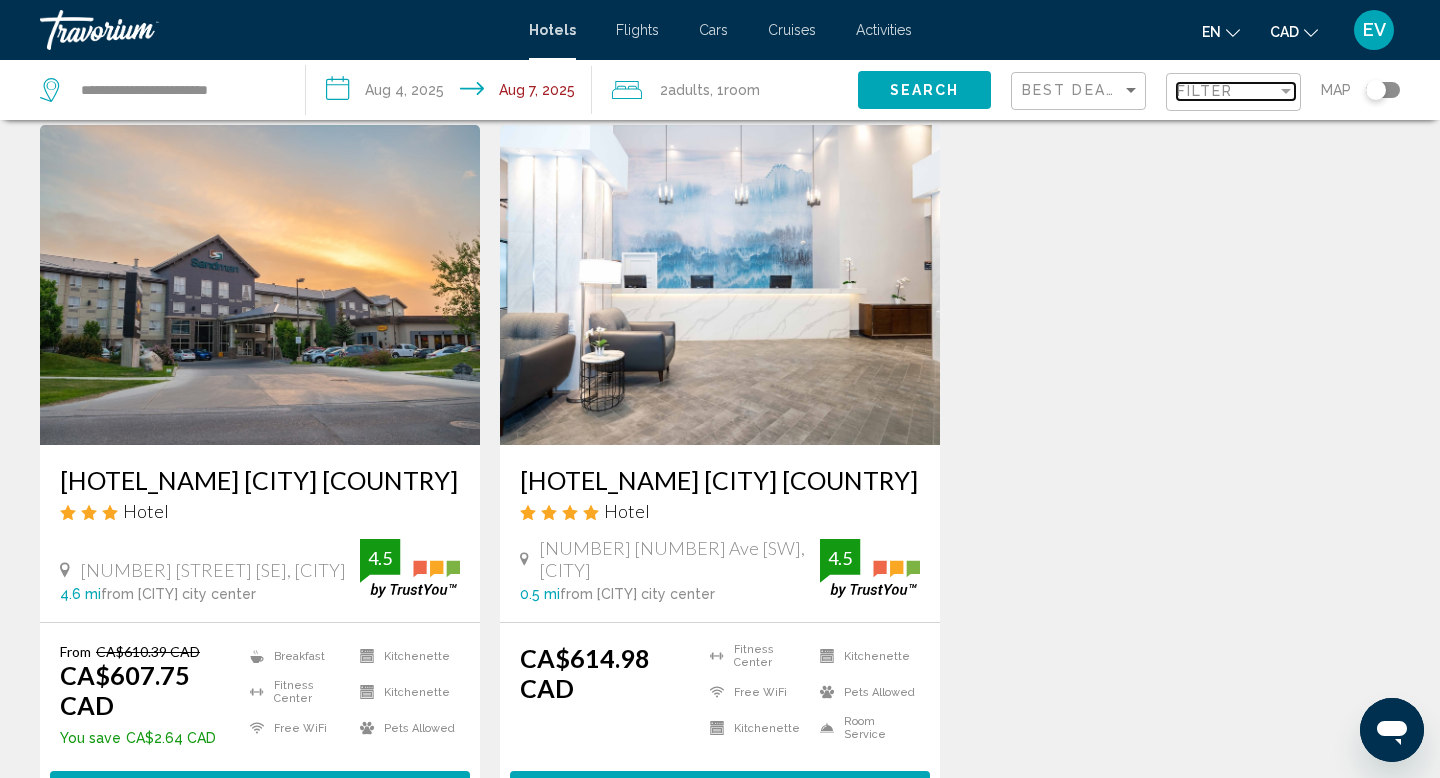 click on "Filter" at bounding box center (1205, 91) 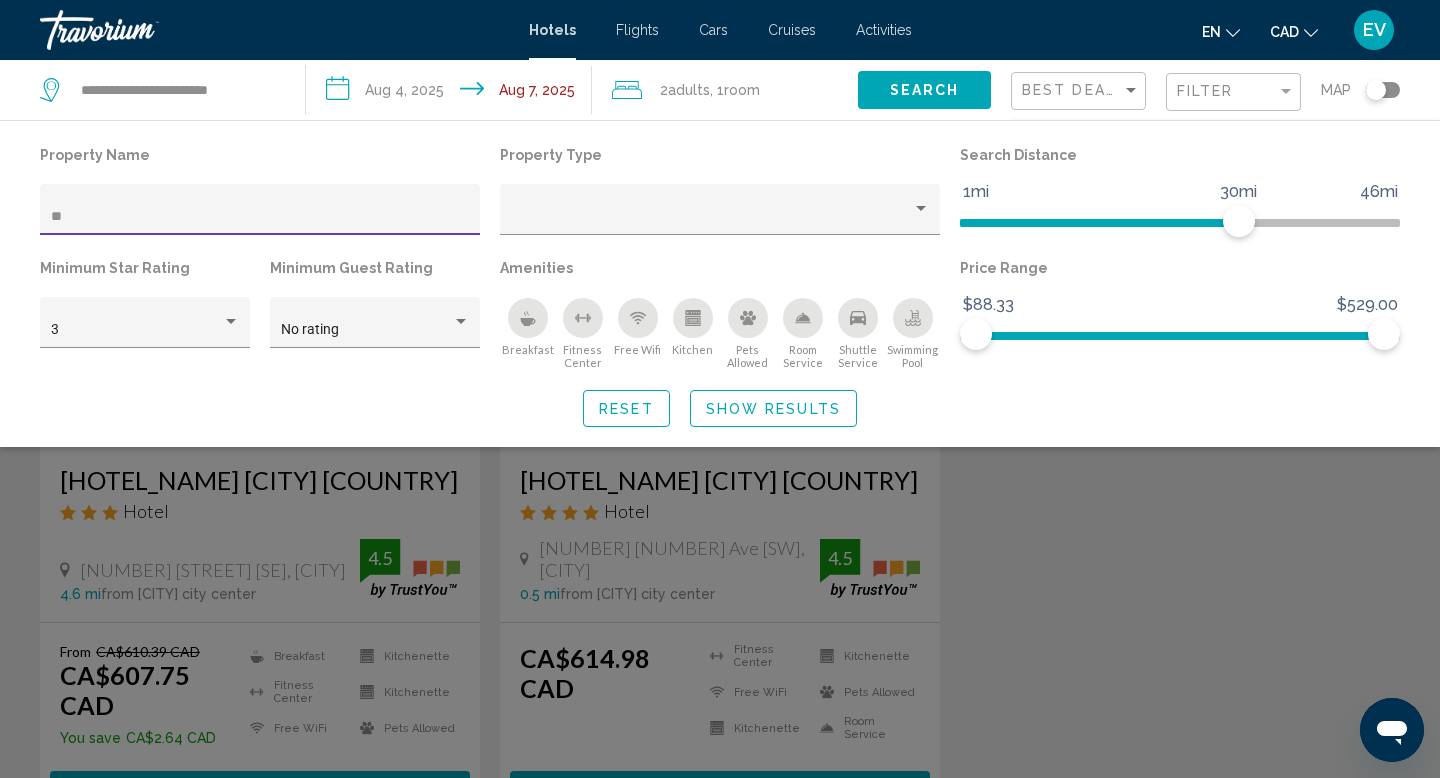 type on "*" 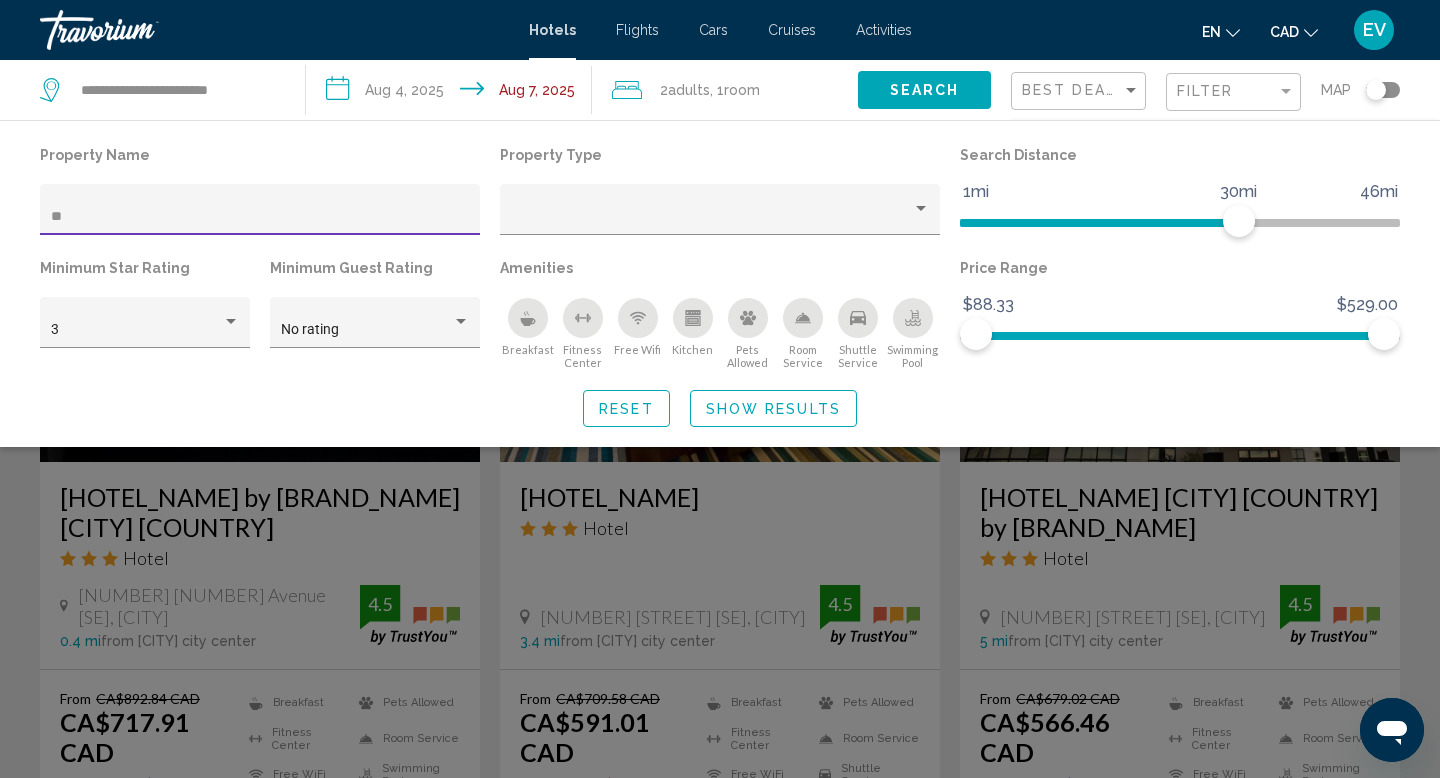 type on "***" 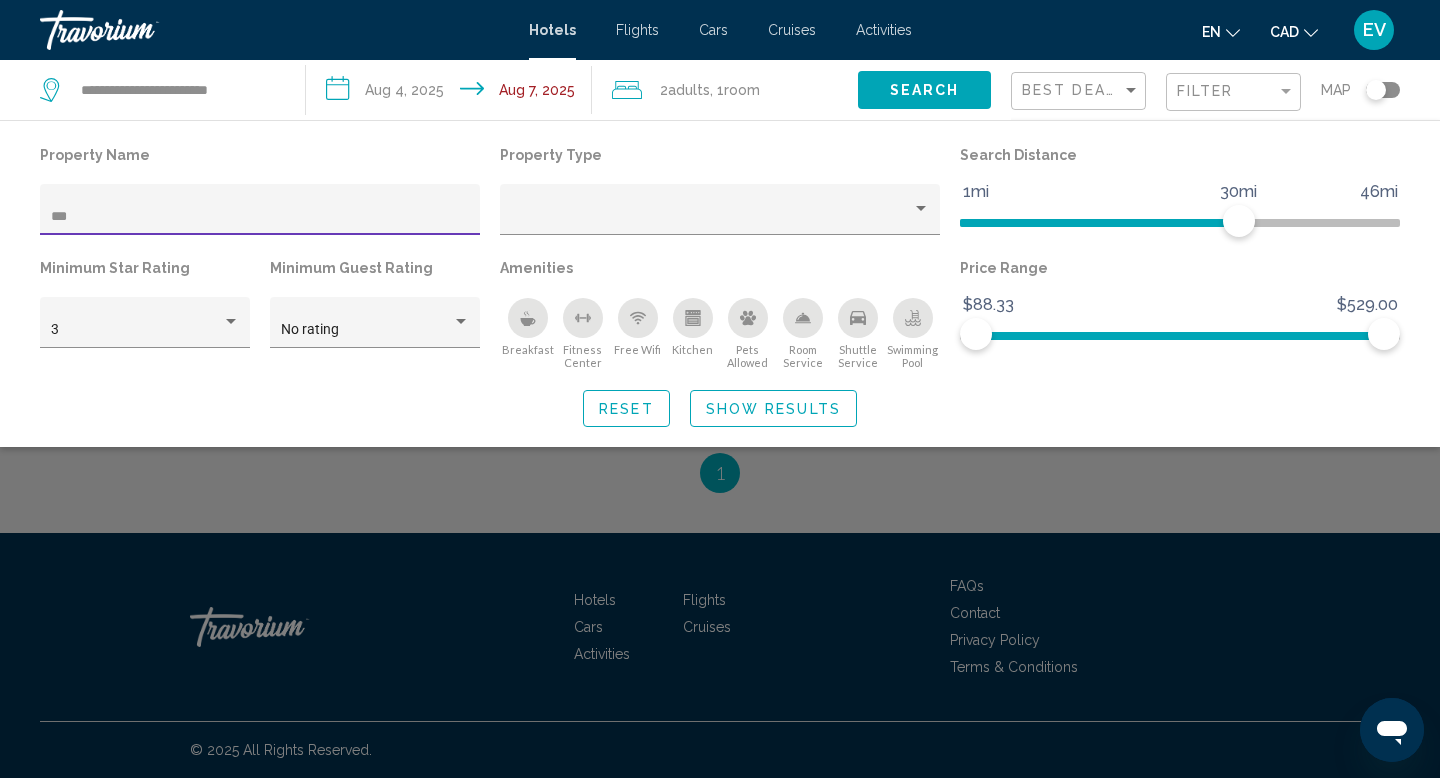 scroll, scrollTop: 508, scrollLeft: 0, axis: vertical 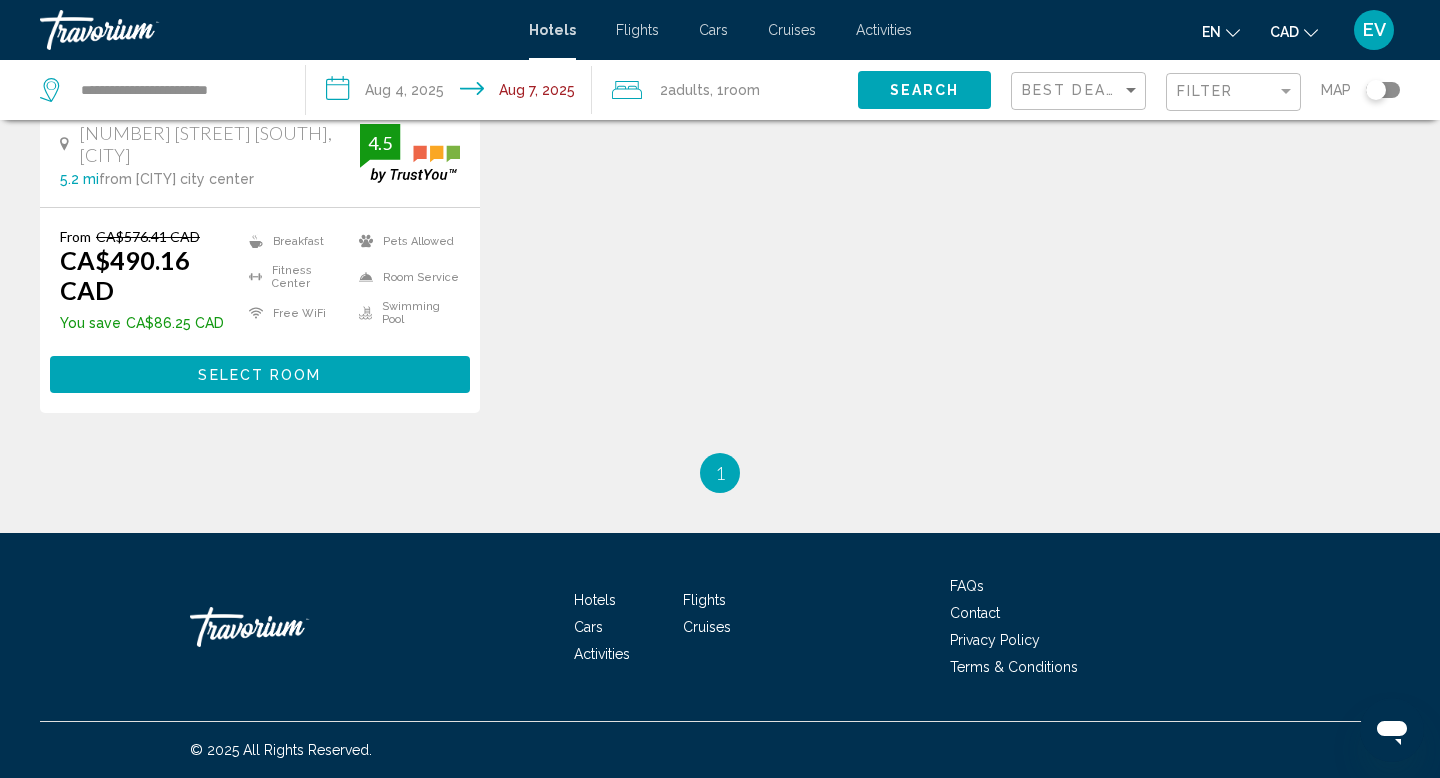 click on "Select Room" at bounding box center (260, 374) 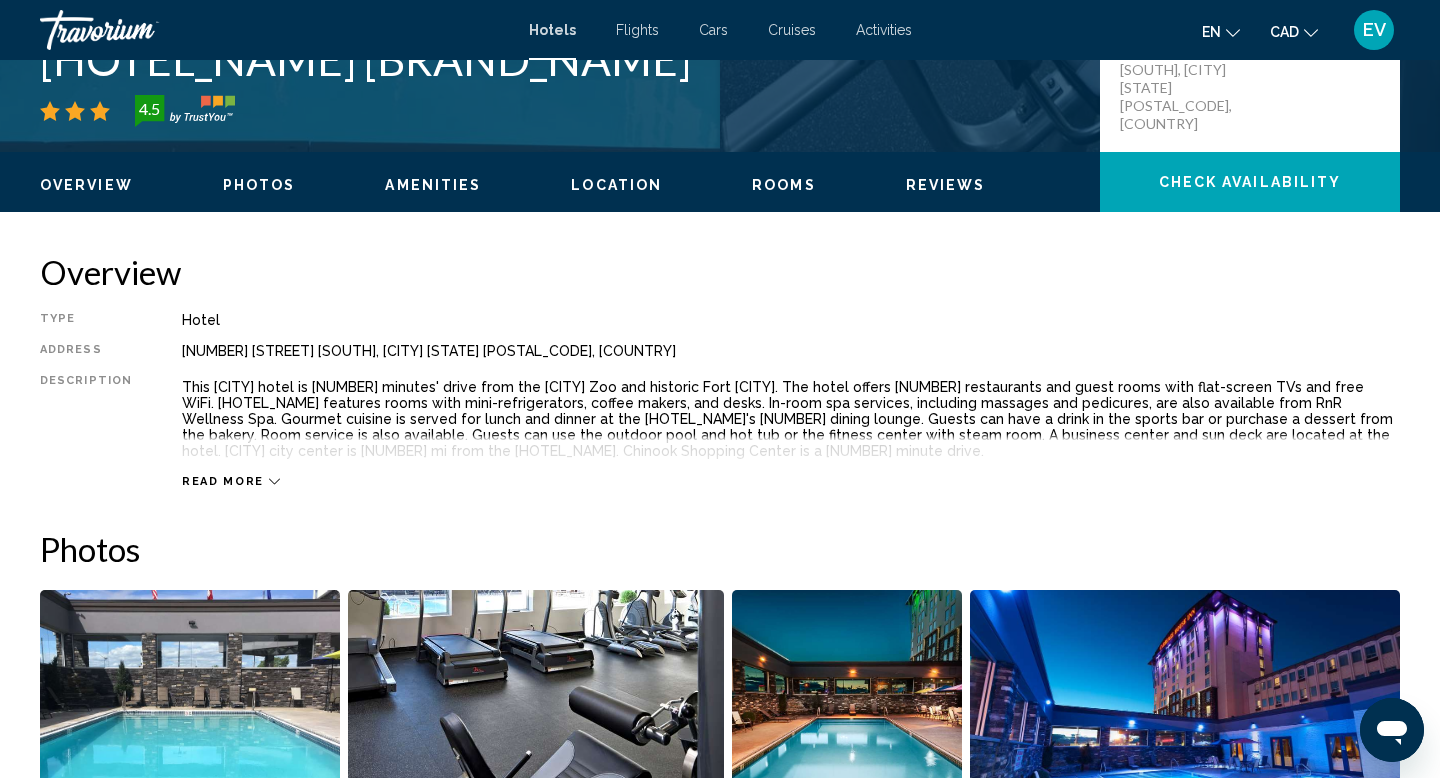 scroll, scrollTop: 0, scrollLeft: 0, axis: both 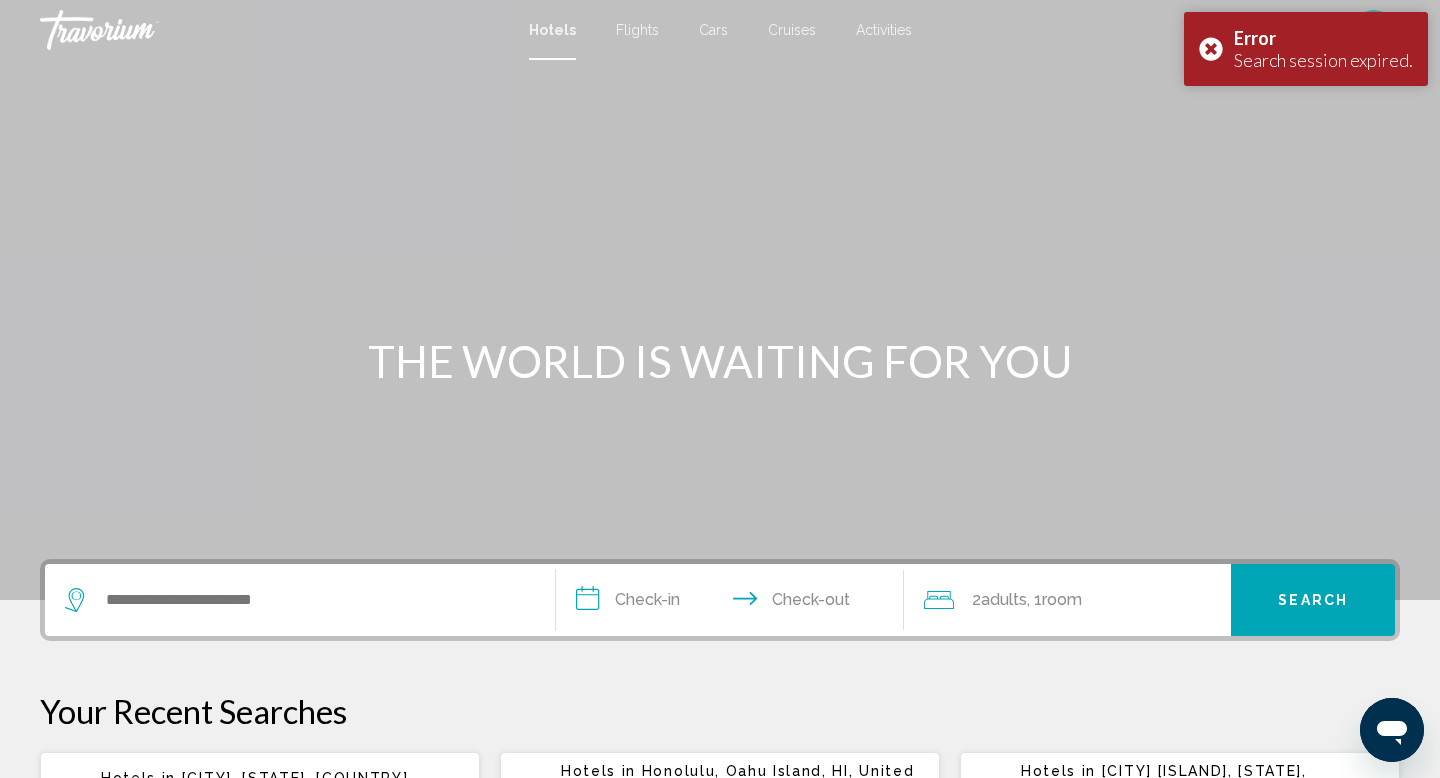 click at bounding box center (300, 600) 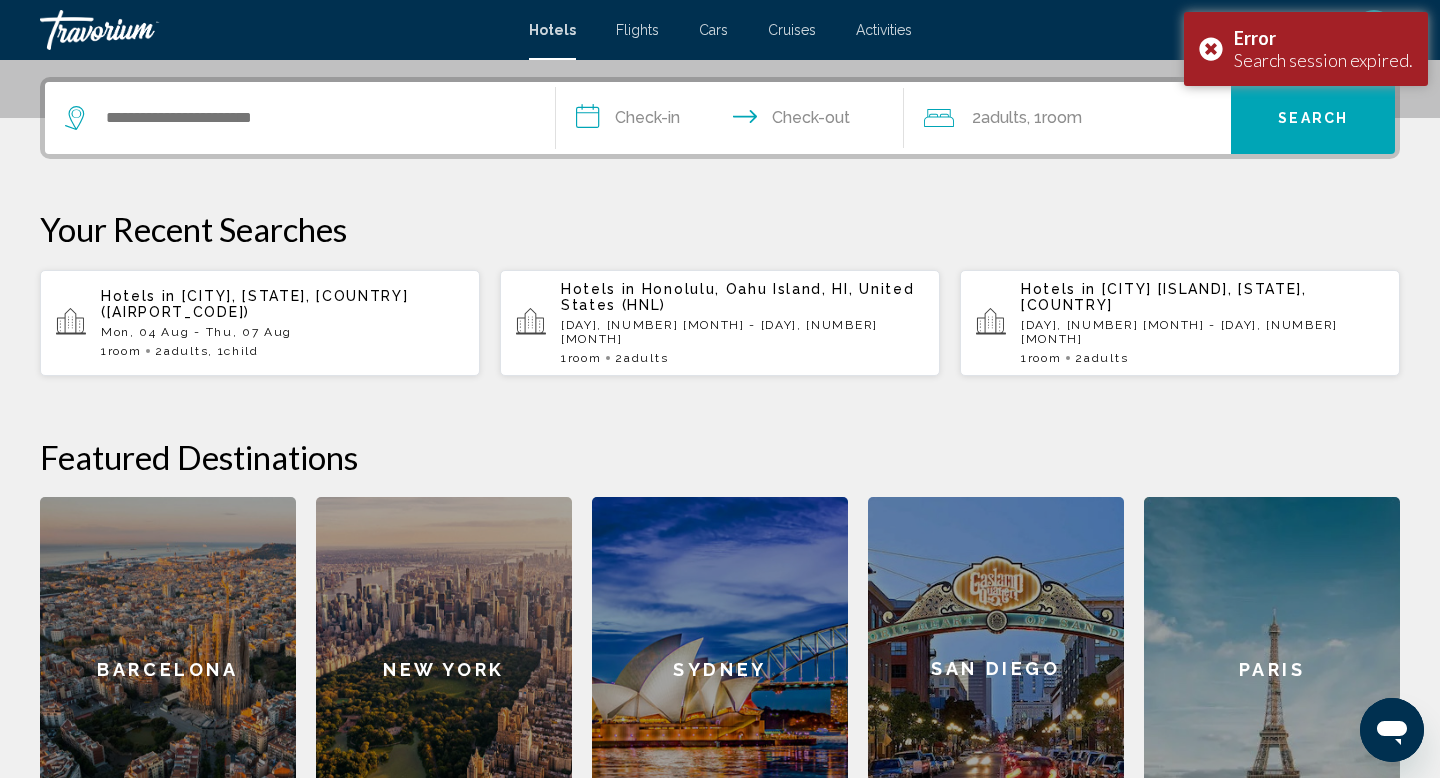 scroll, scrollTop: 494, scrollLeft: 0, axis: vertical 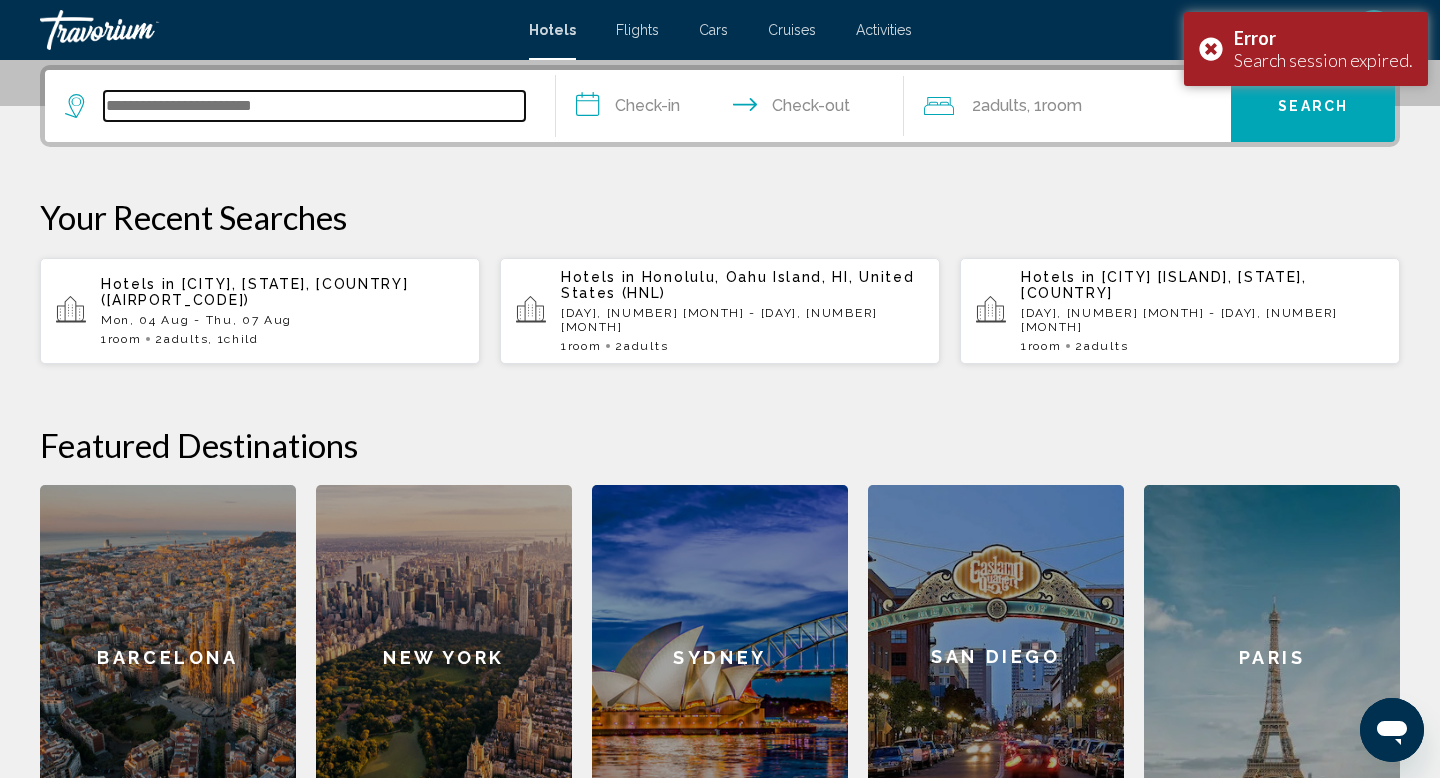 click at bounding box center [314, 106] 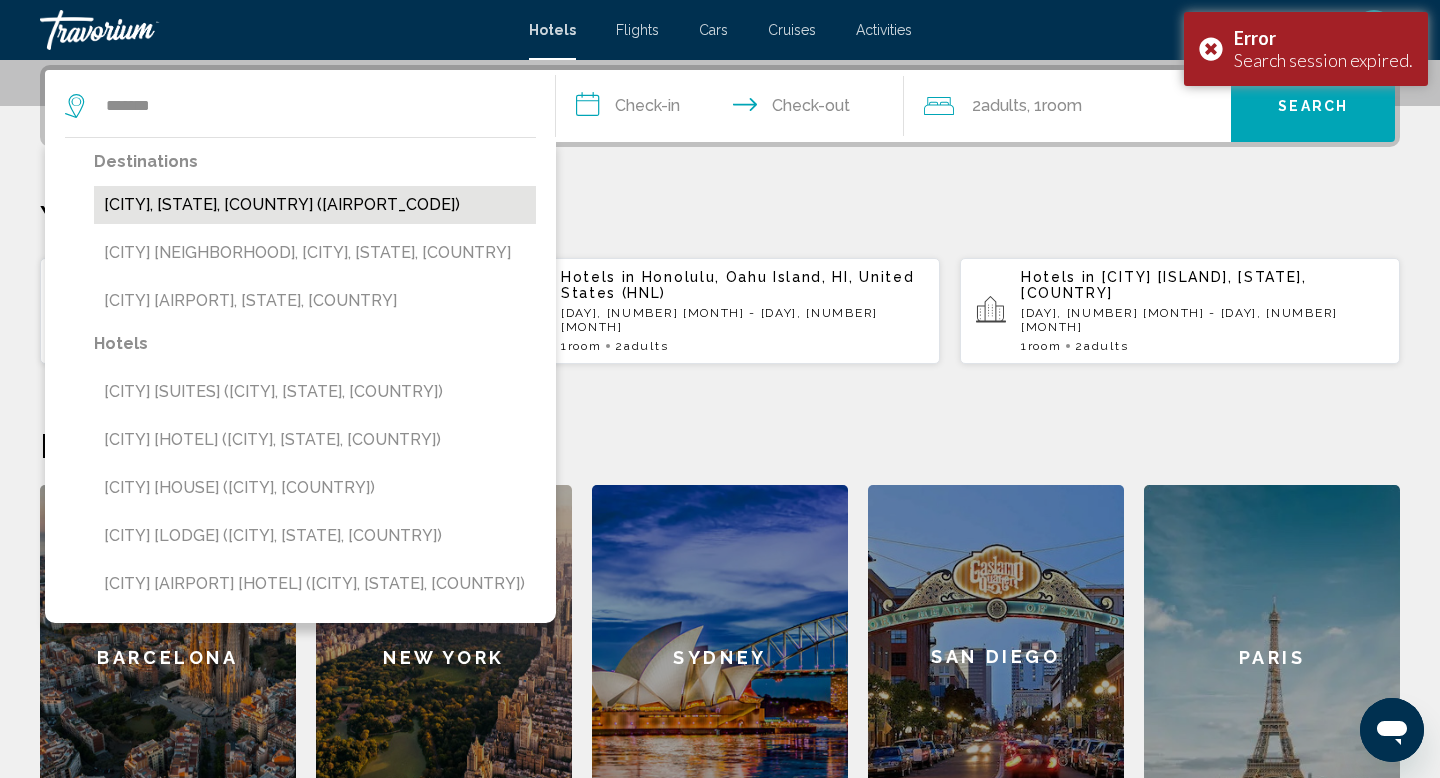 click on "[CITY], [STATE], [COUNTRY] ([AIRPORT_CODE])" at bounding box center [315, 205] 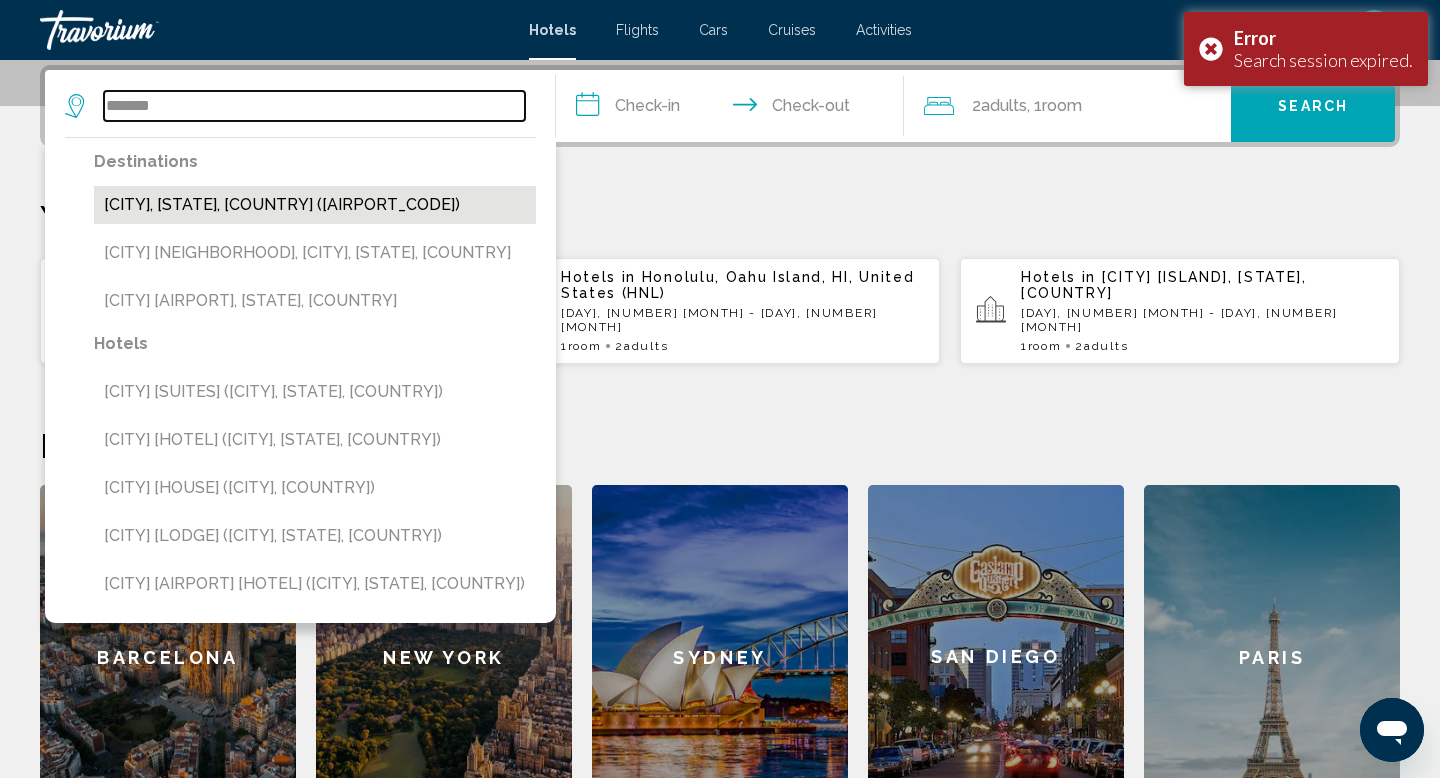 type on "**********" 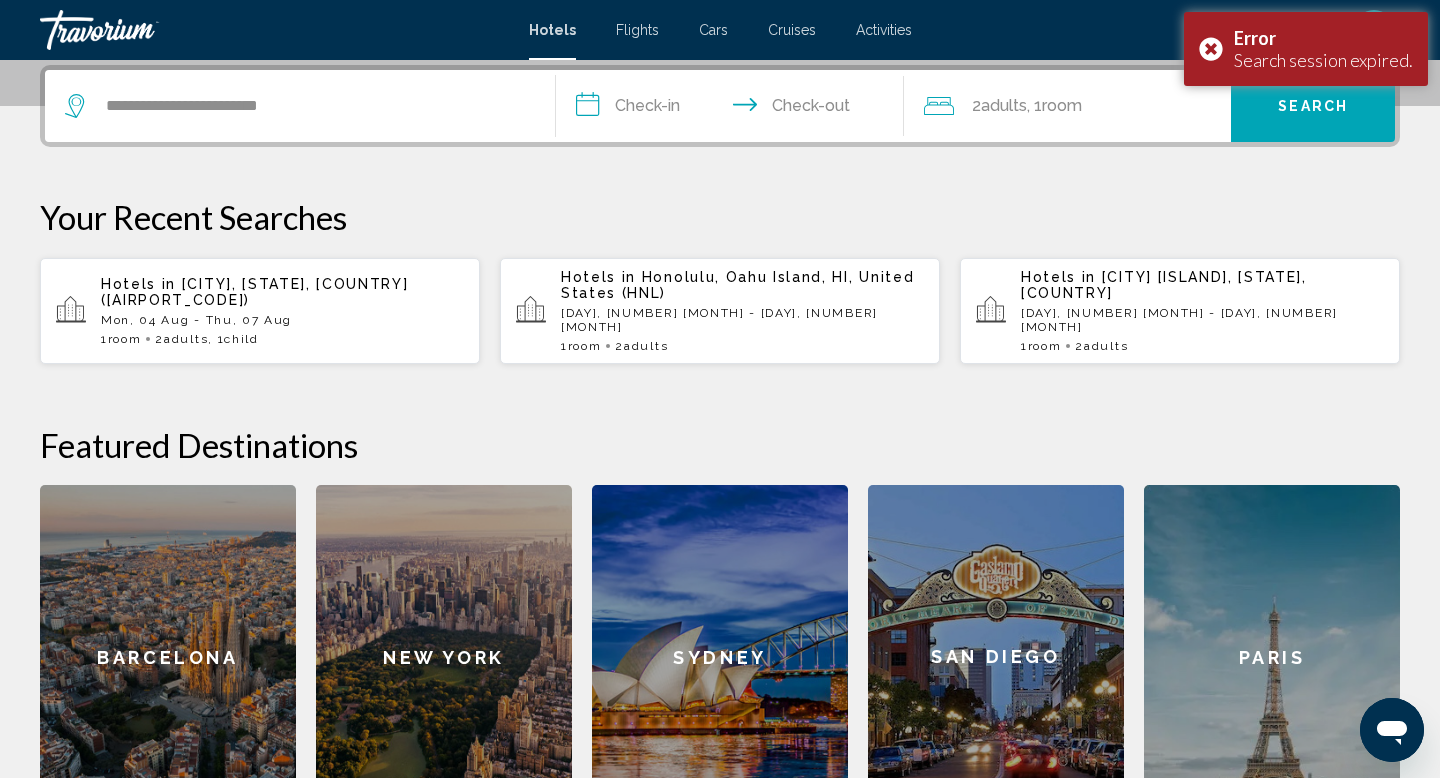 click on "**********" at bounding box center [734, 109] 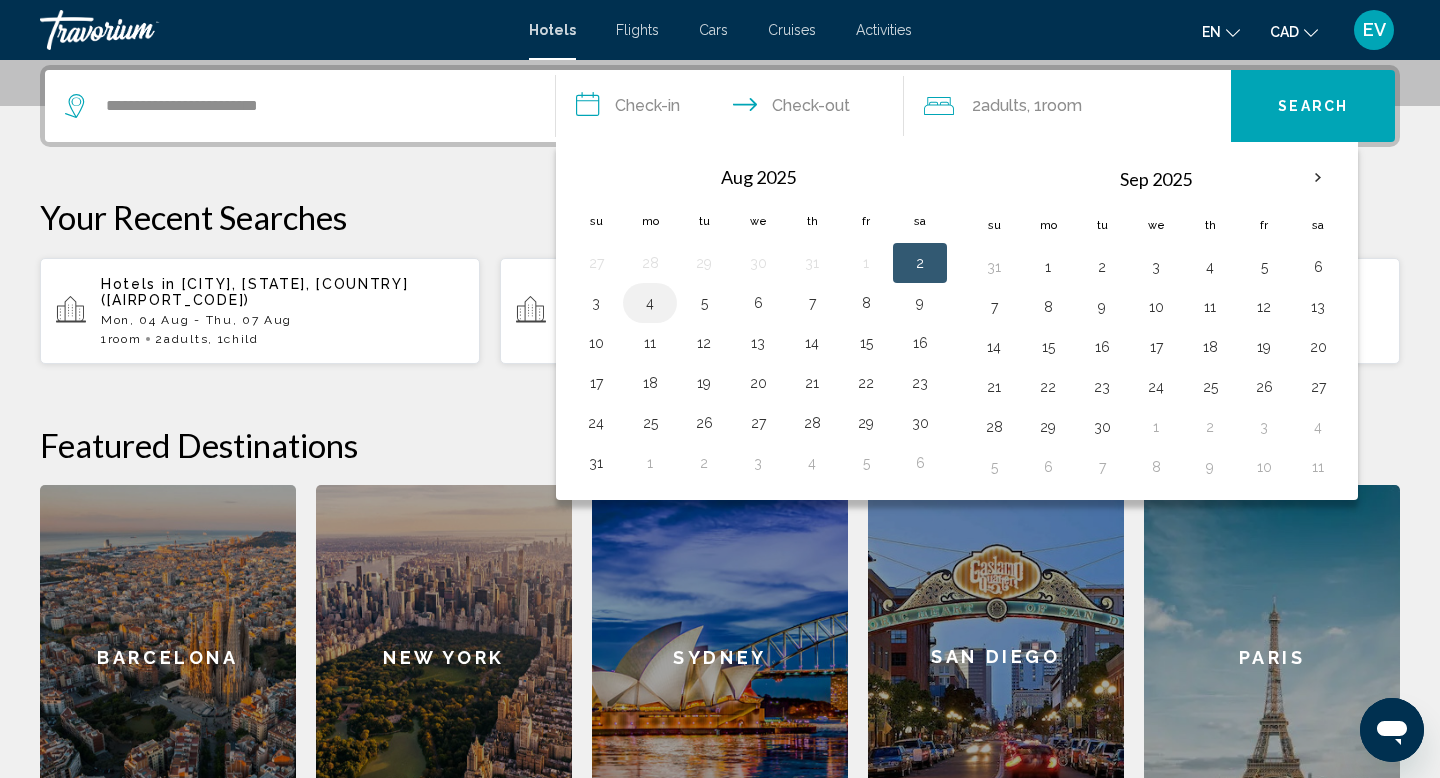 click on "4" at bounding box center [650, 303] 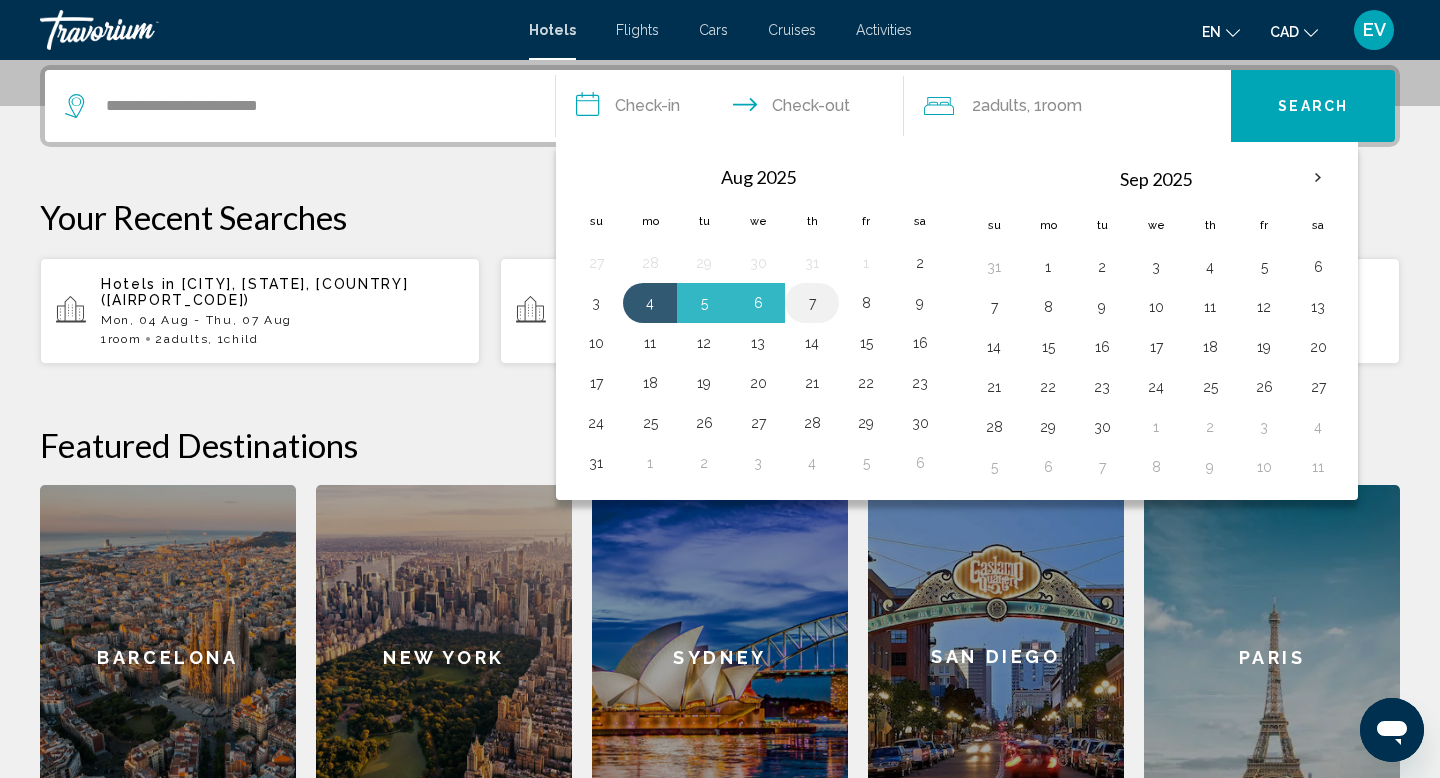 click on "7" at bounding box center (812, 303) 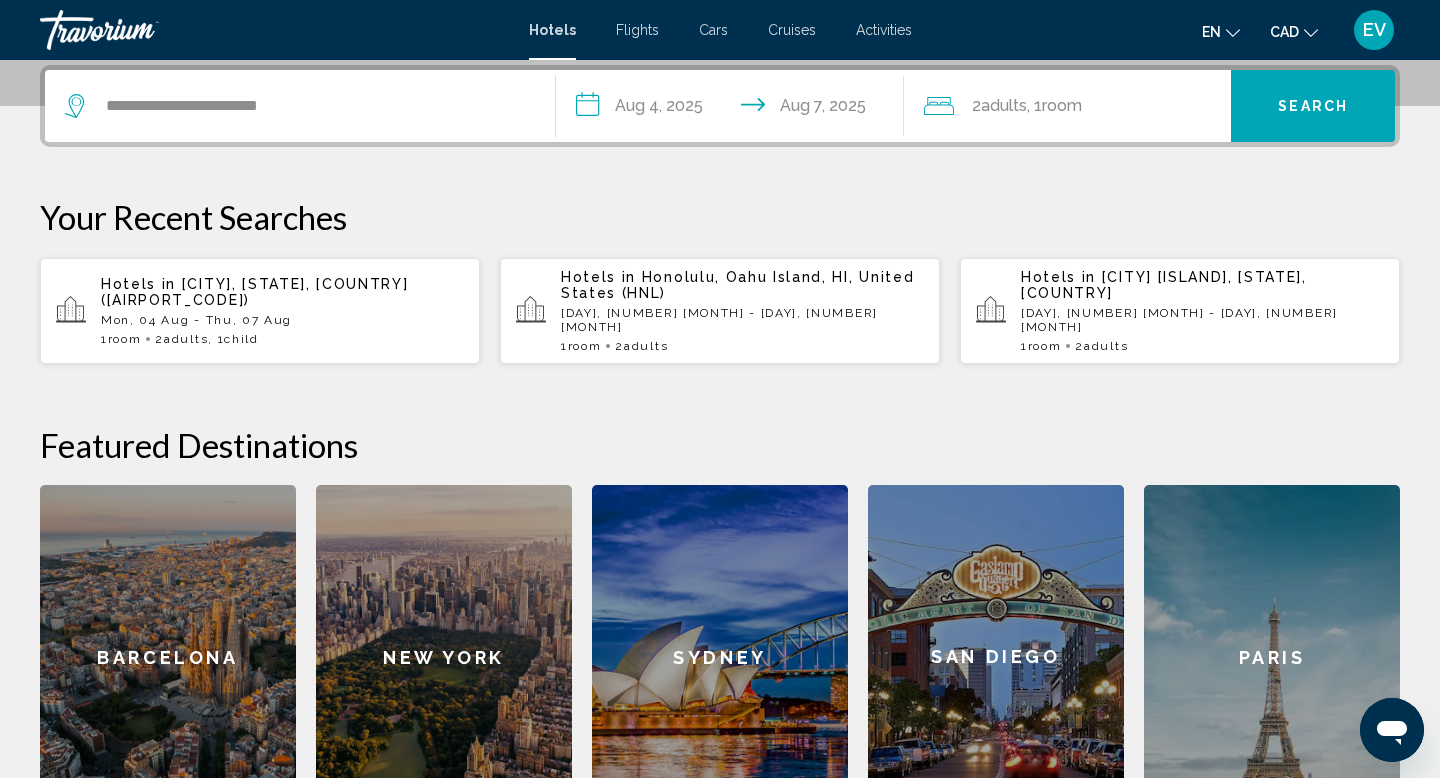 click on "Search" at bounding box center [1313, 106] 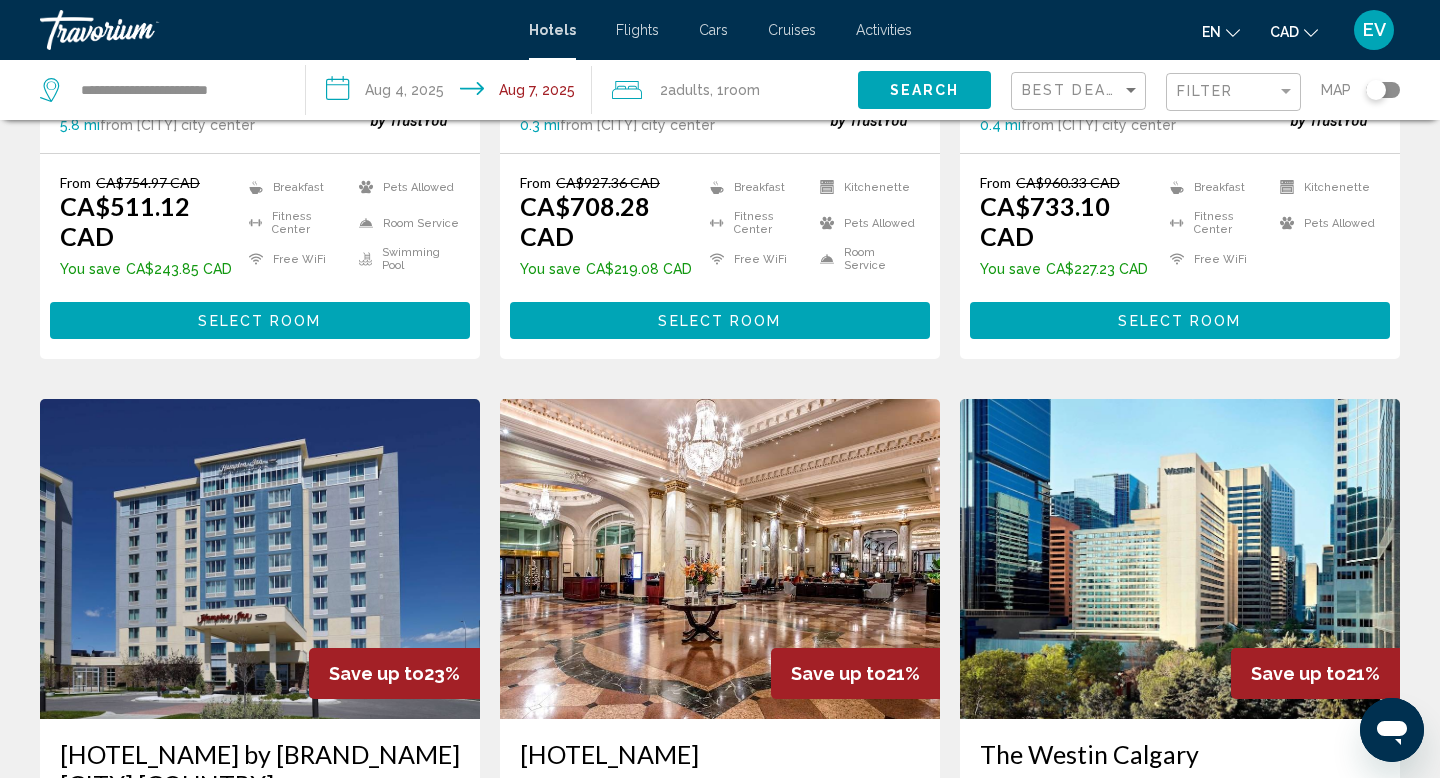 scroll, scrollTop: 844, scrollLeft: 0, axis: vertical 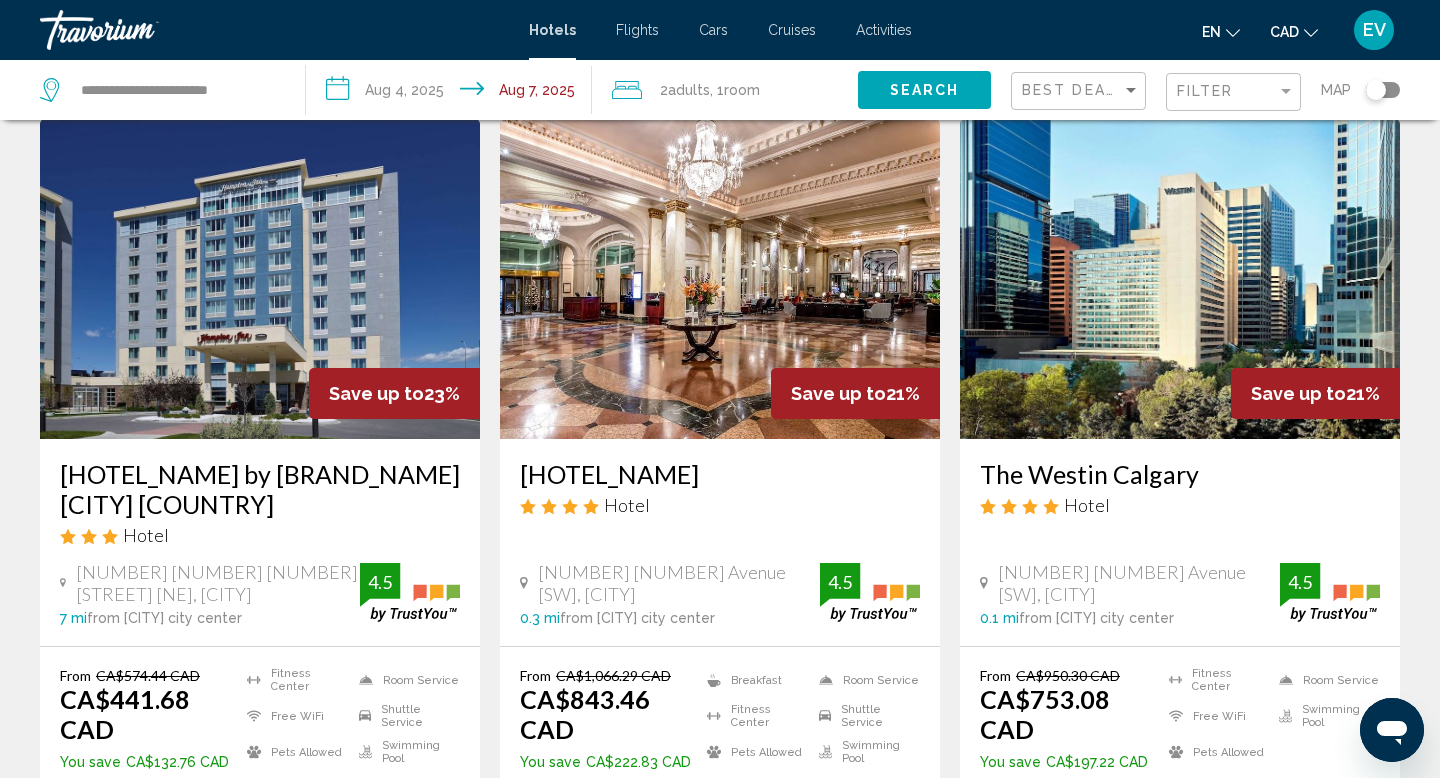 click on "Filter" 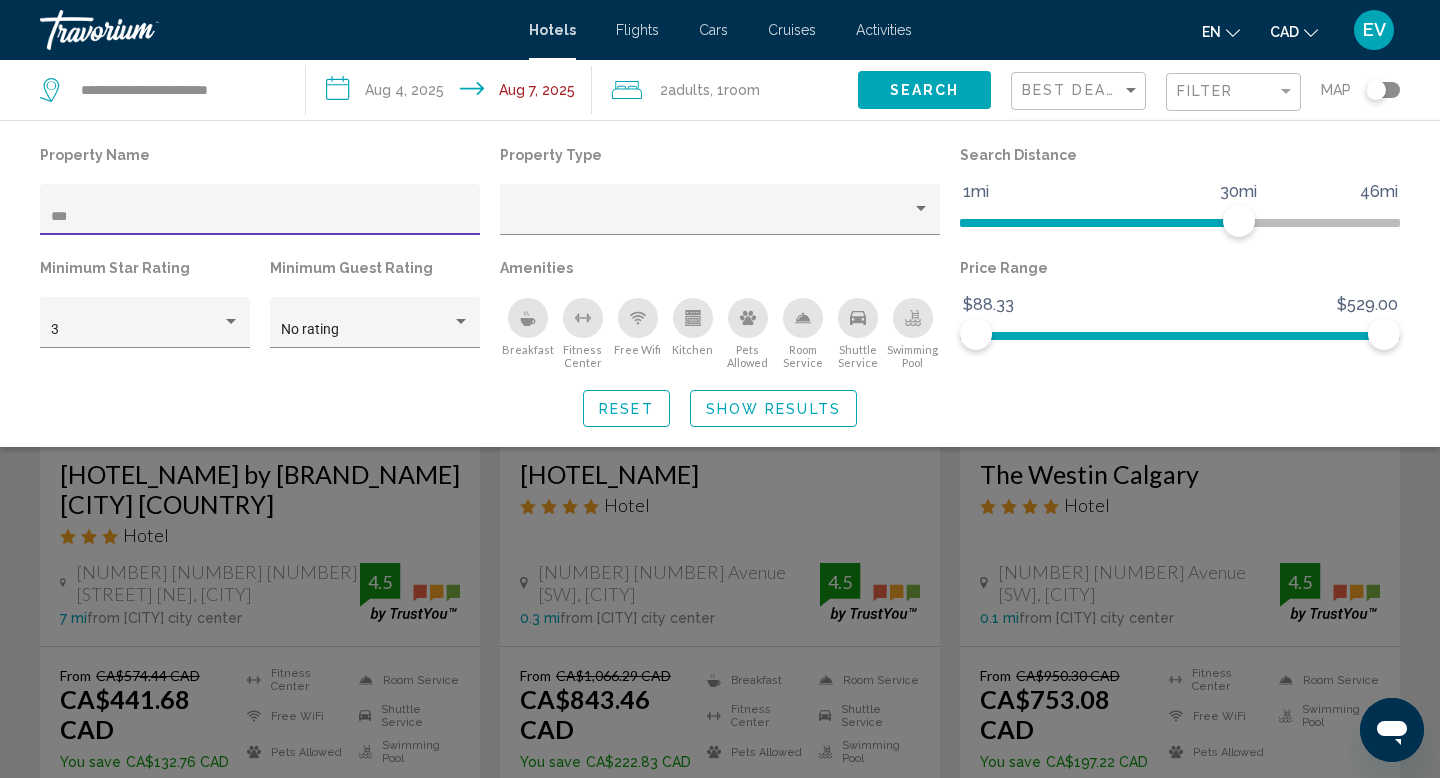 scroll, scrollTop: 508, scrollLeft: 0, axis: vertical 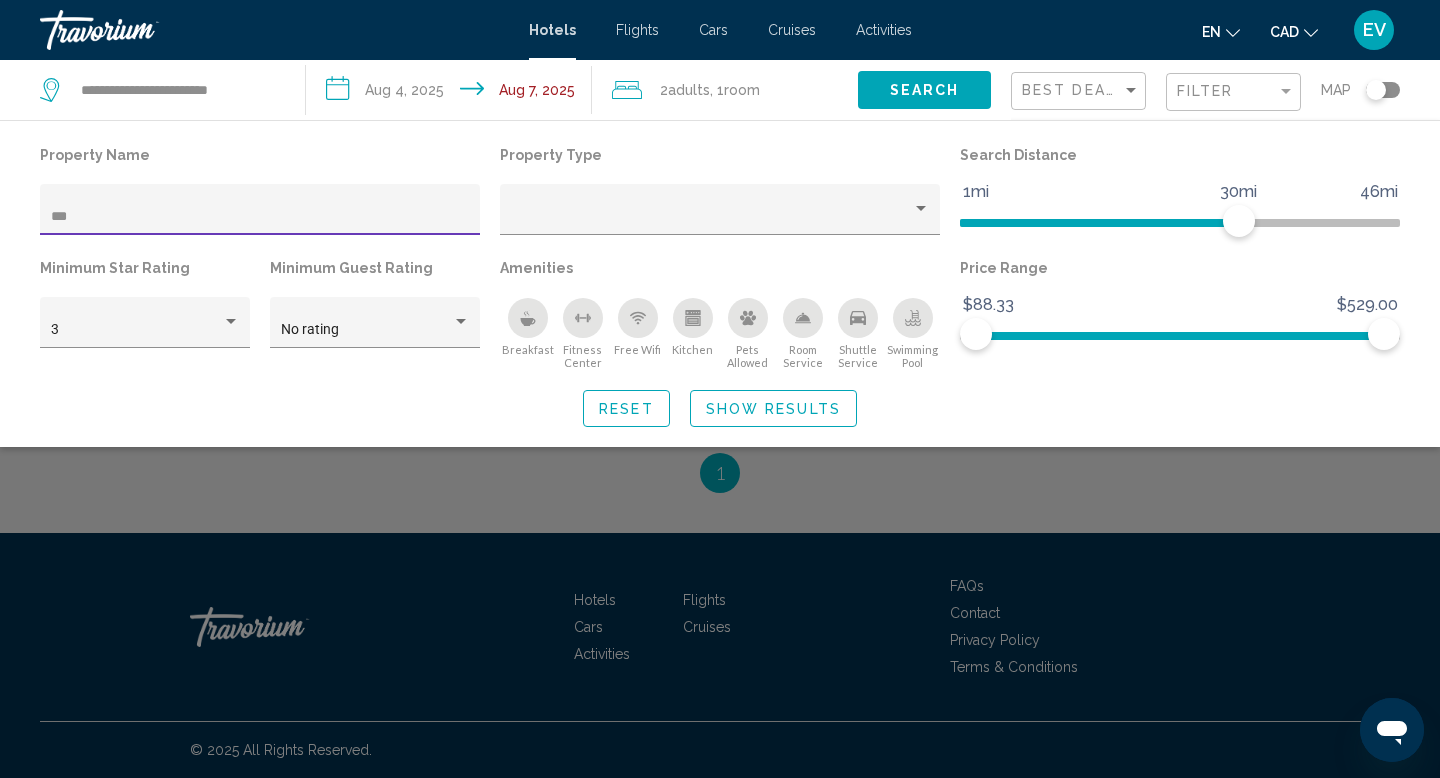type on "***" 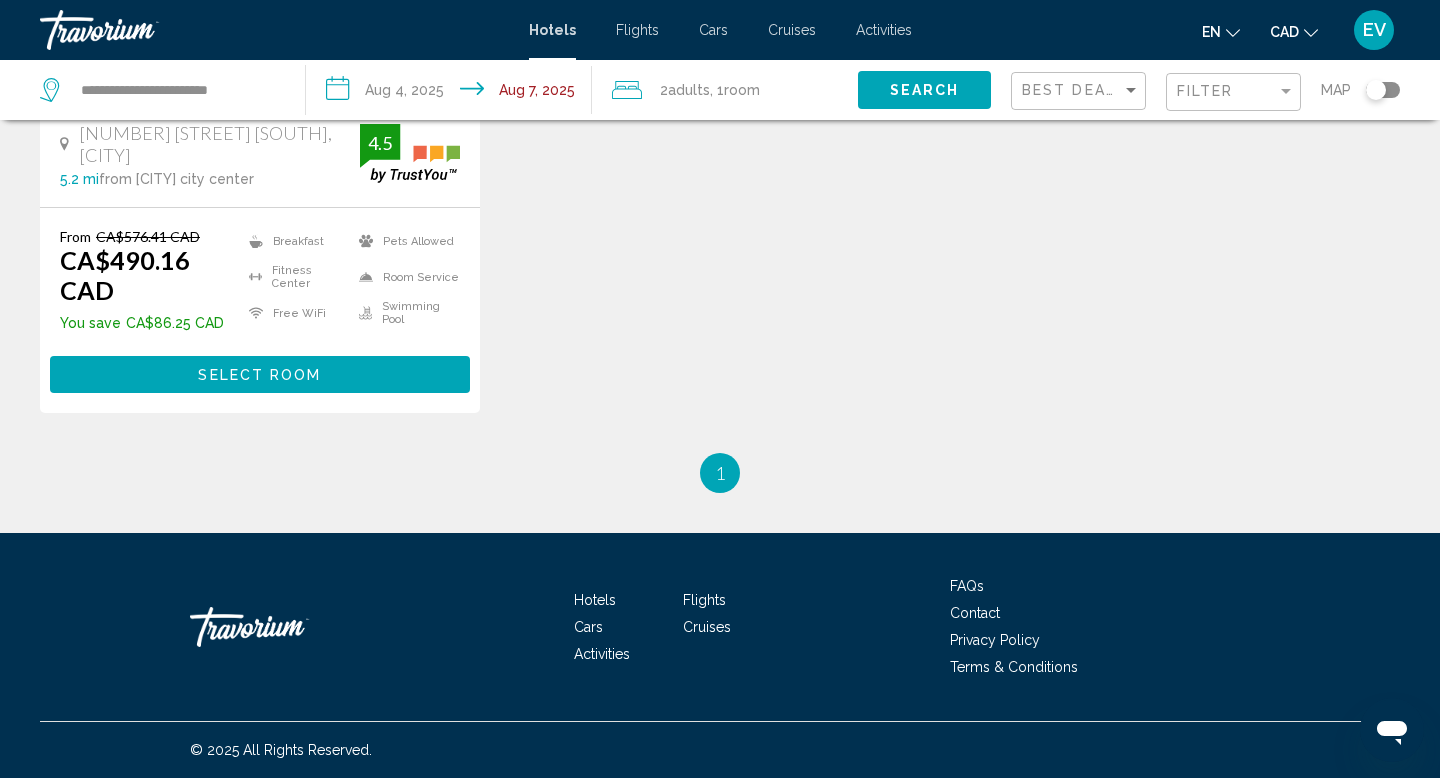 scroll, scrollTop: 403, scrollLeft: 0, axis: vertical 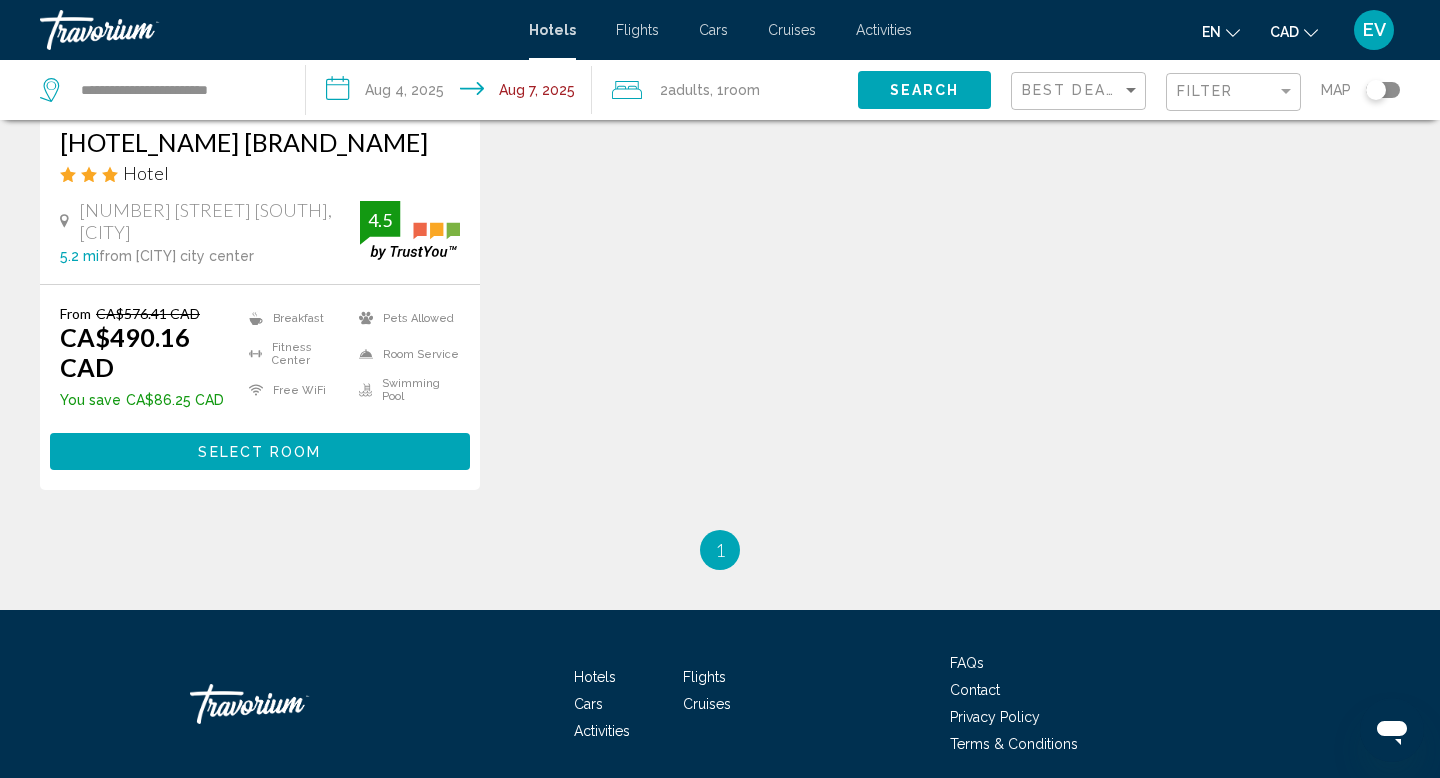click on "Select Room" at bounding box center (259, 452) 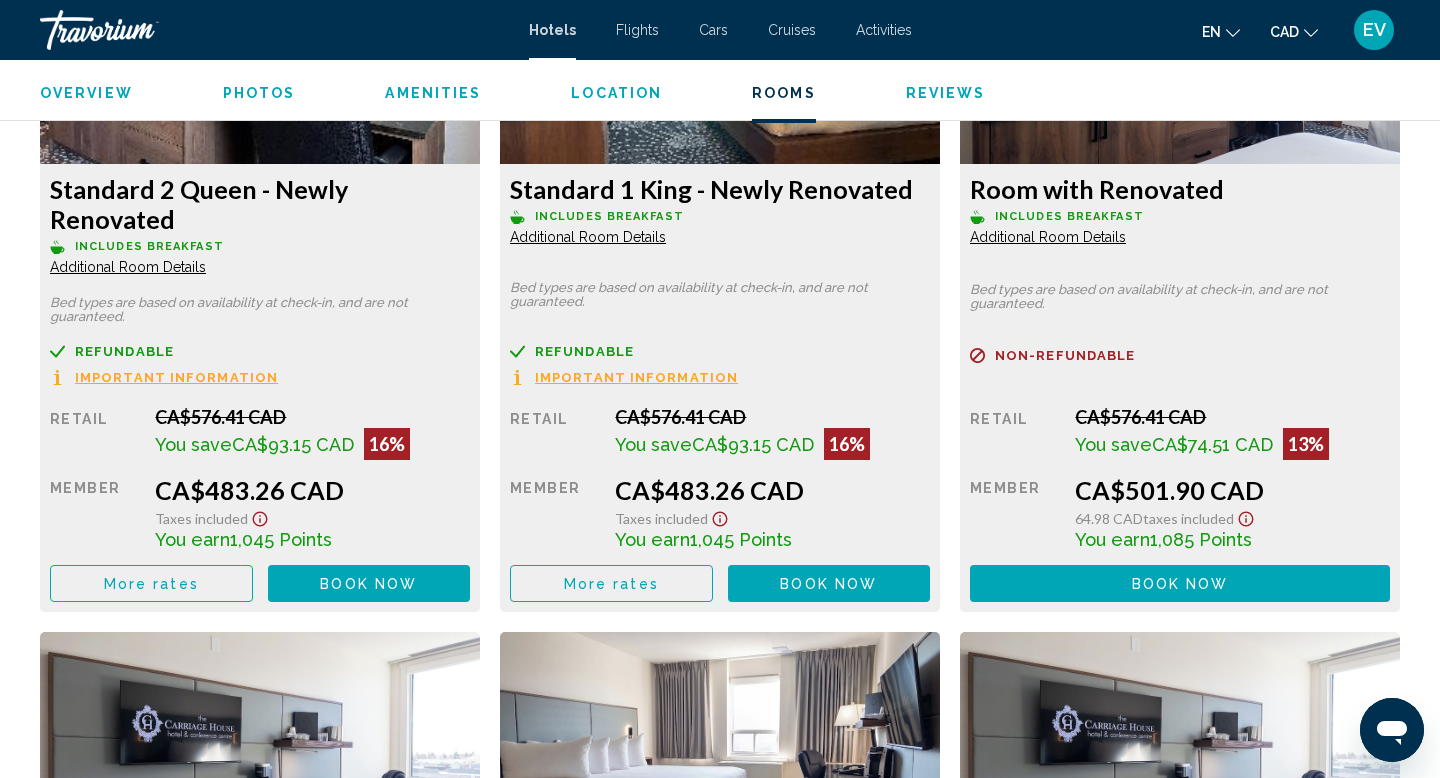 scroll, scrollTop: 2834, scrollLeft: 0, axis: vertical 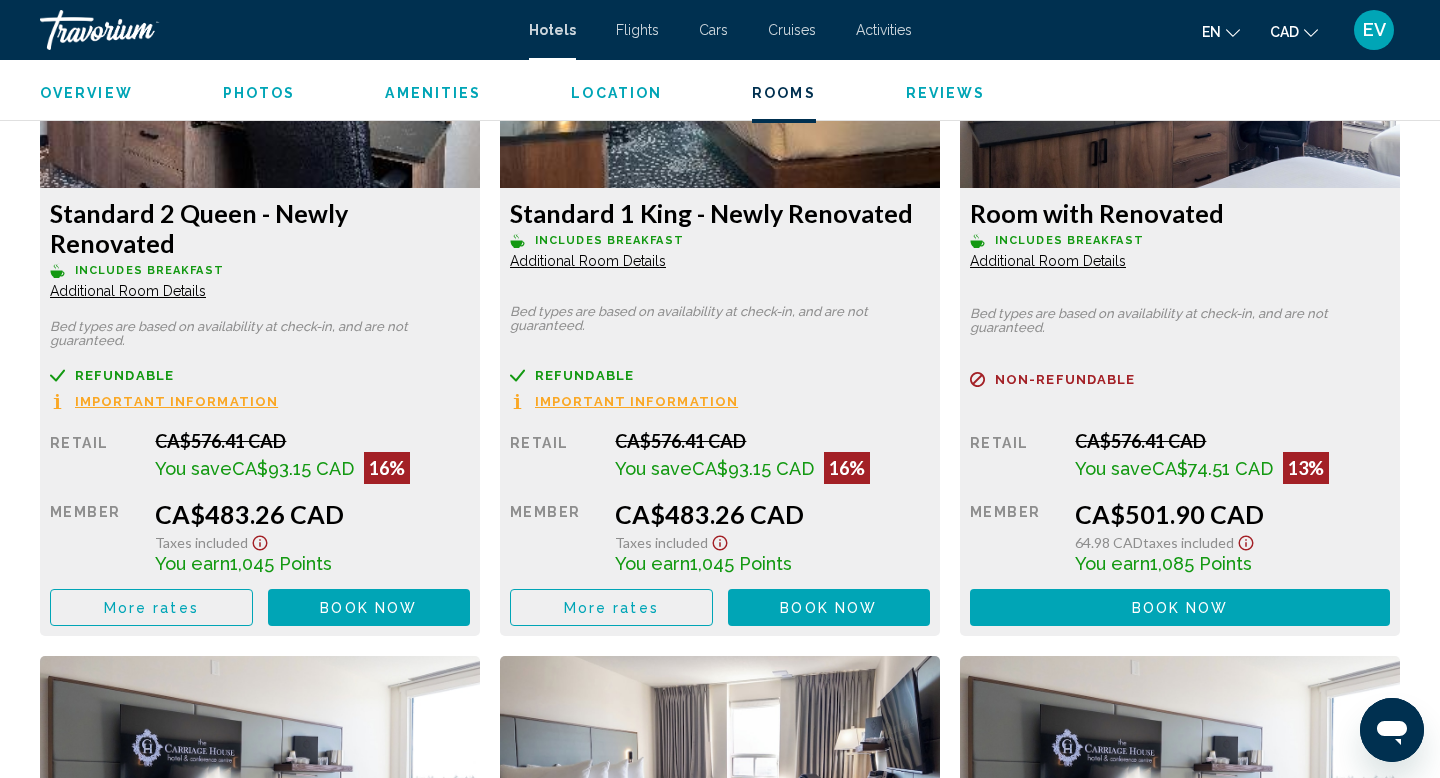 click on "Book now" at bounding box center [368, 608] 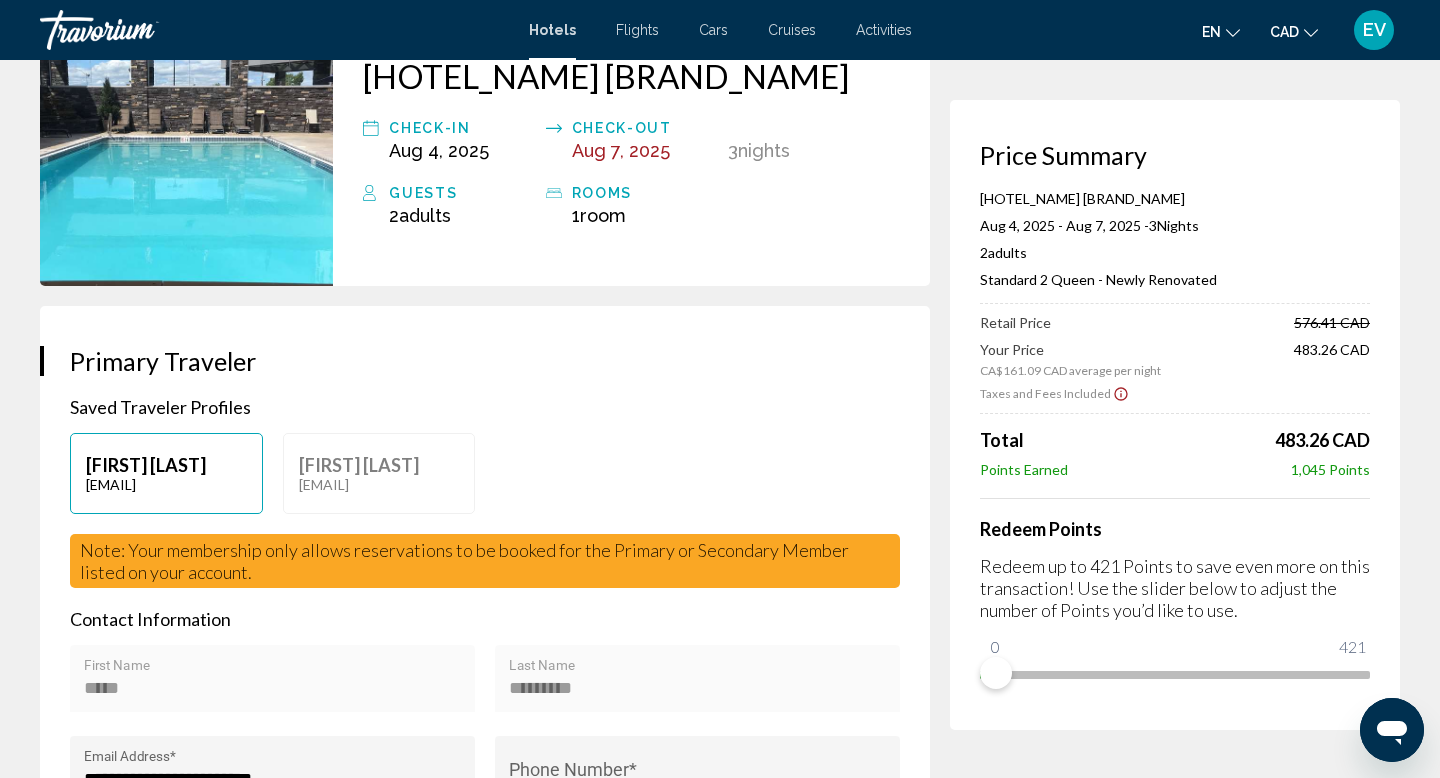 scroll, scrollTop: 158, scrollLeft: 0, axis: vertical 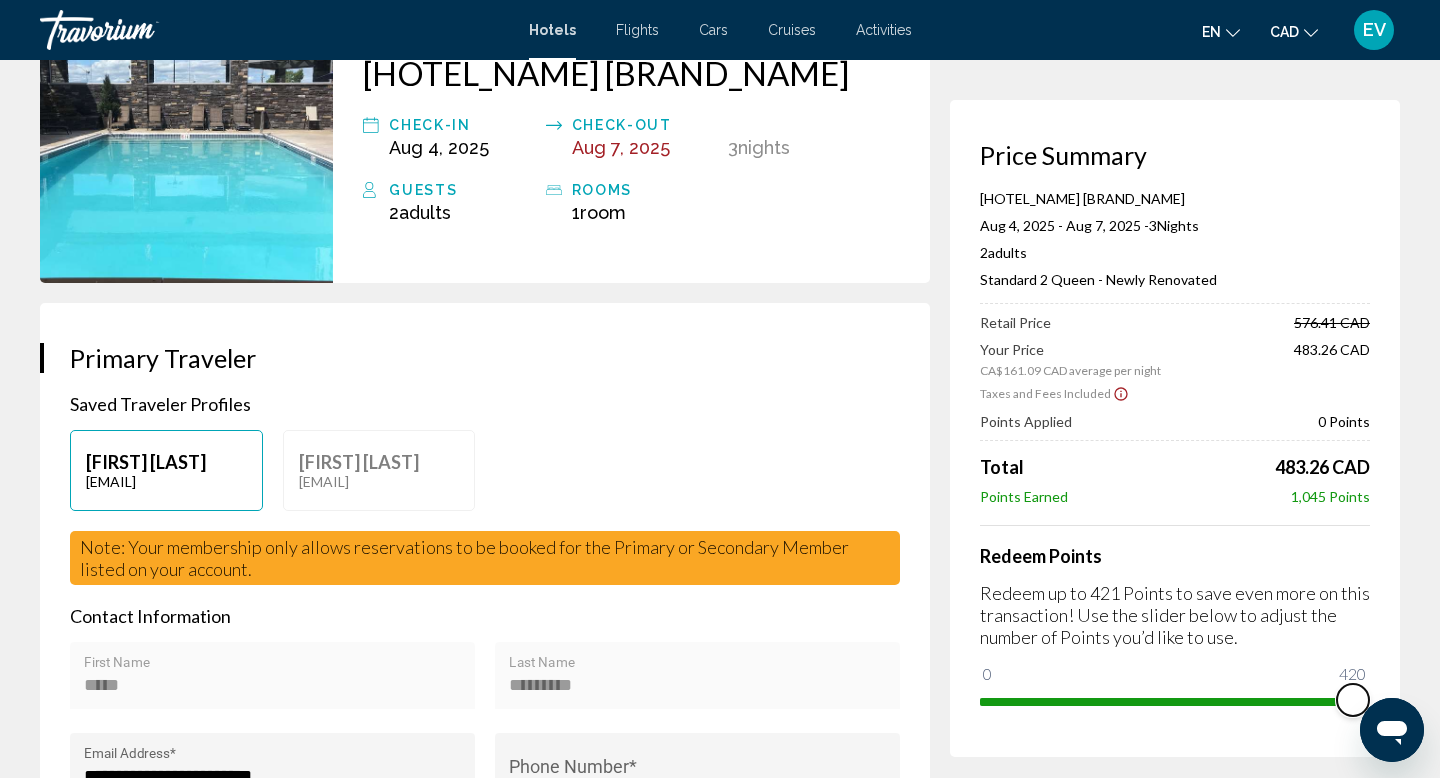 drag, startPoint x: 989, startPoint y: 669, endPoint x: 1353, endPoint y: 709, distance: 366.1912 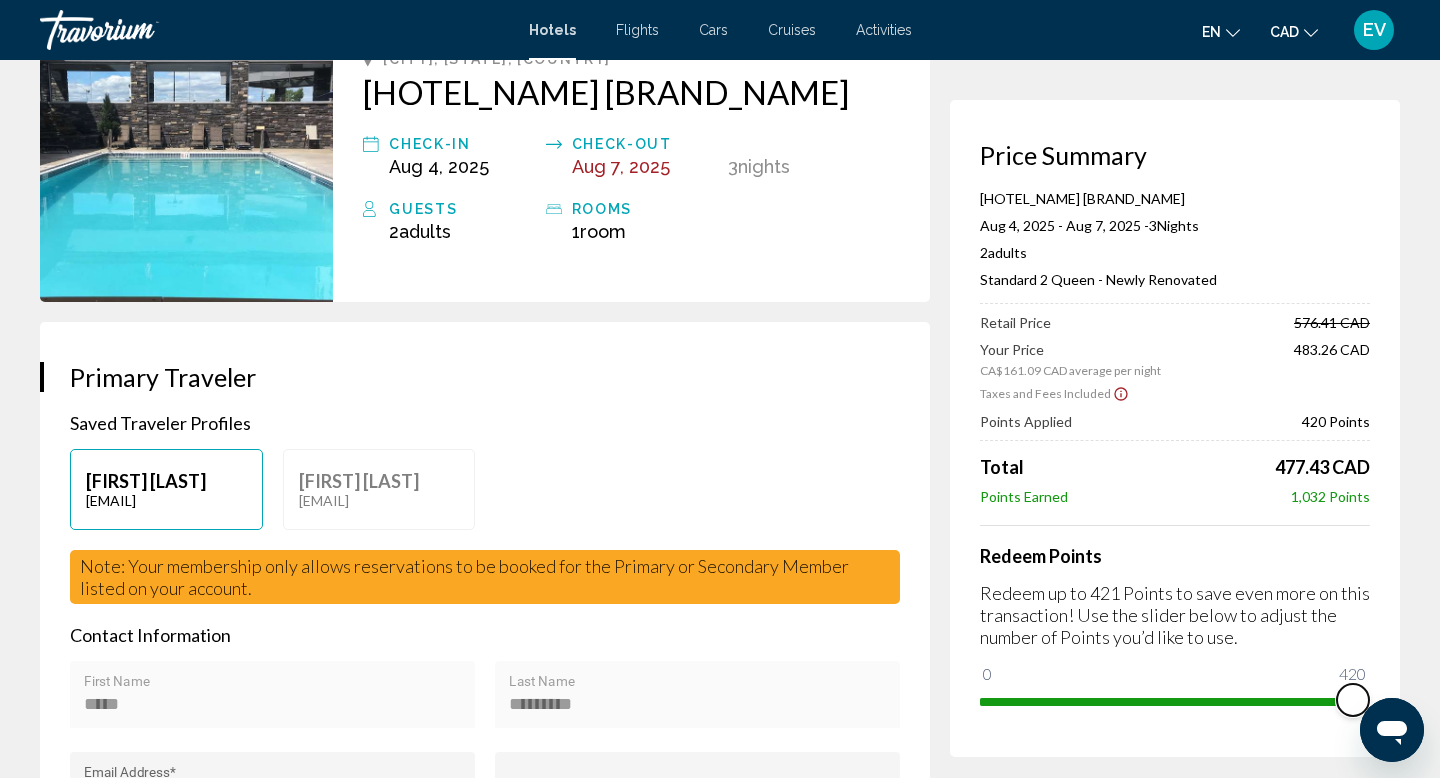 scroll, scrollTop: 0, scrollLeft: 0, axis: both 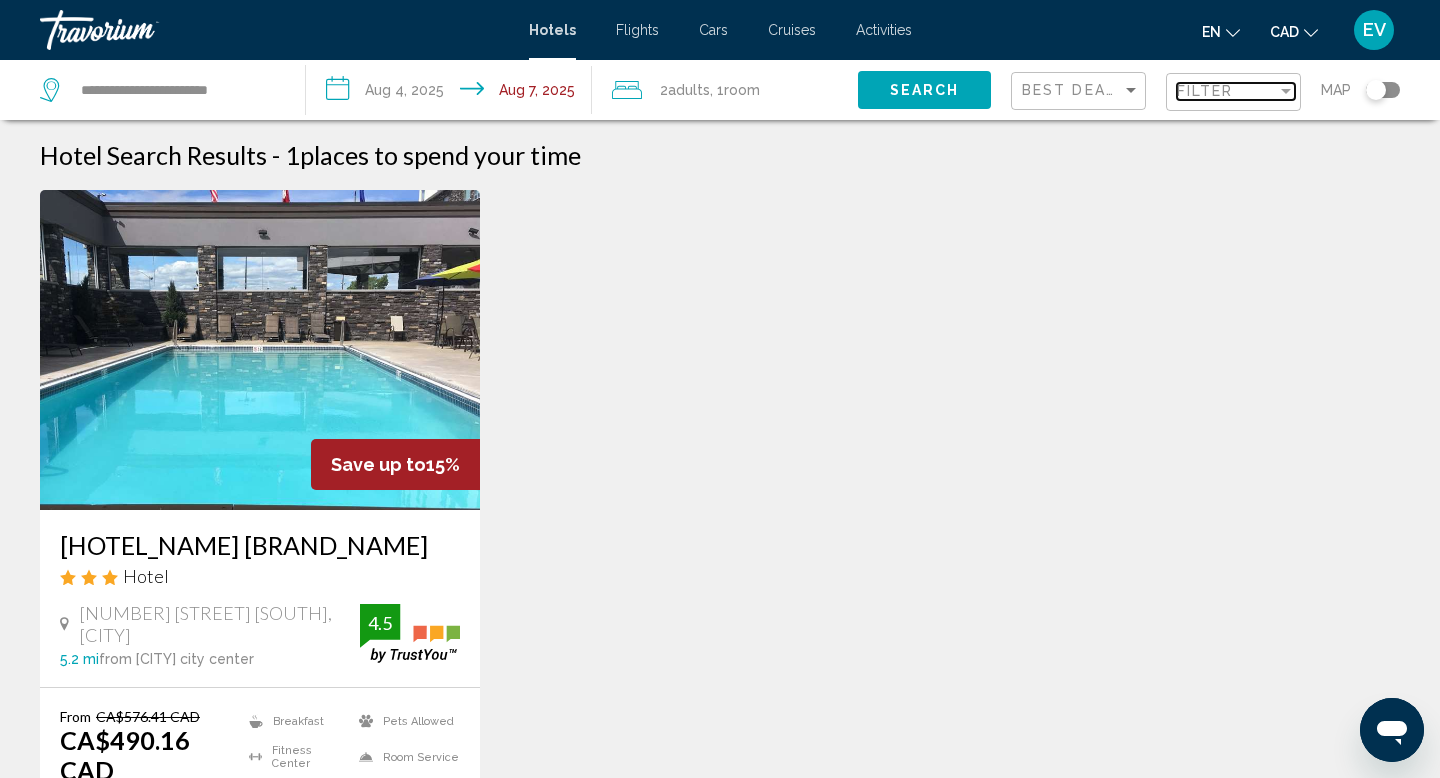click on "Filter" at bounding box center [1205, 91] 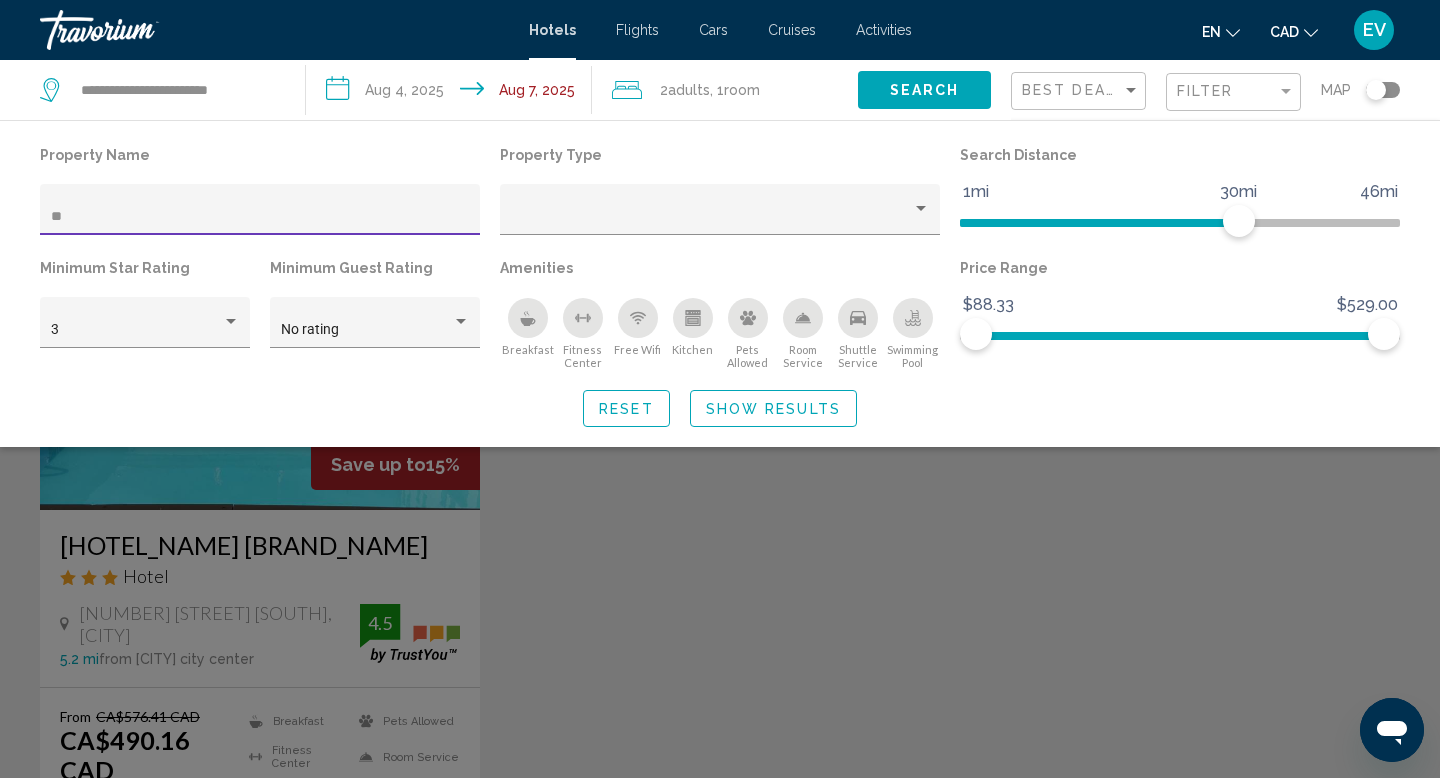 type on "*" 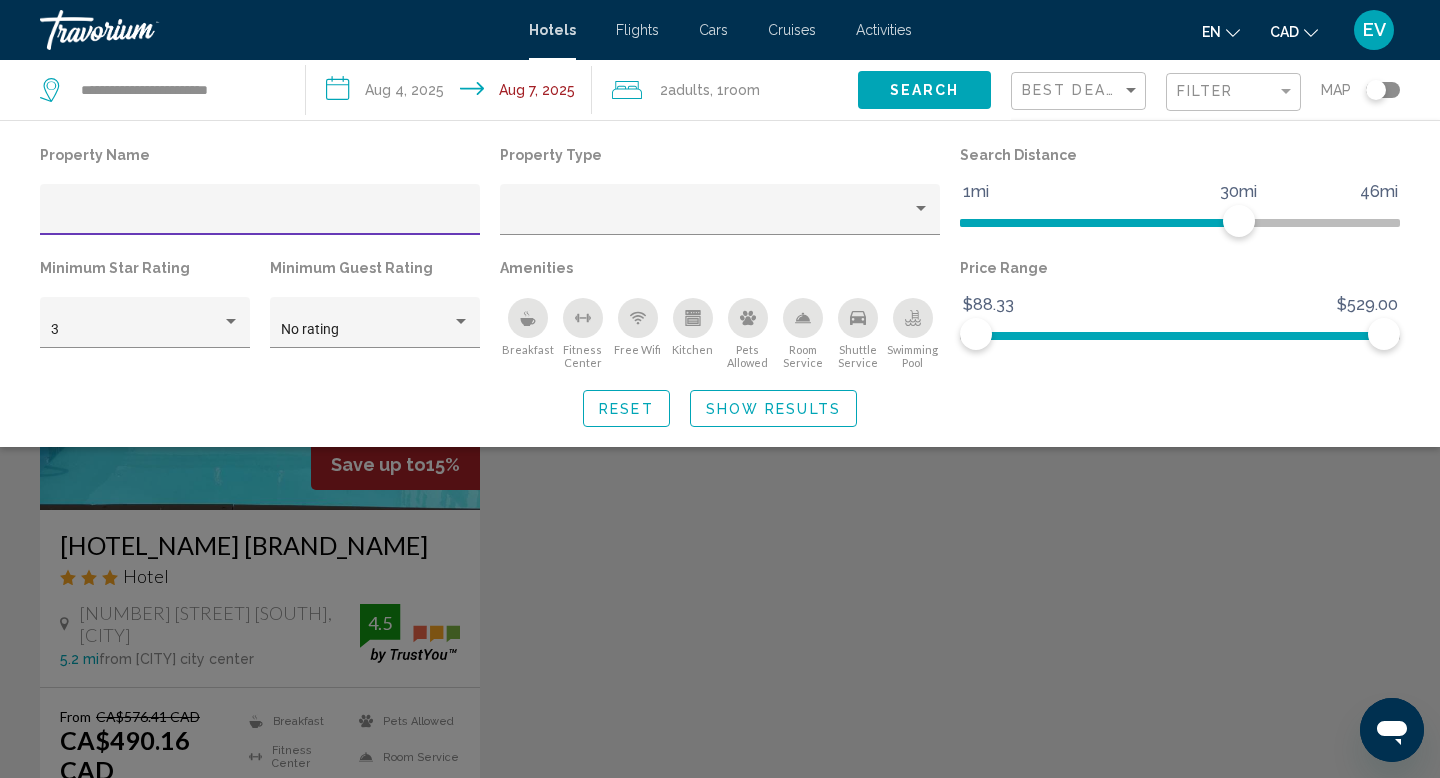 type on "**********" 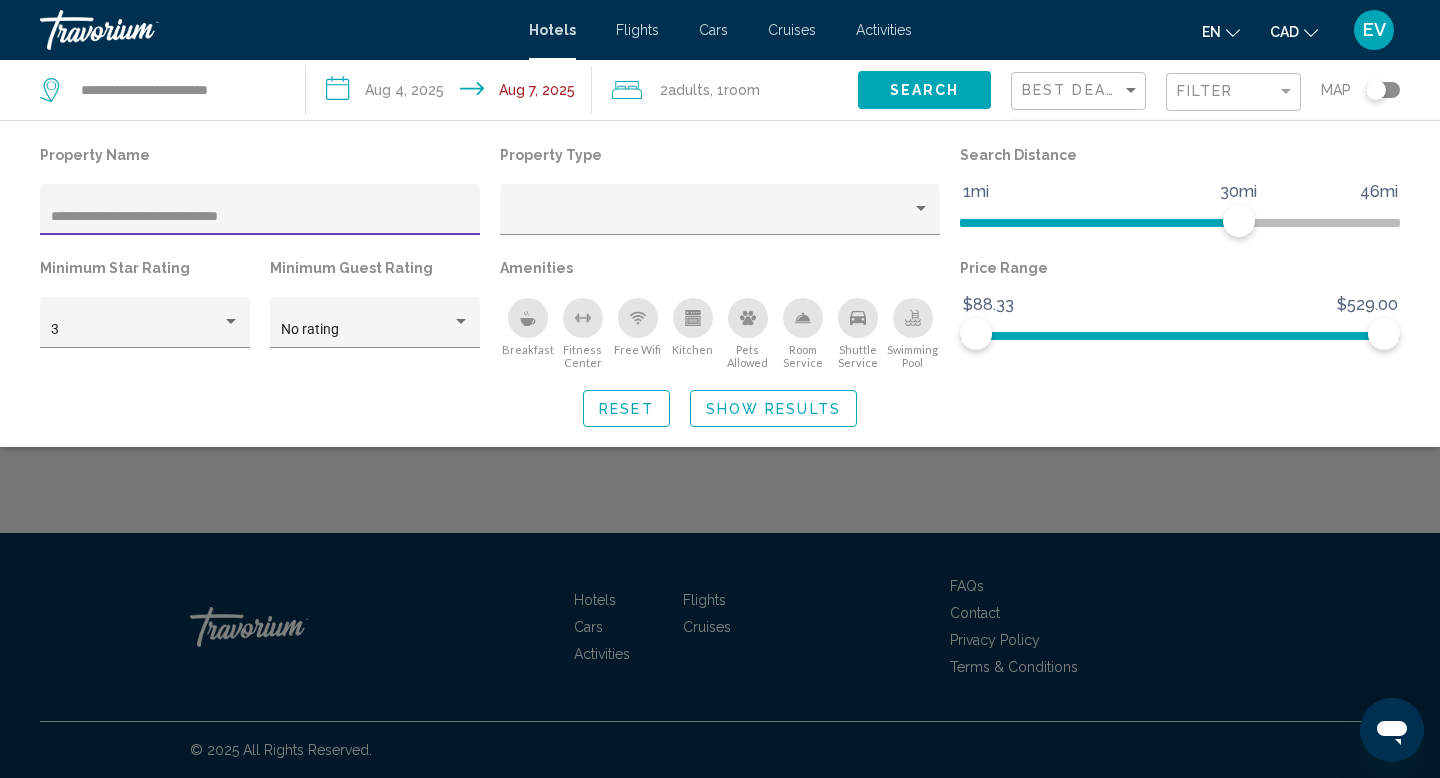 click on "Show Results" 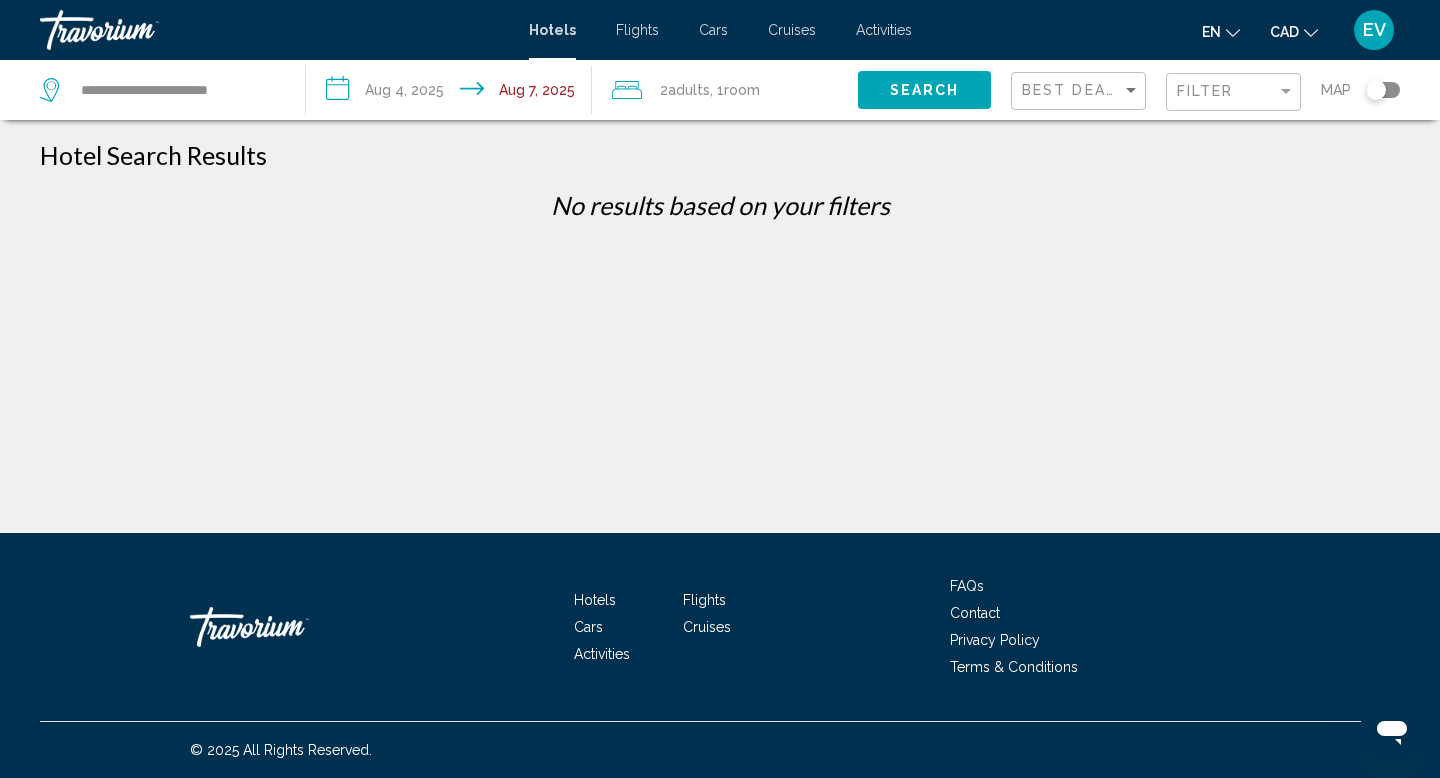 click on "Filter" 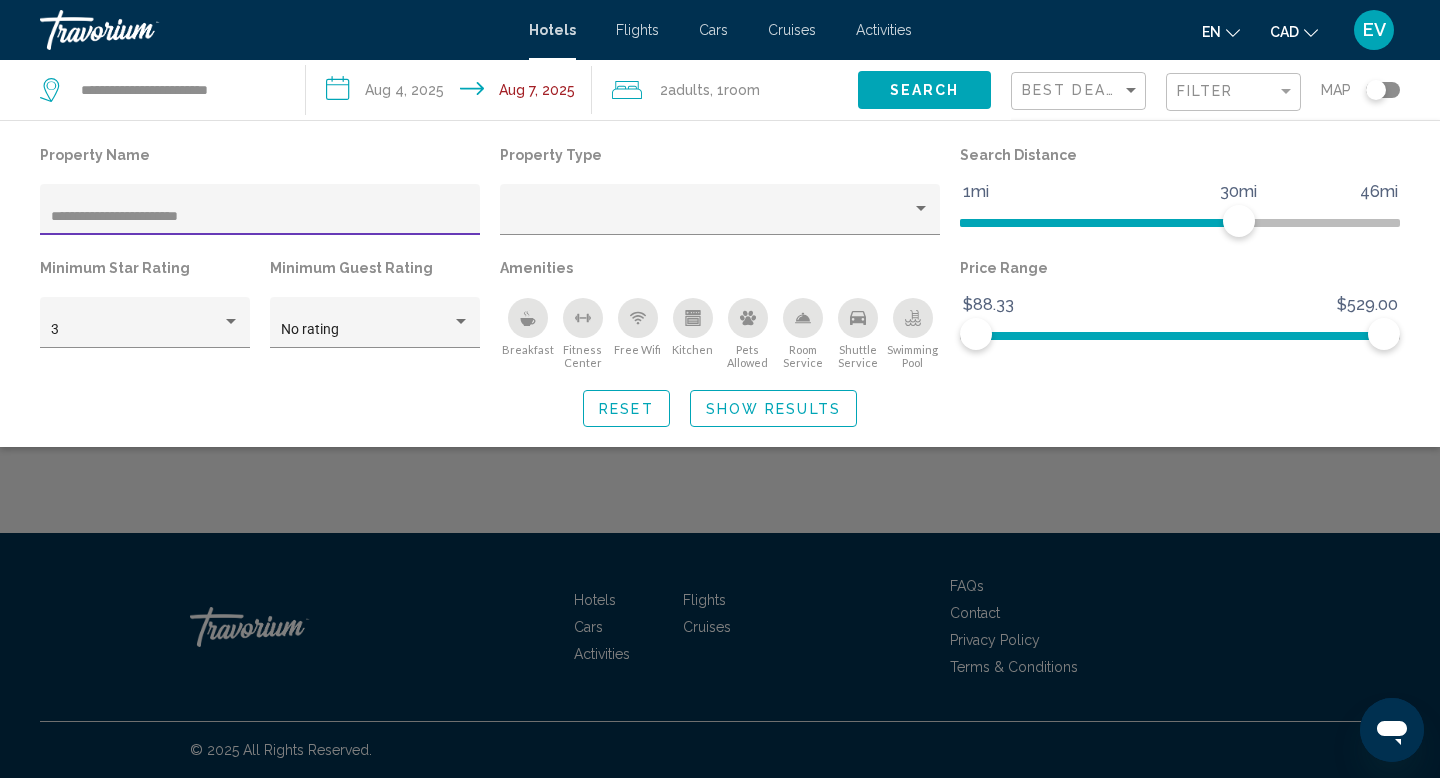 type on "**********" 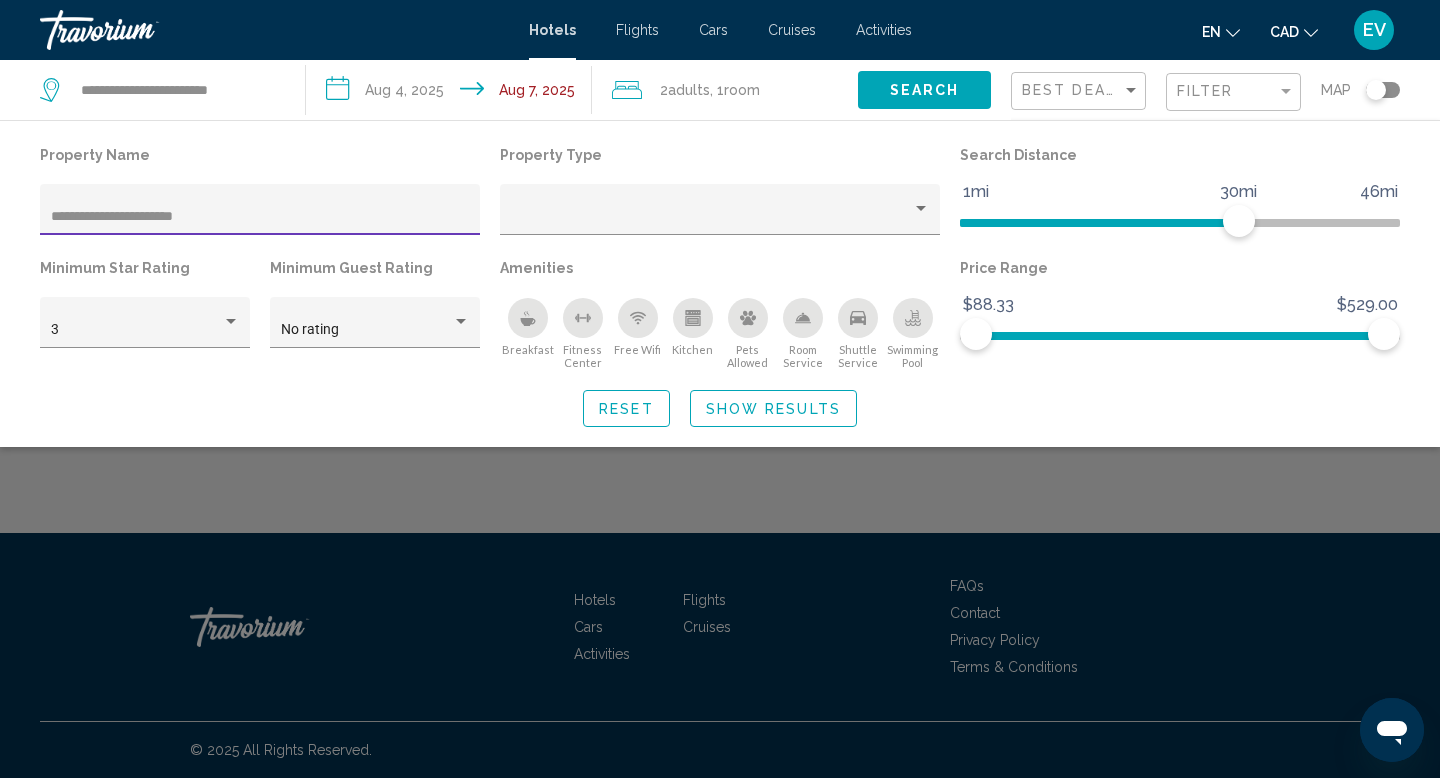click on "Show Results" 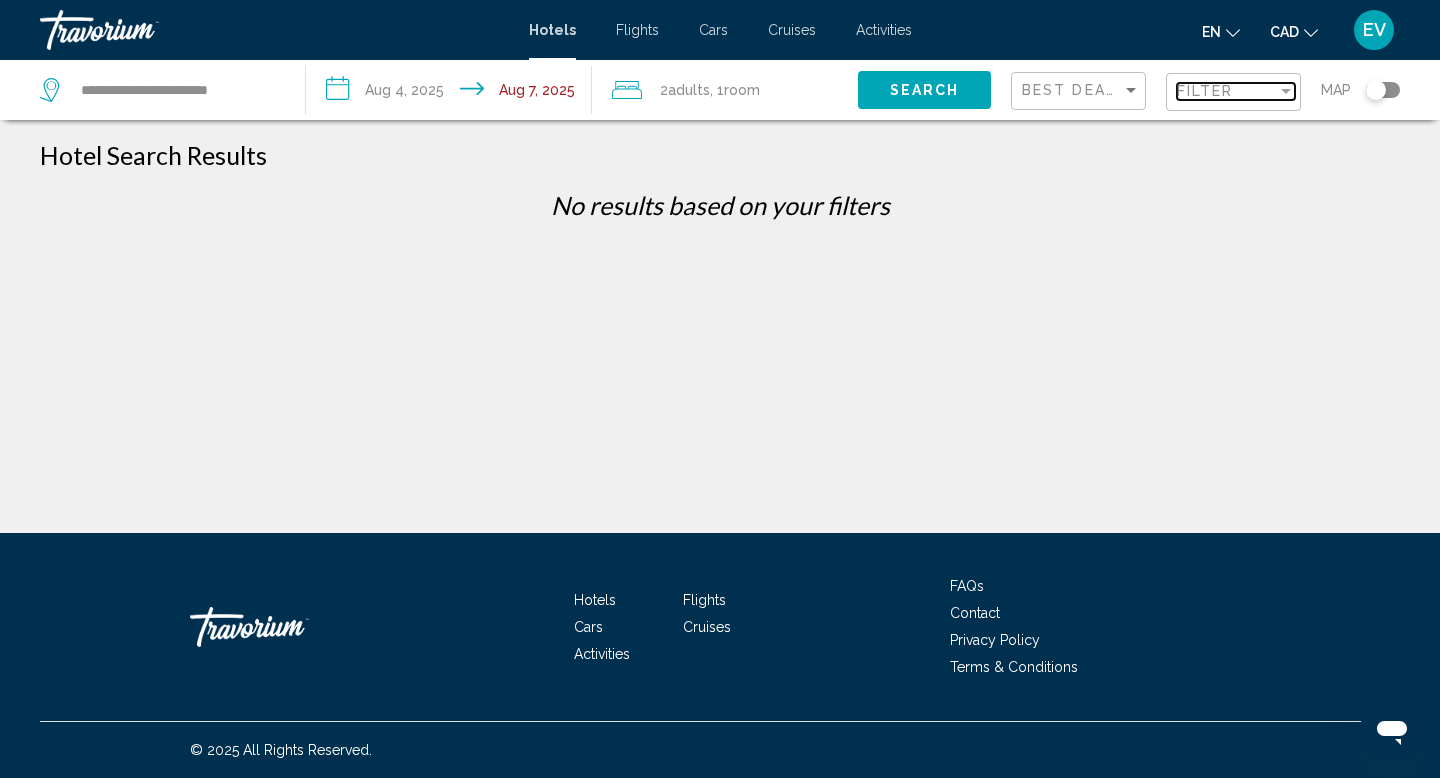 click on "Filter" at bounding box center (1227, 91) 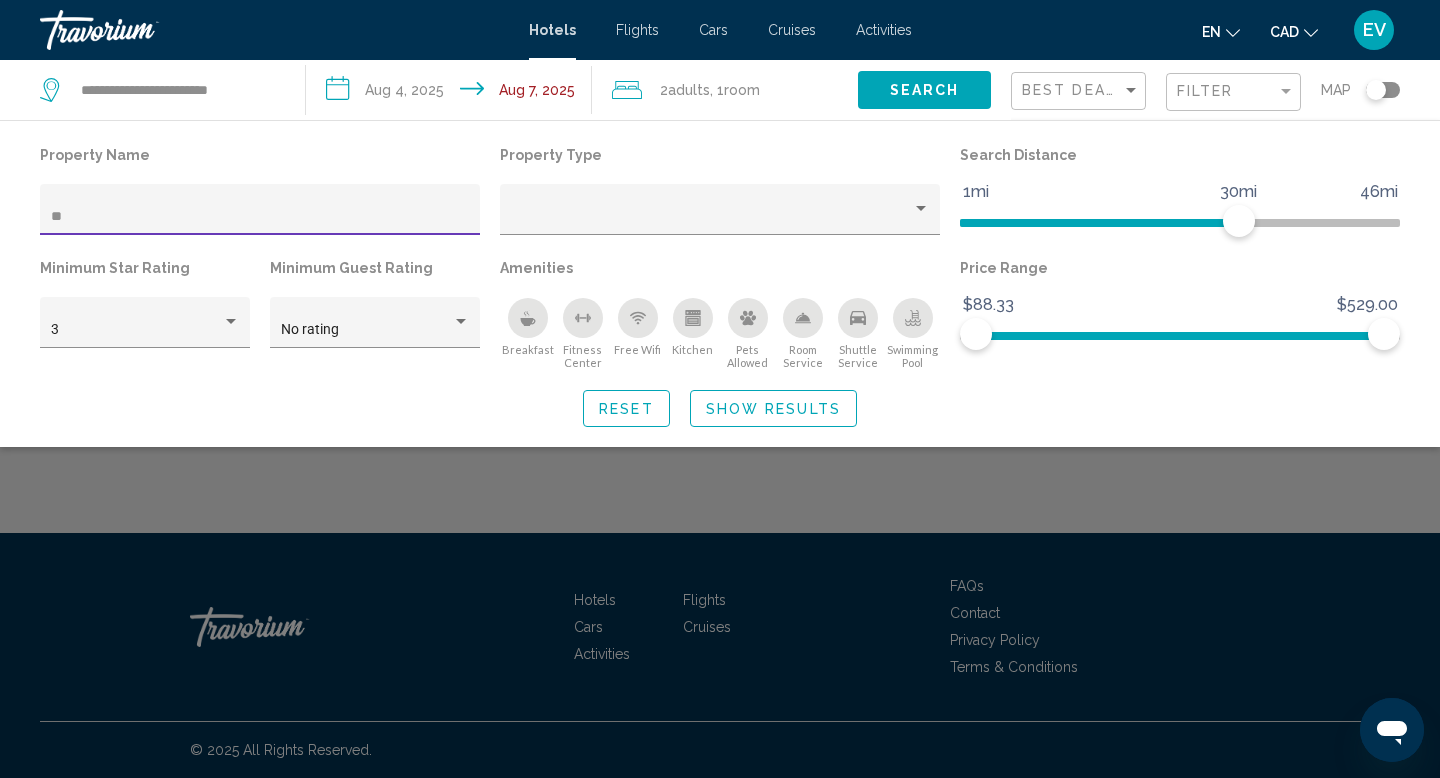 type on "*" 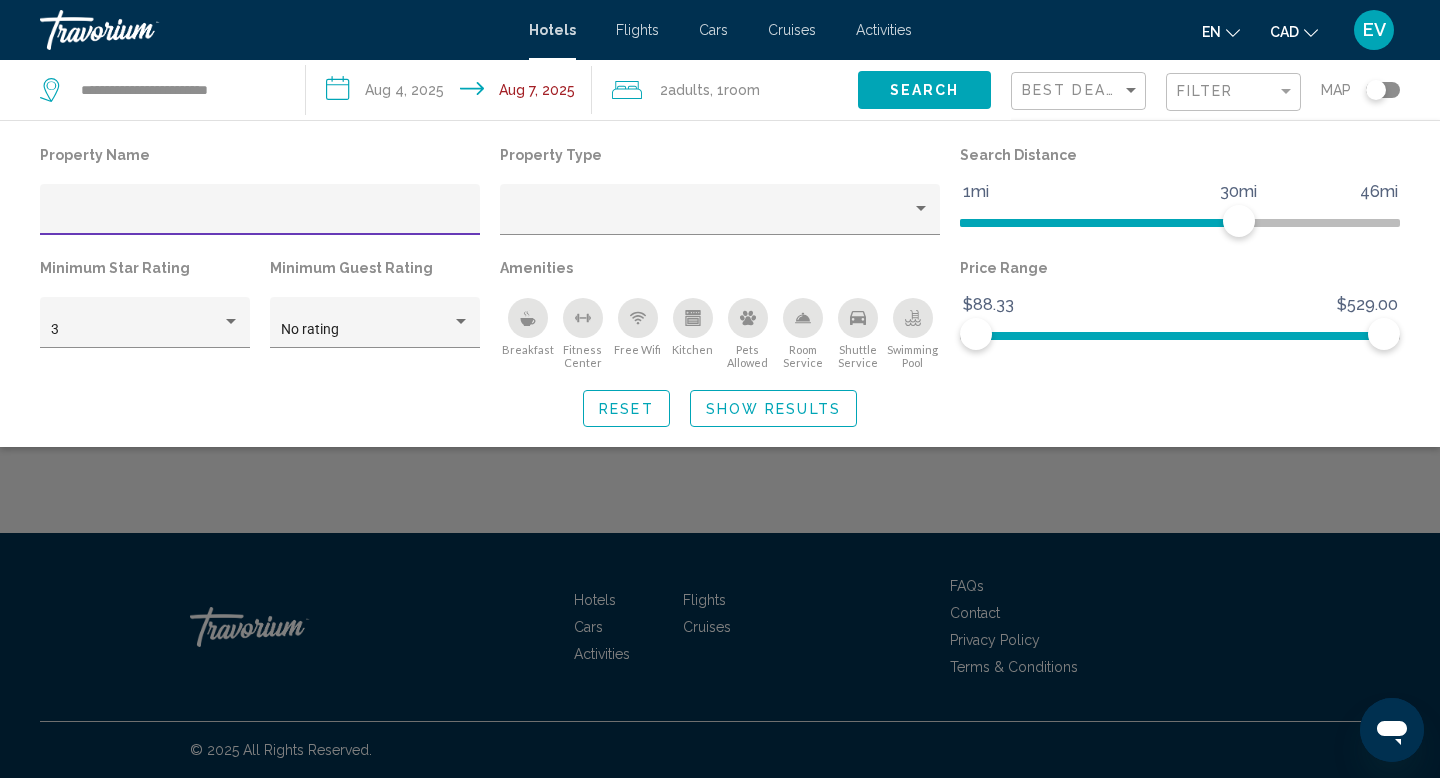 type on "**********" 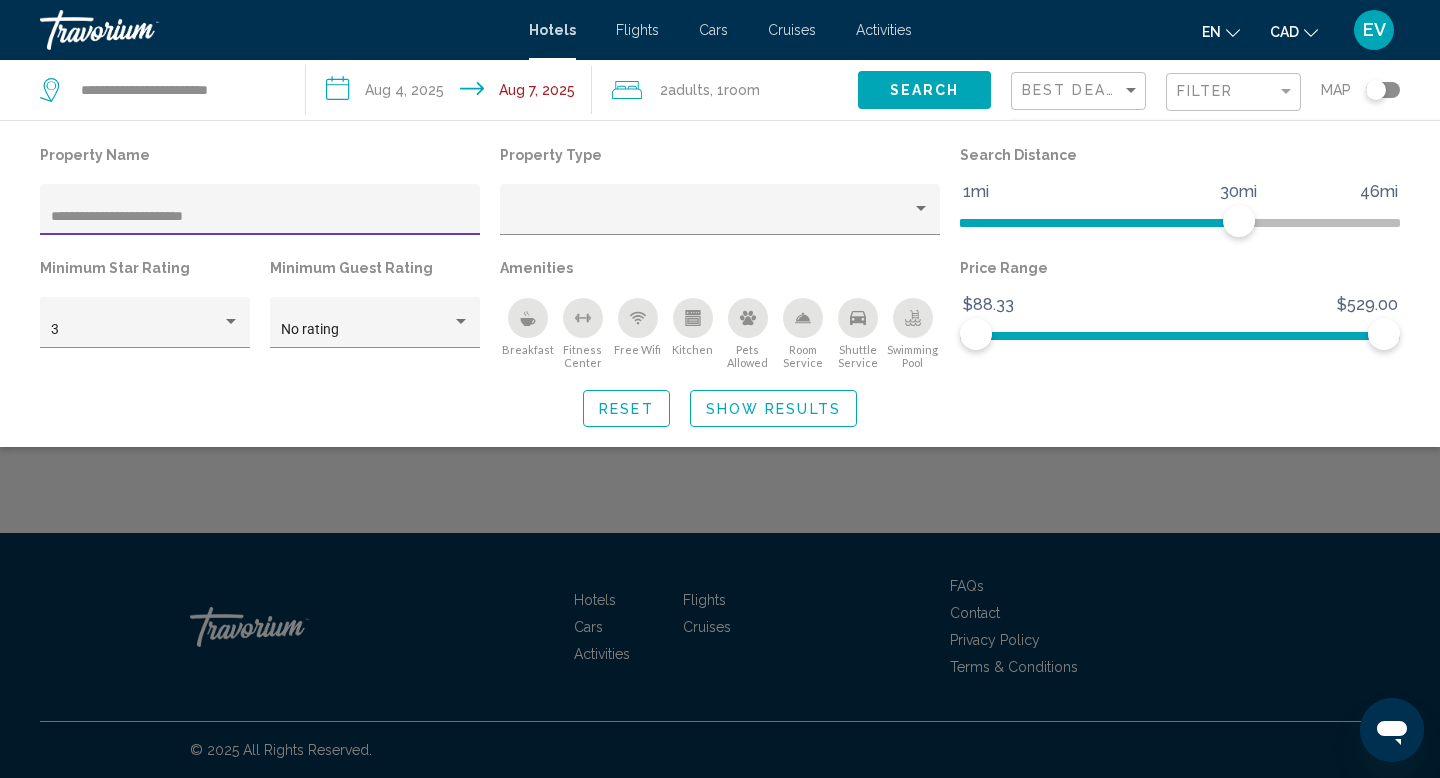 click on "Show Results" 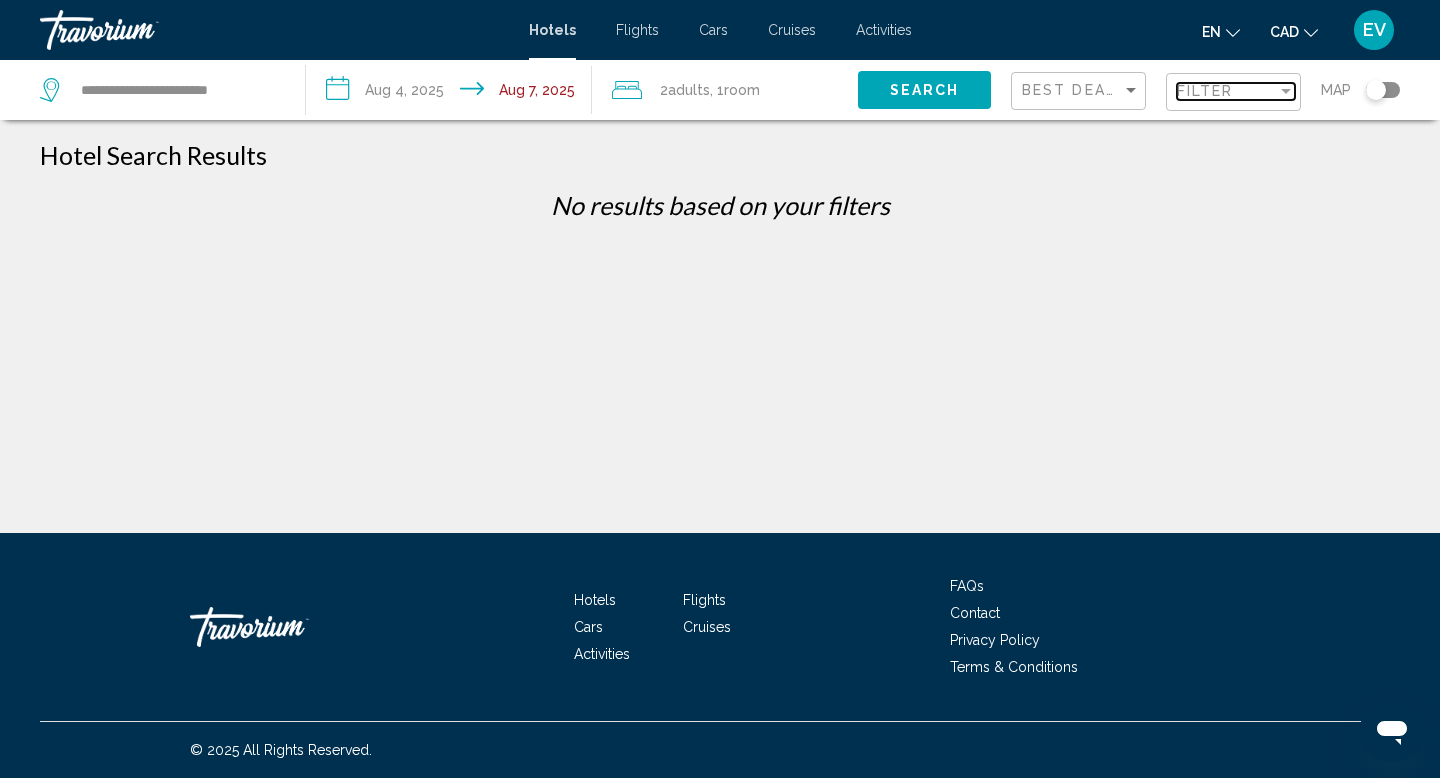 click on "Filter" at bounding box center (1205, 91) 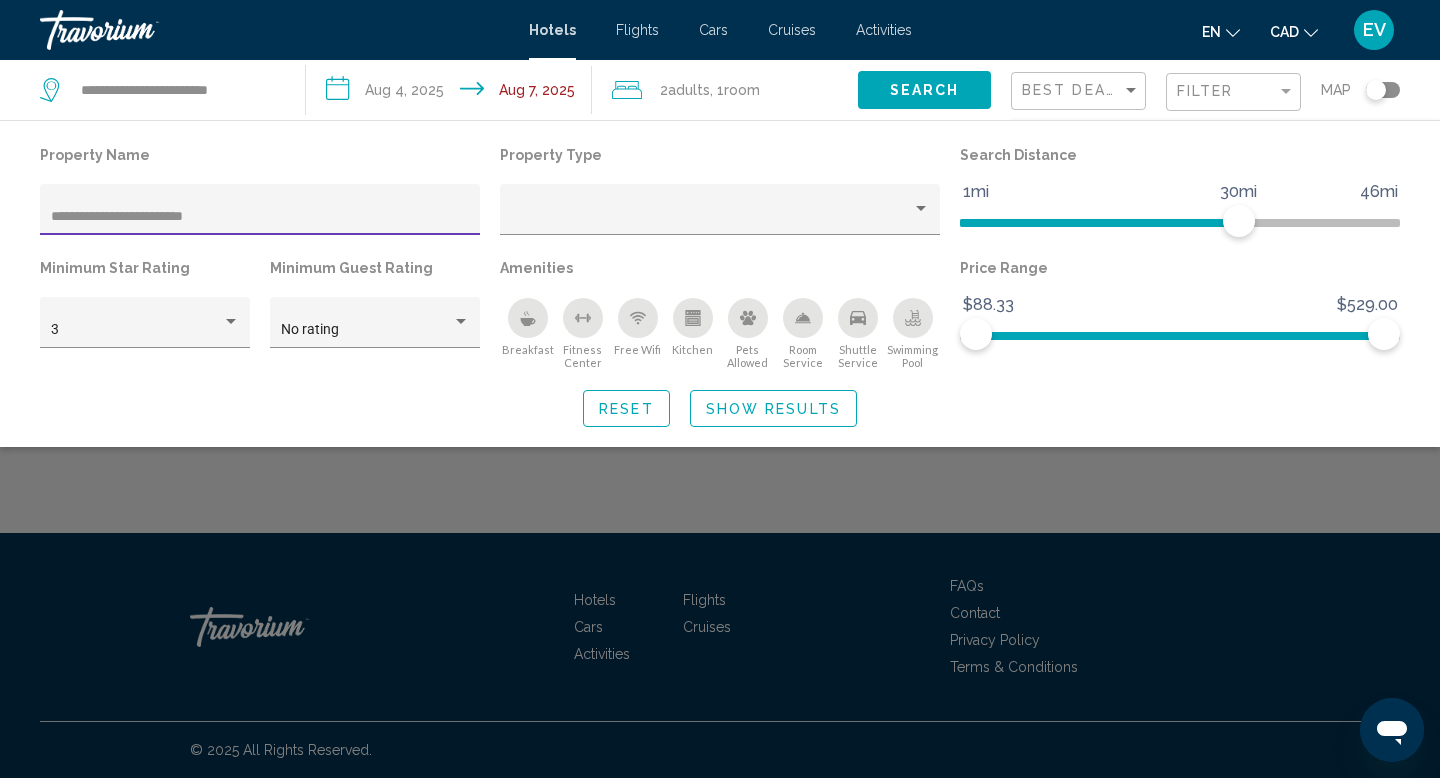 click on "**********" at bounding box center [260, 217] 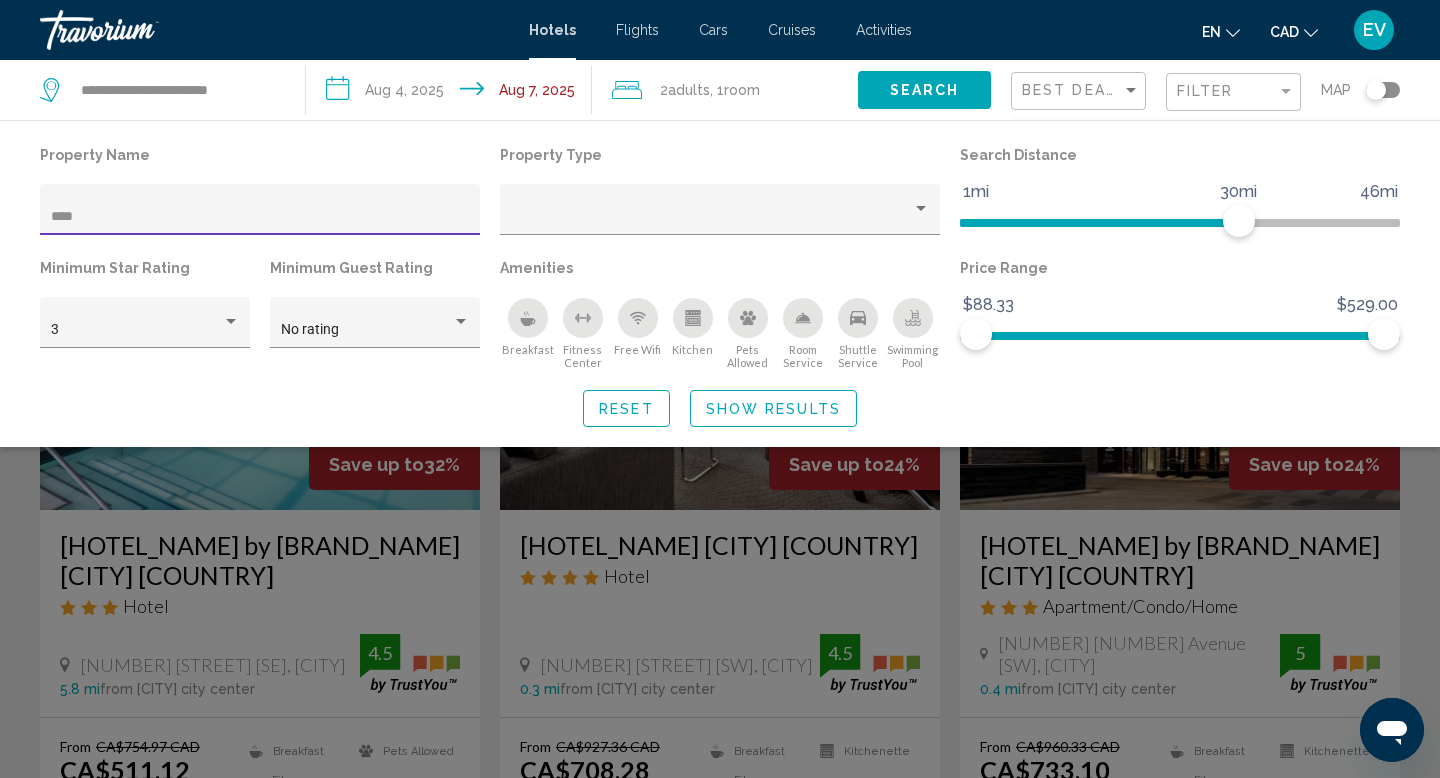 type on "*****" 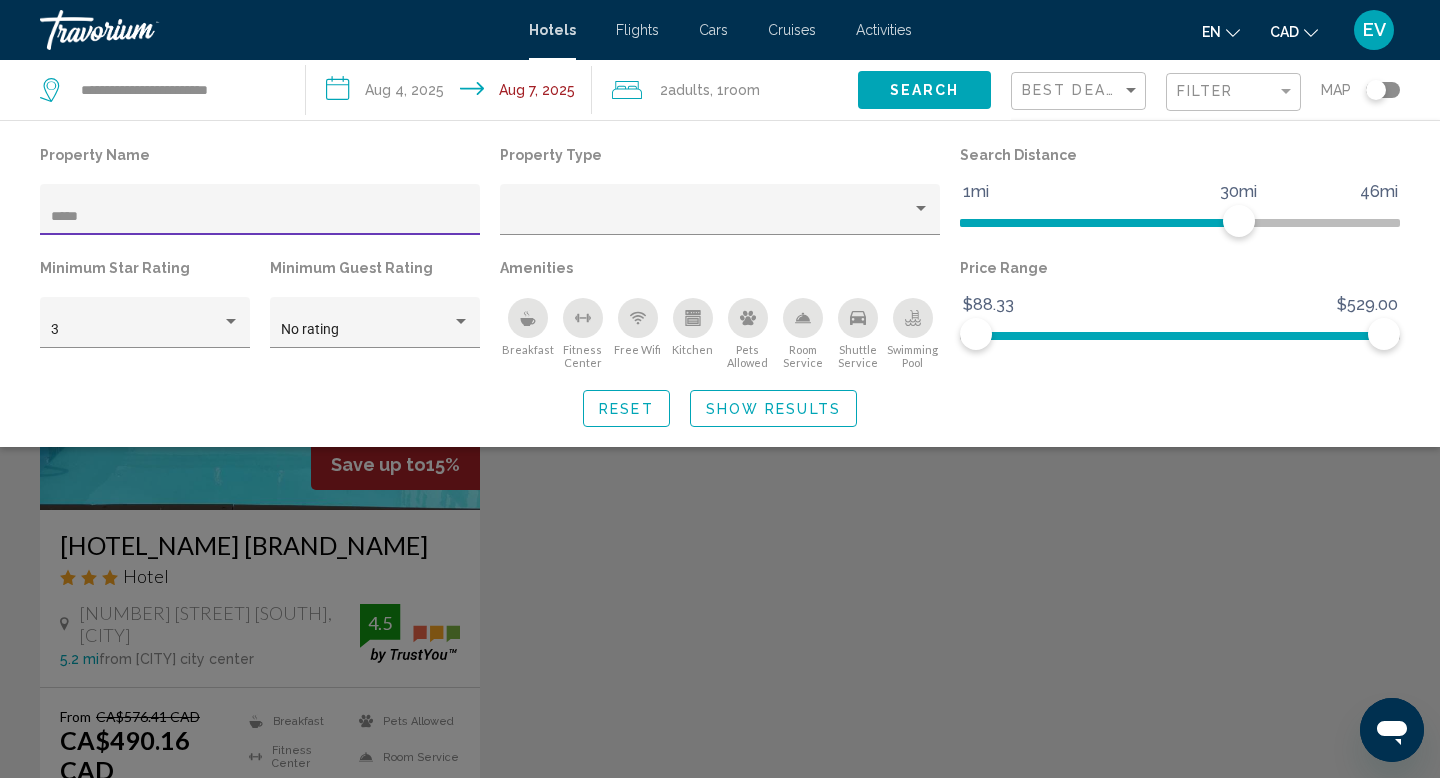 click on "Show Results" 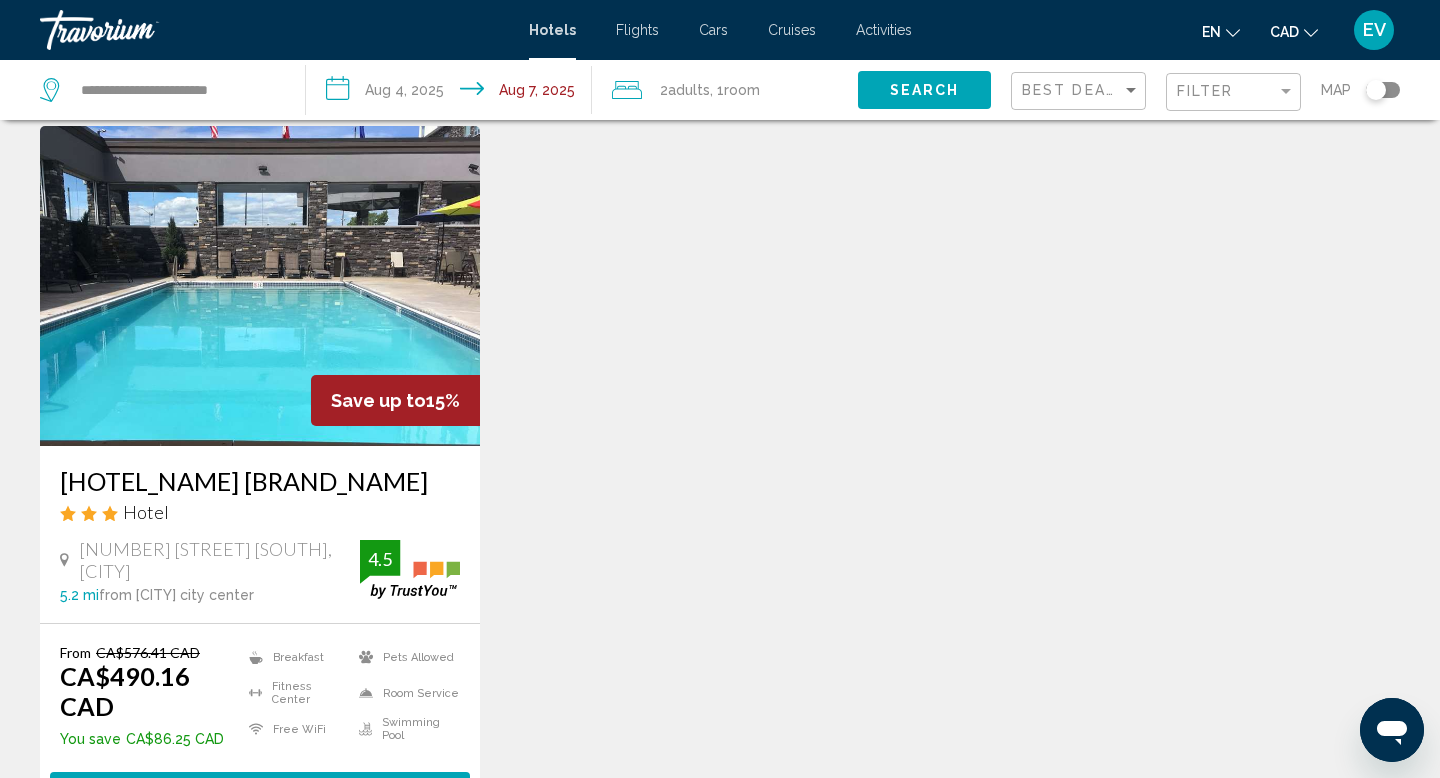 scroll, scrollTop: 56, scrollLeft: 0, axis: vertical 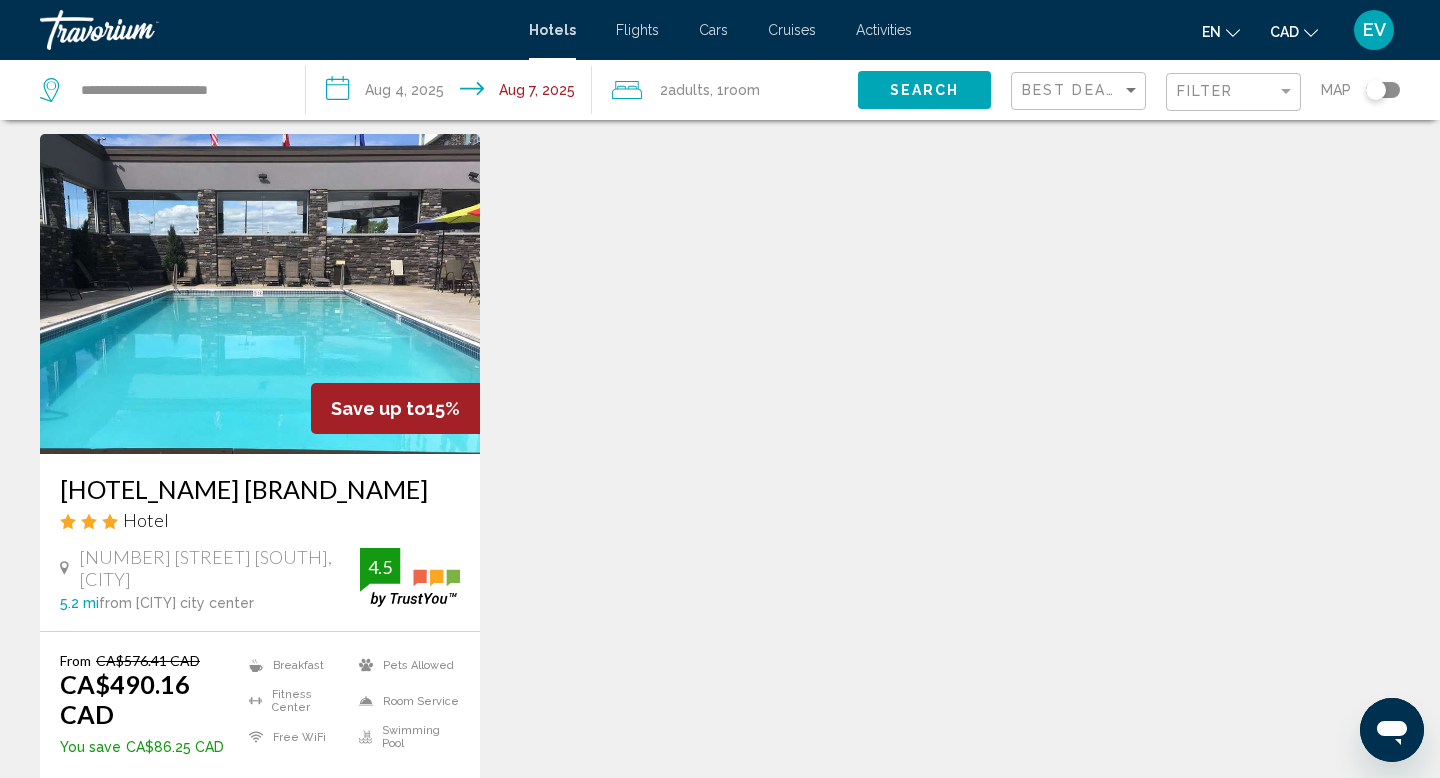 click at bounding box center (140, 30) 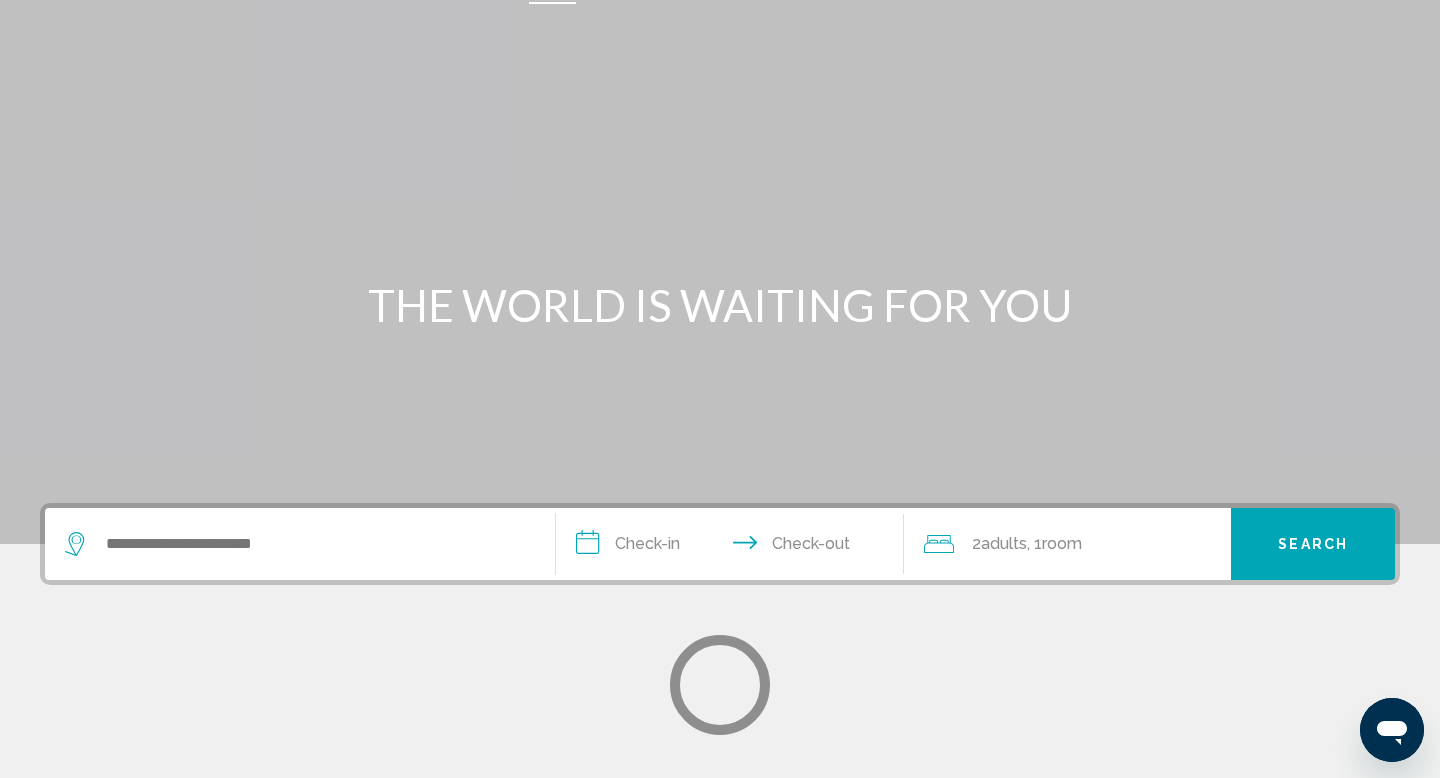scroll, scrollTop: 0, scrollLeft: 0, axis: both 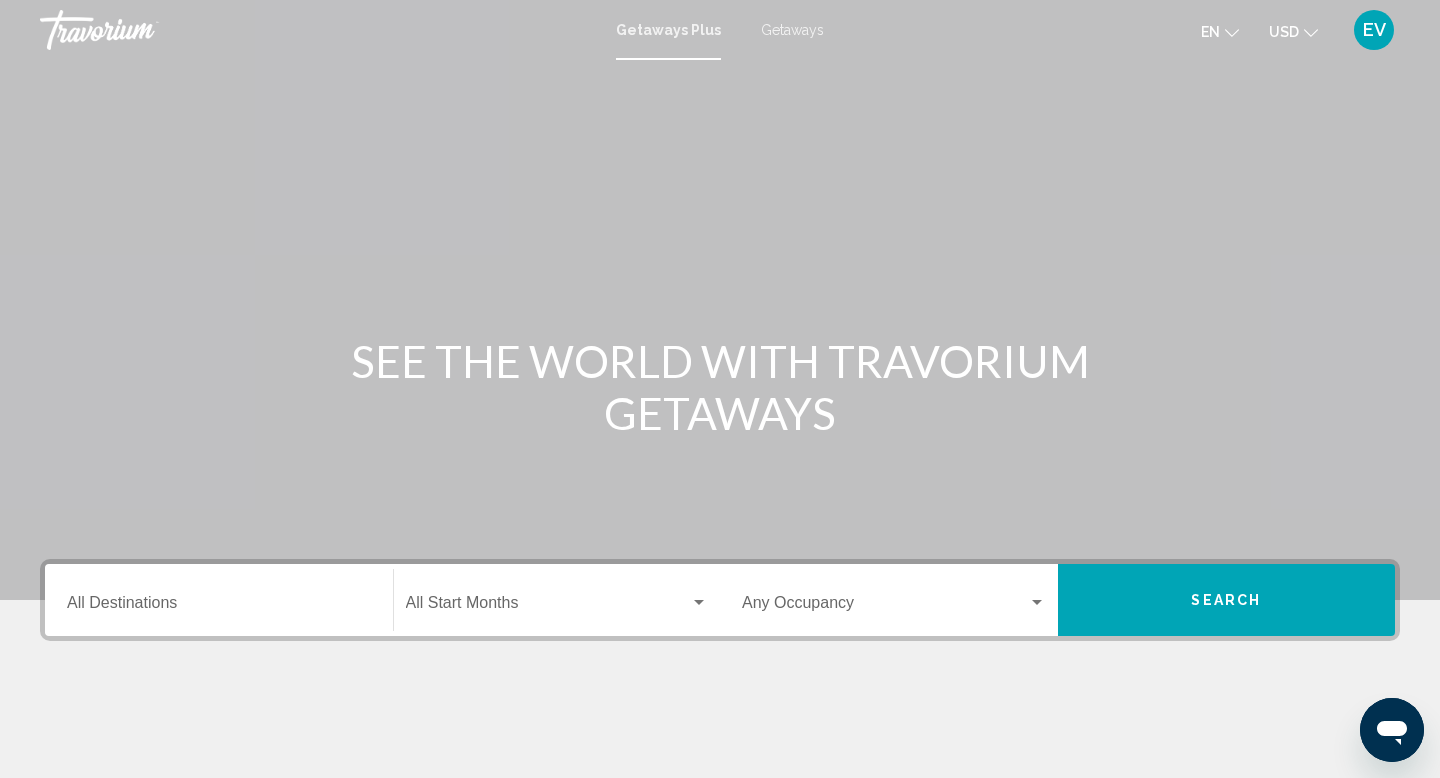 click on "Getaways" at bounding box center [792, 30] 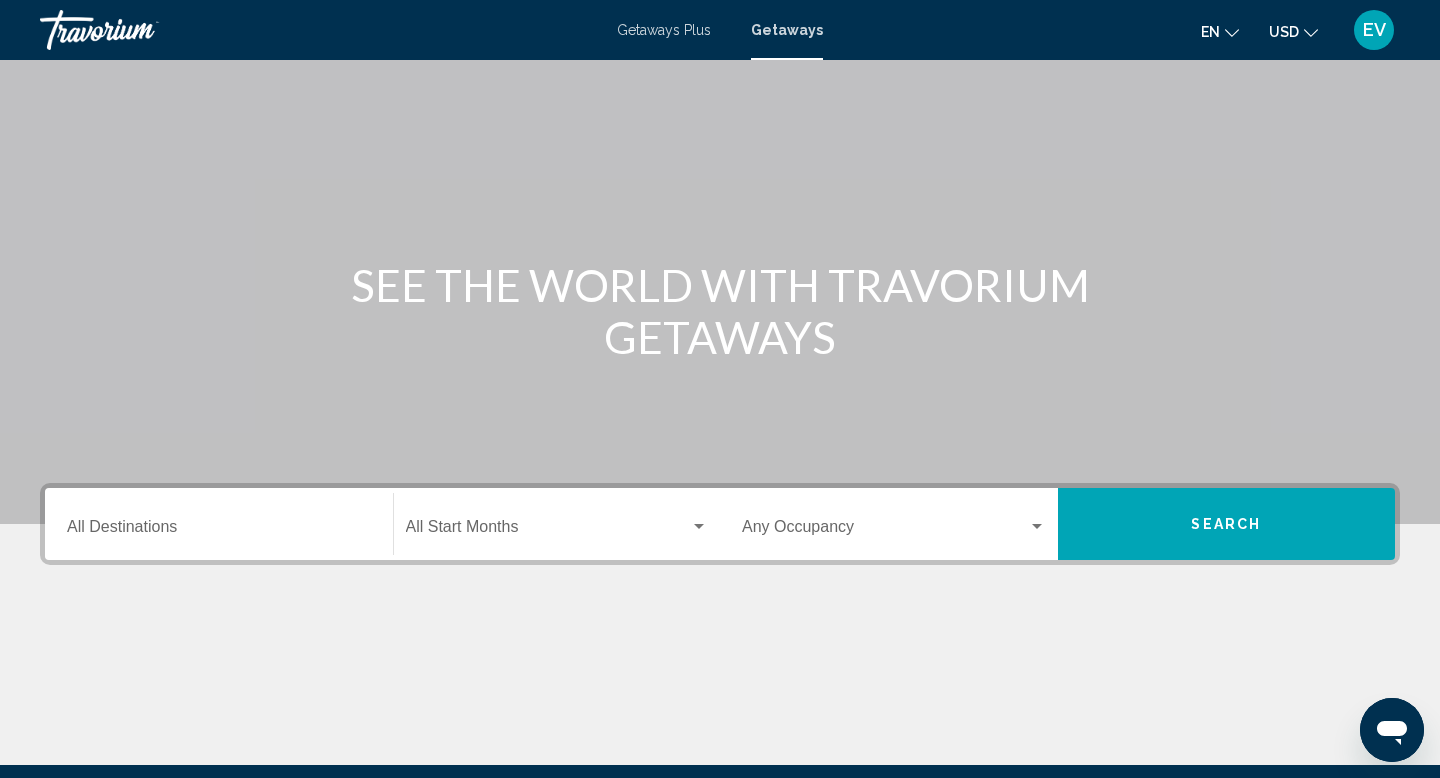 click on "Destination All Destinations" at bounding box center [219, 524] 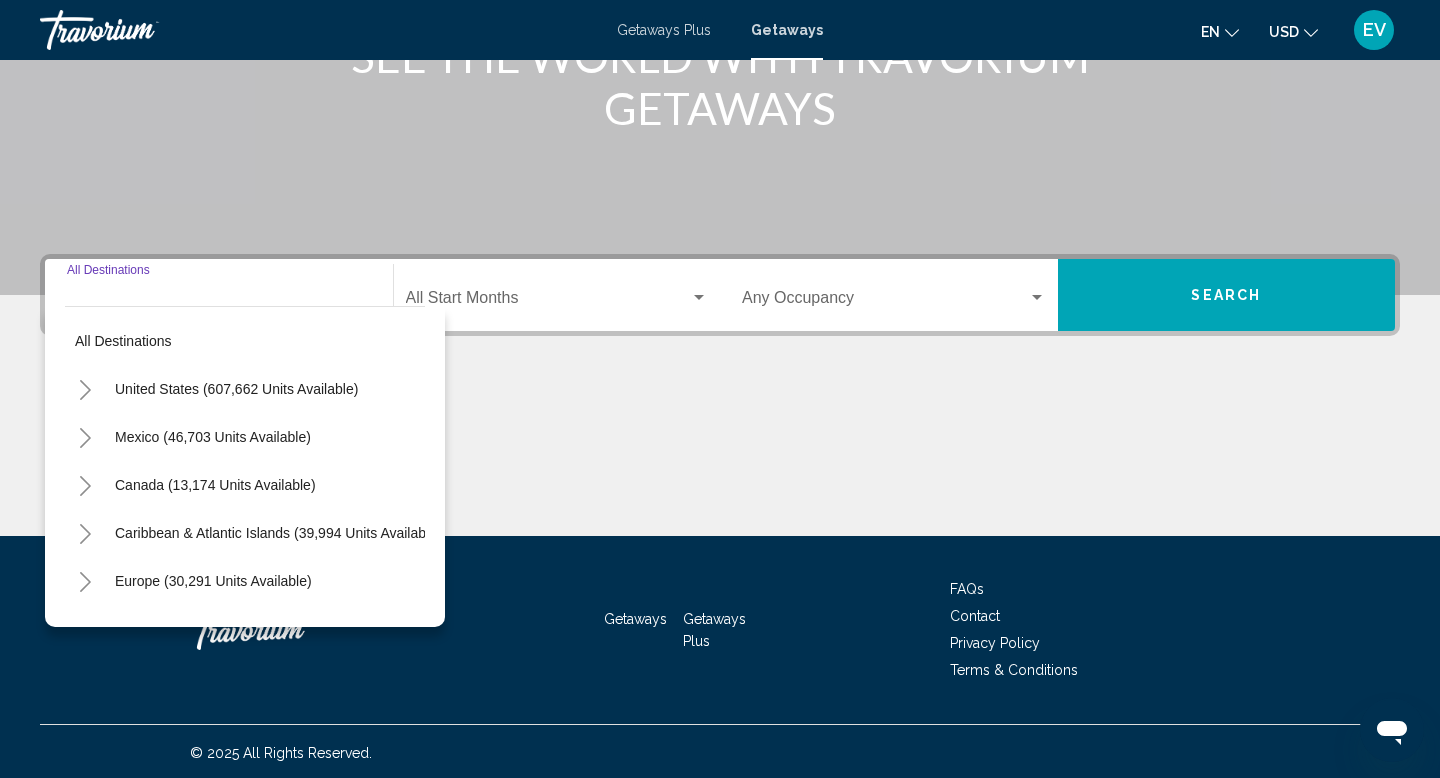 scroll, scrollTop: 308, scrollLeft: 0, axis: vertical 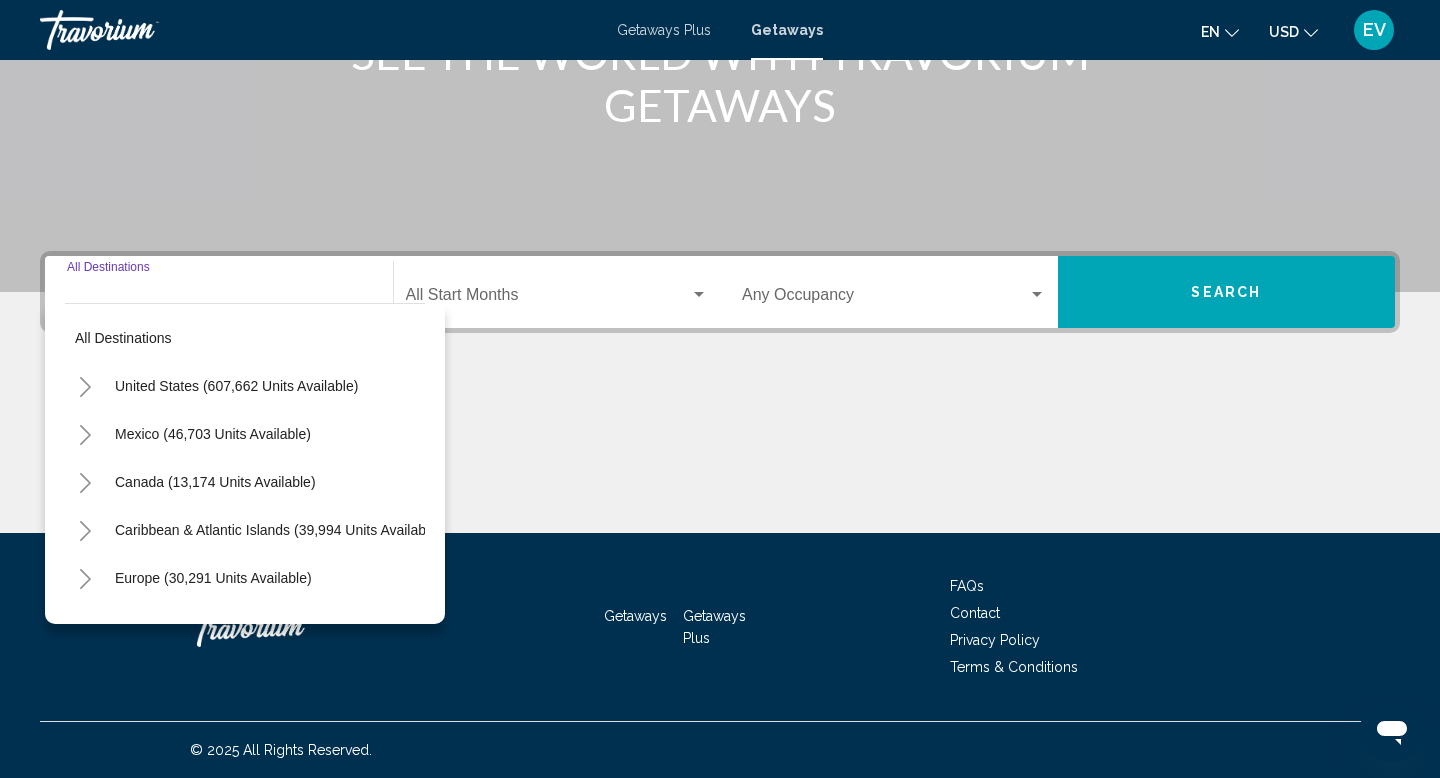 click 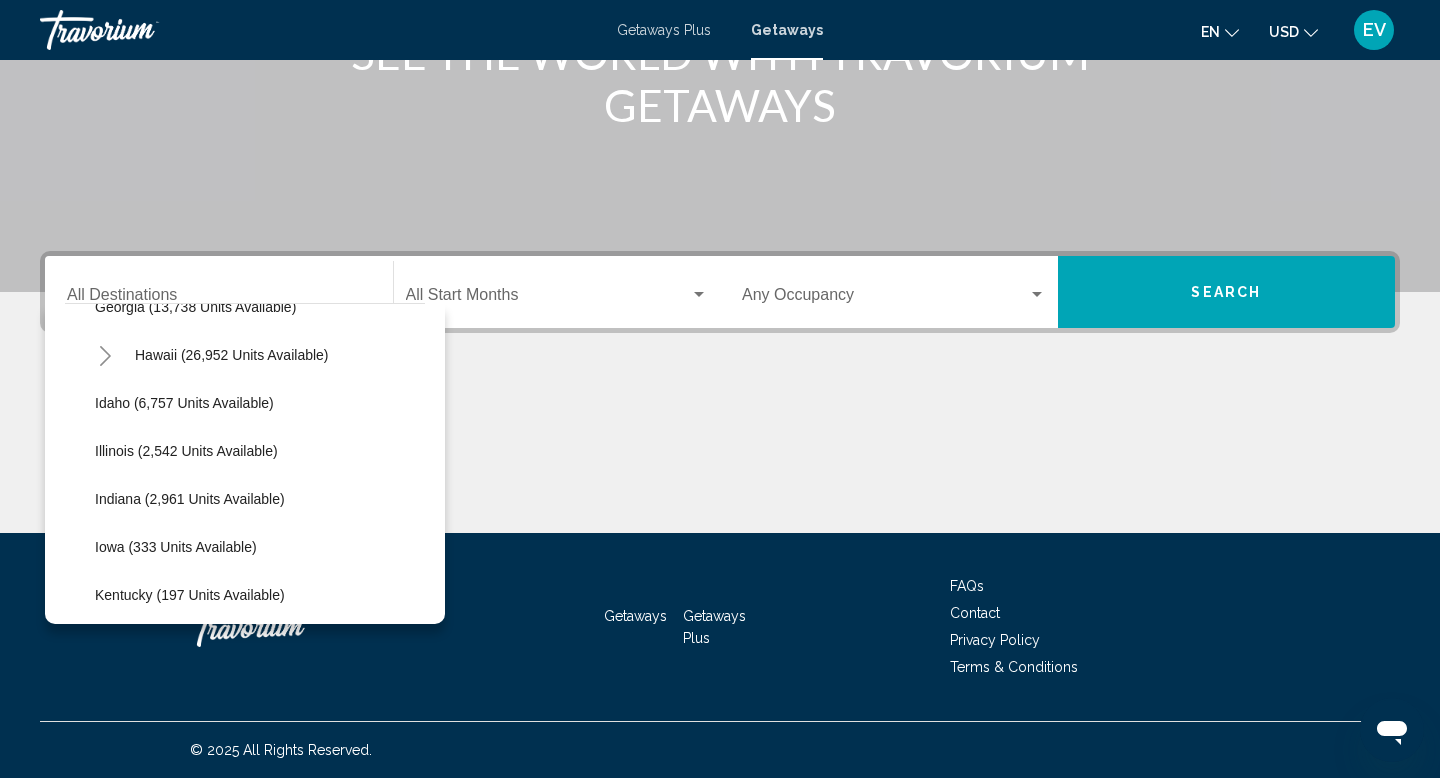 scroll, scrollTop: 447, scrollLeft: 0, axis: vertical 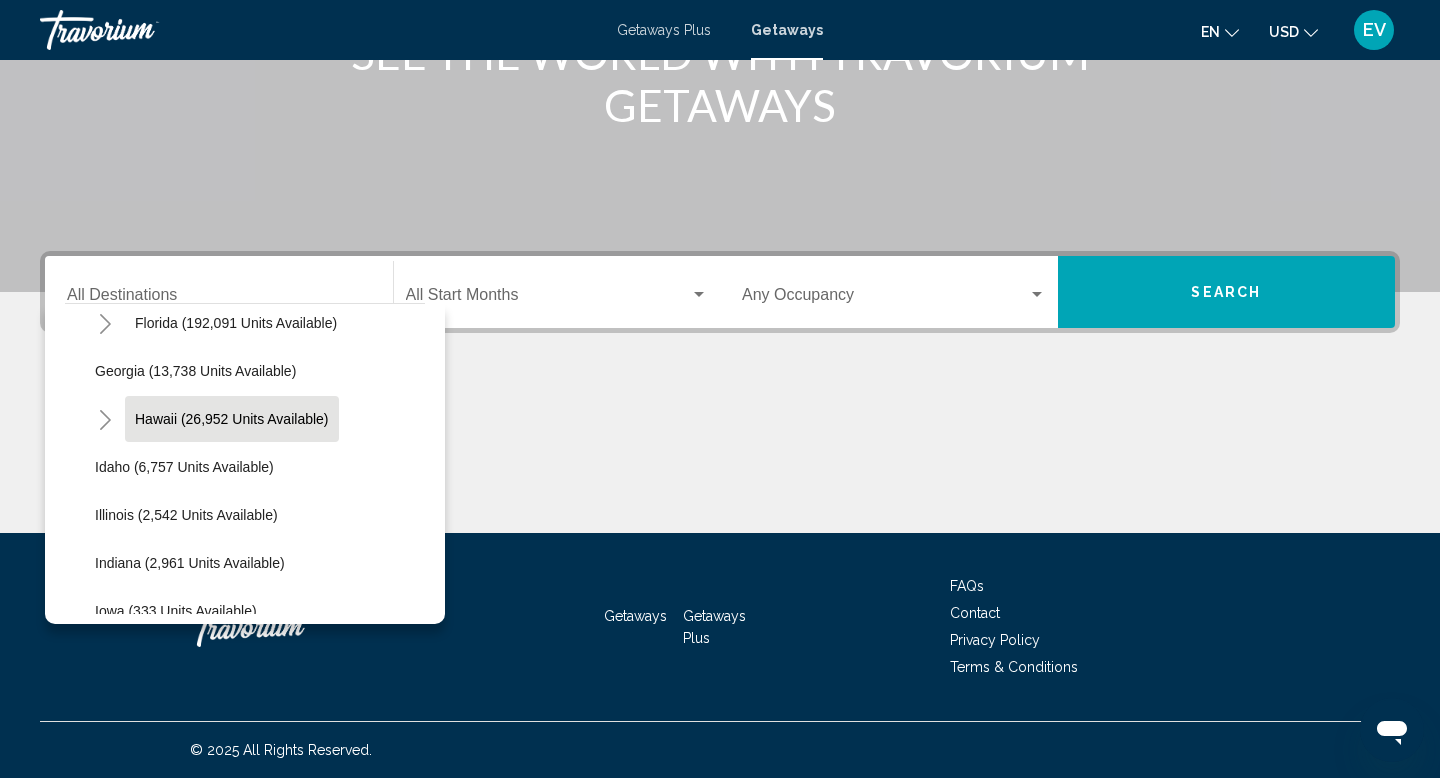 click on "Hawaii (26,952 units available)" 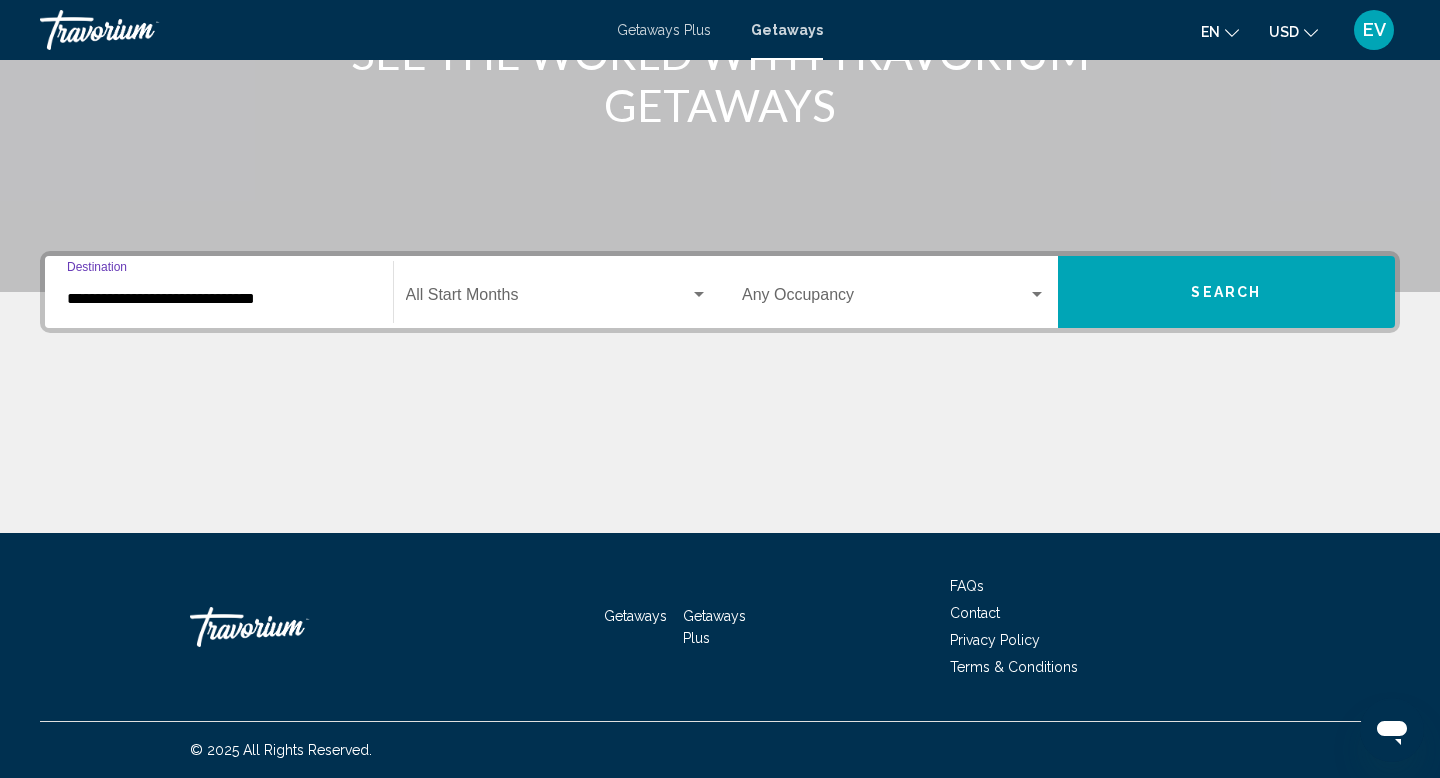 click on "Start Month All Start Months" 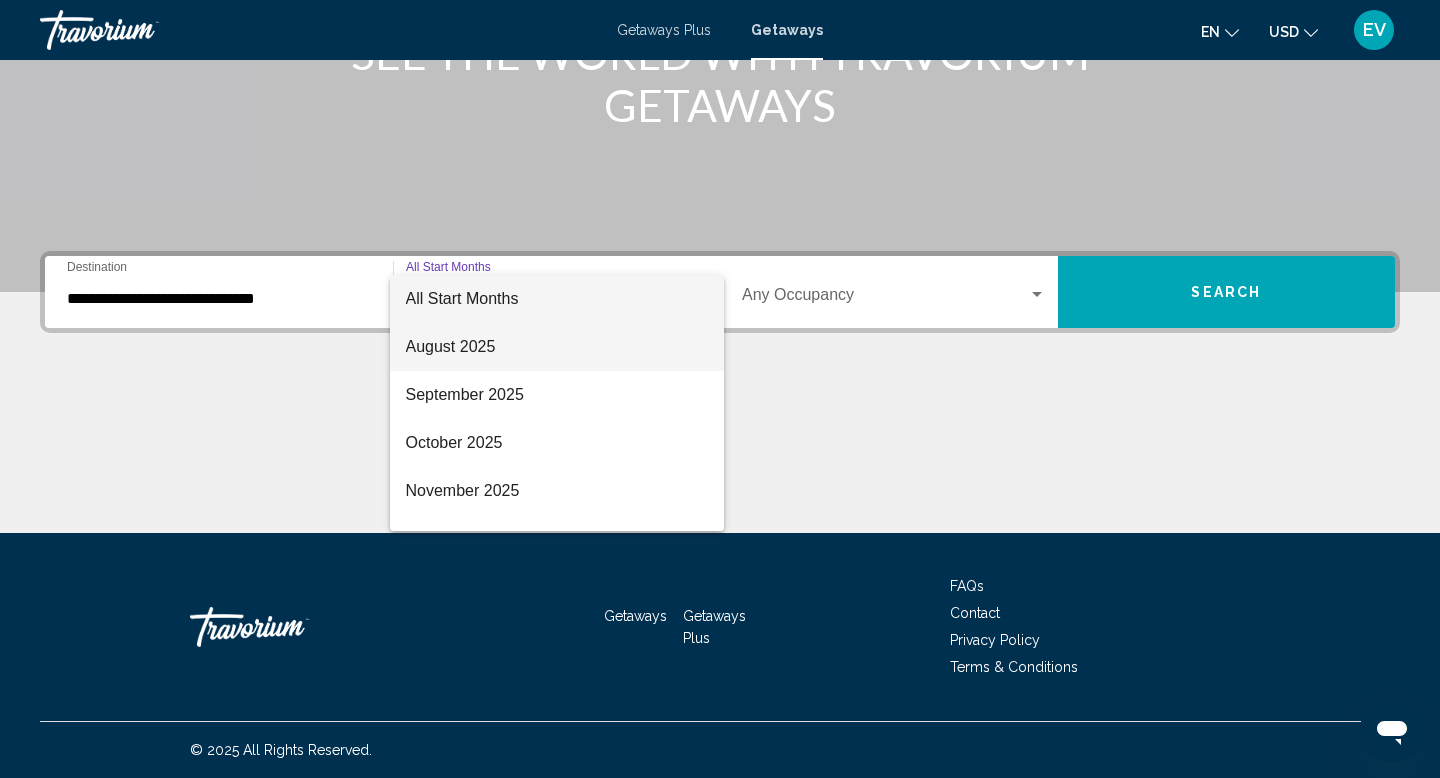 click on "August 2025" at bounding box center (557, 347) 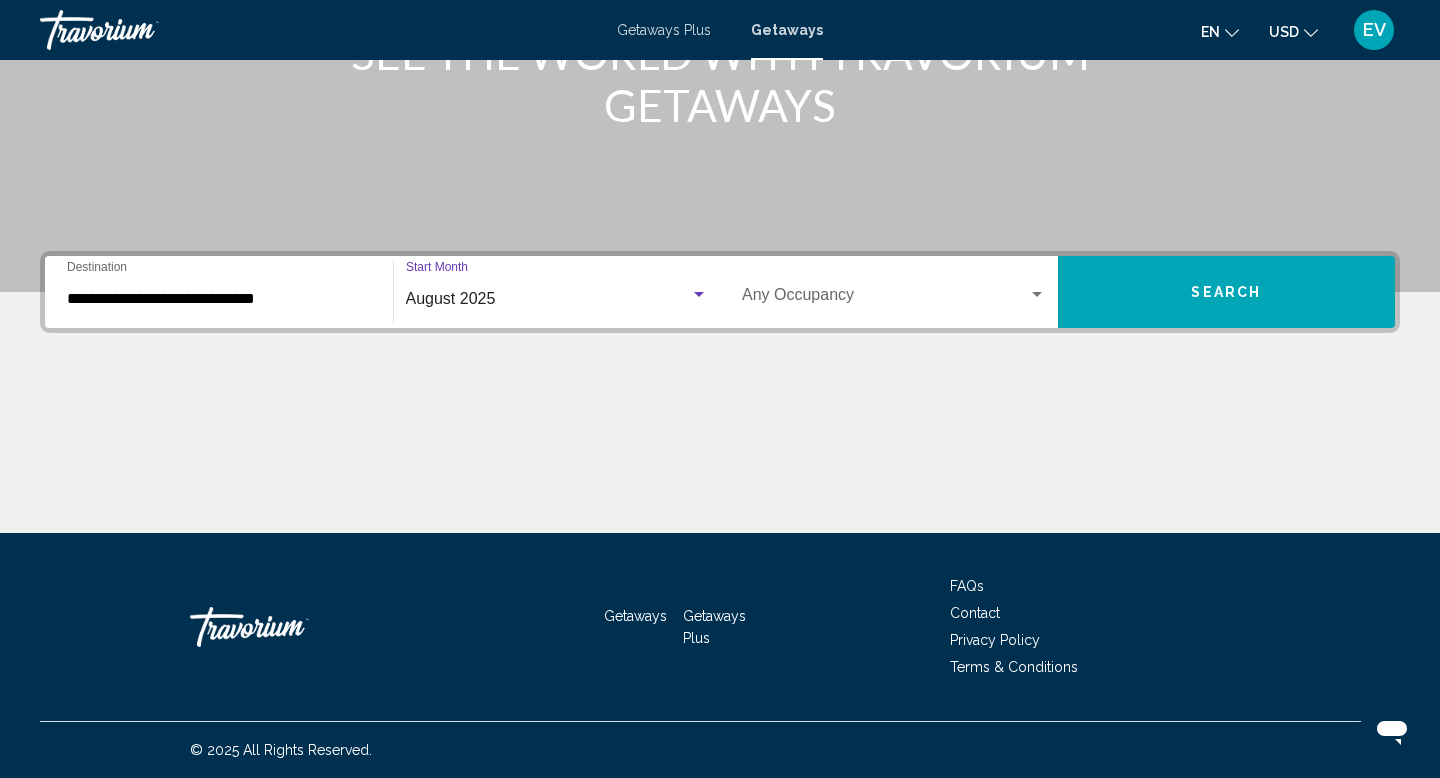 click on "Search" at bounding box center [1227, 292] 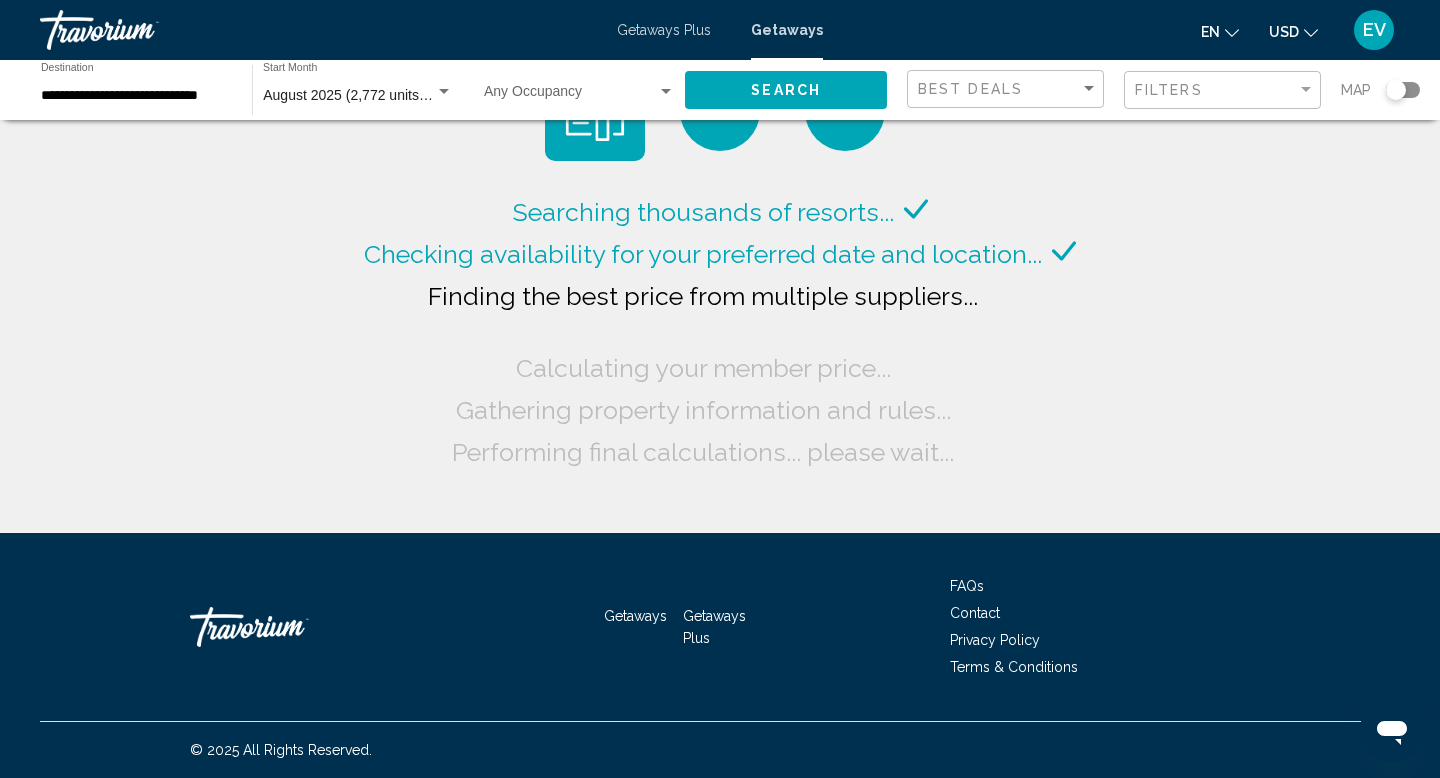 click on "August 2025 (2,772 units available) Start Month All Start Months" 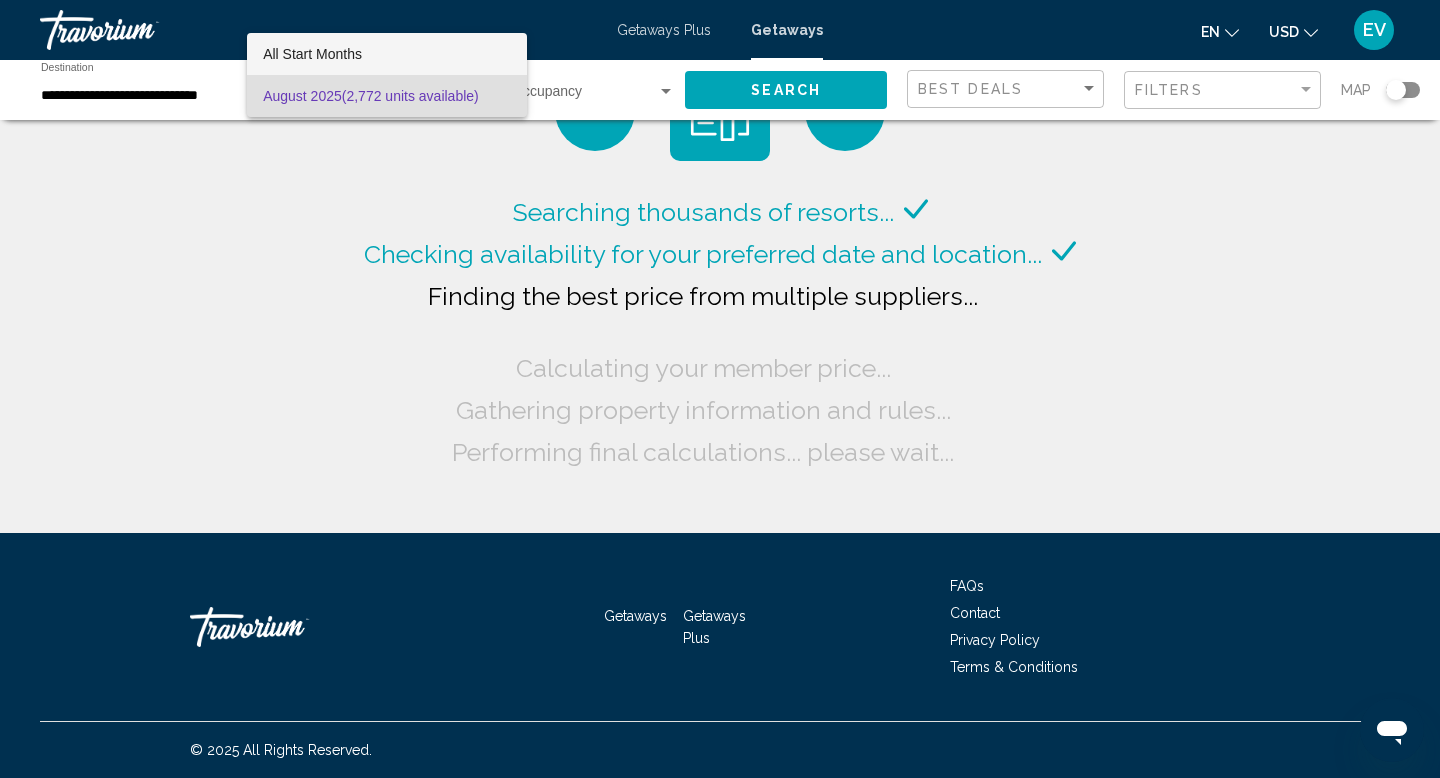 click on "All Start Months" at bounding box center [387, 54] 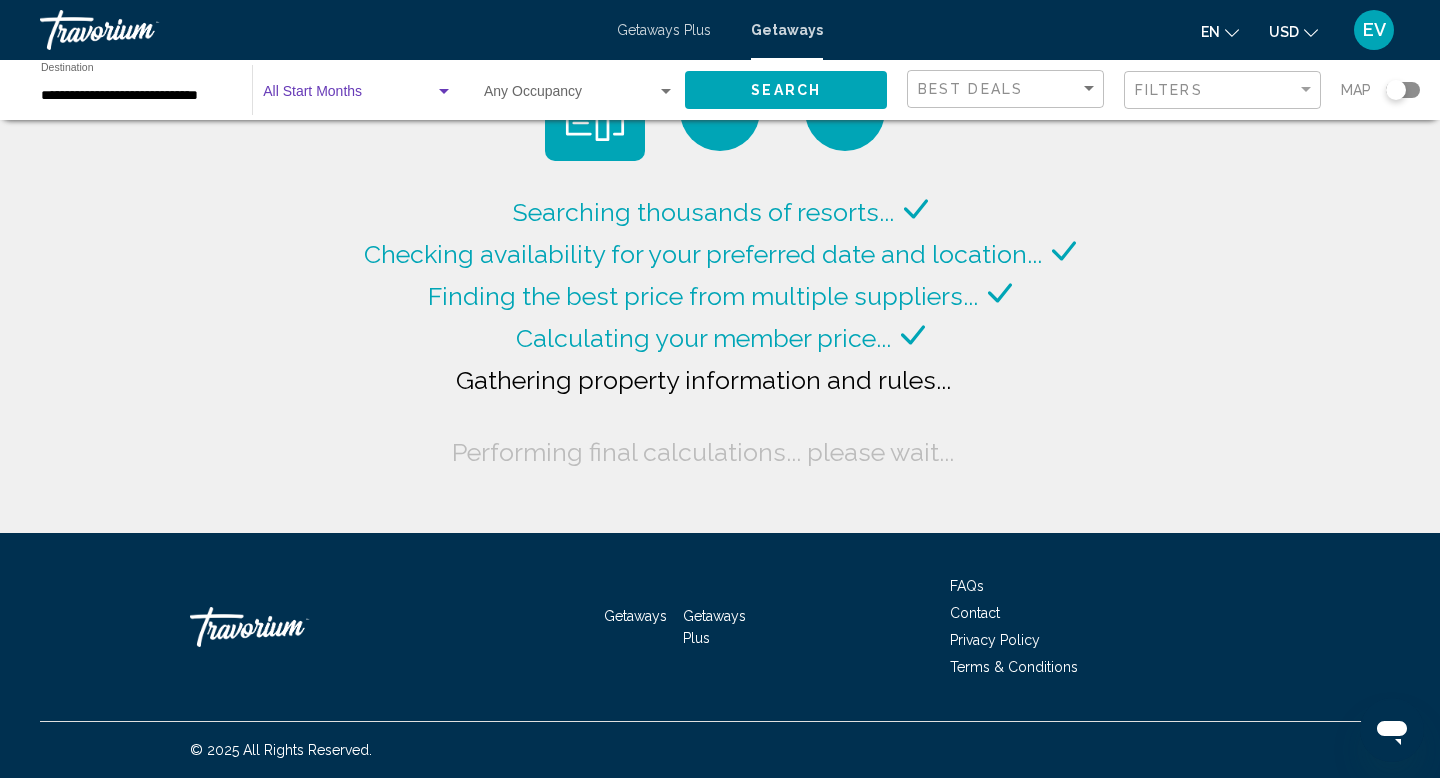 click on "Search" 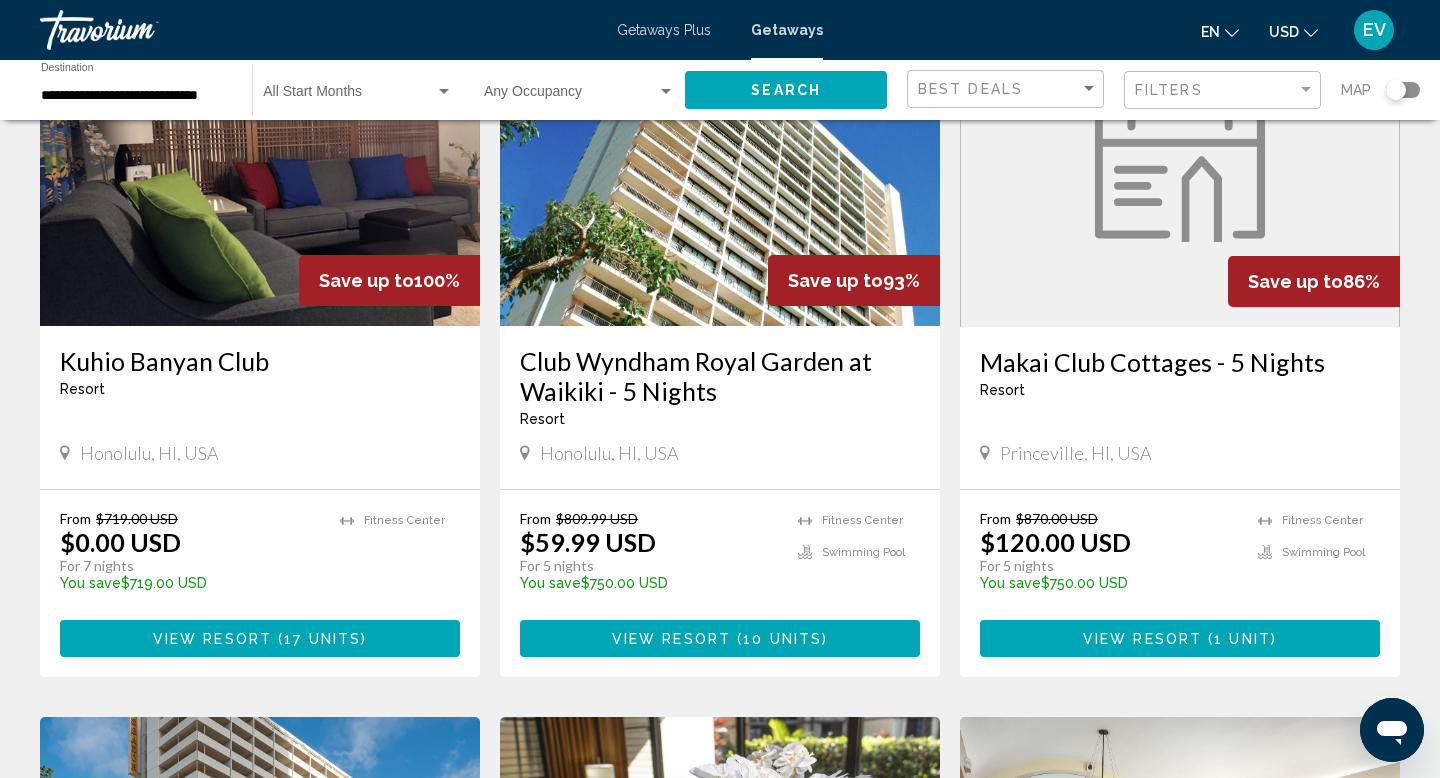 scroll, scrollTop: 187, scrollLeft: 0, axis: vertical 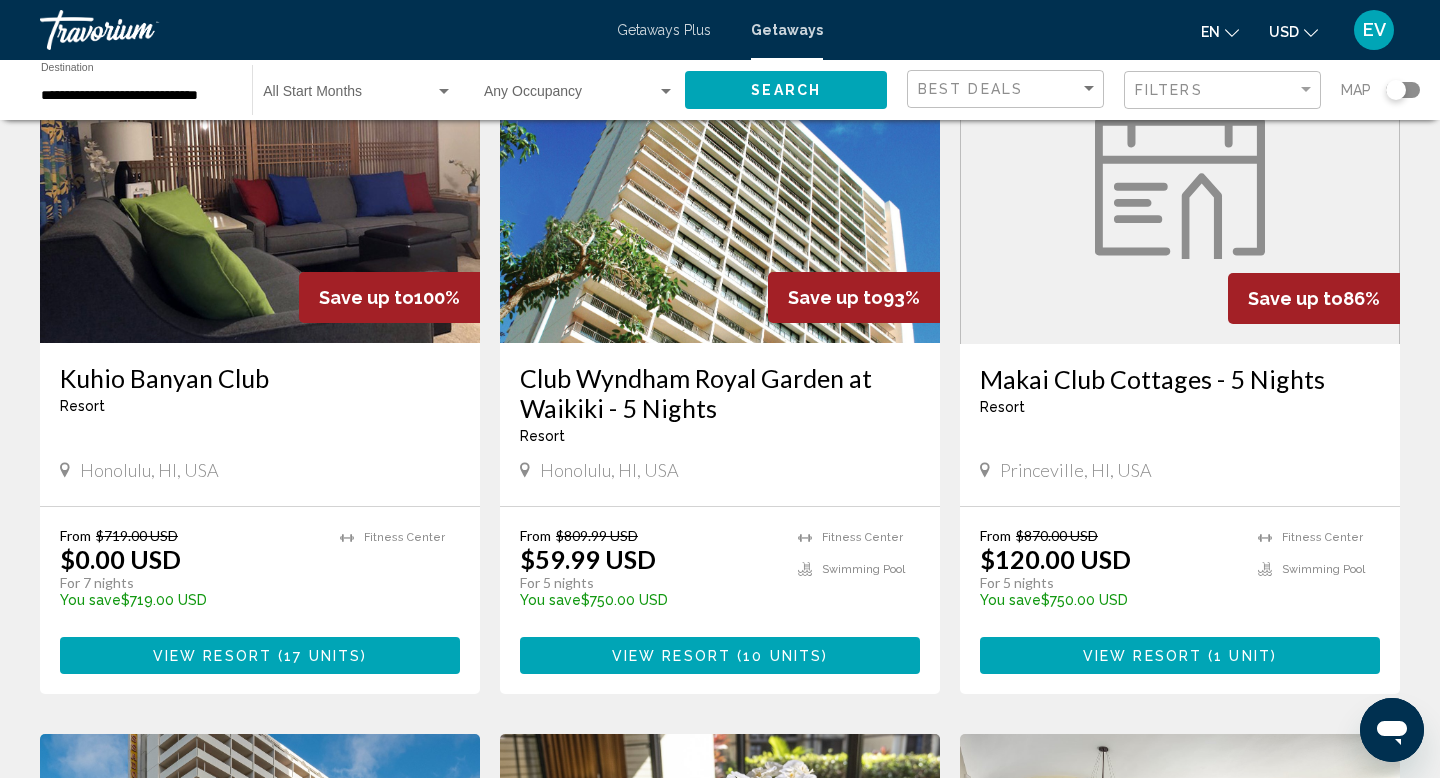 click on "View Resort" at bounding box center [671, 656] 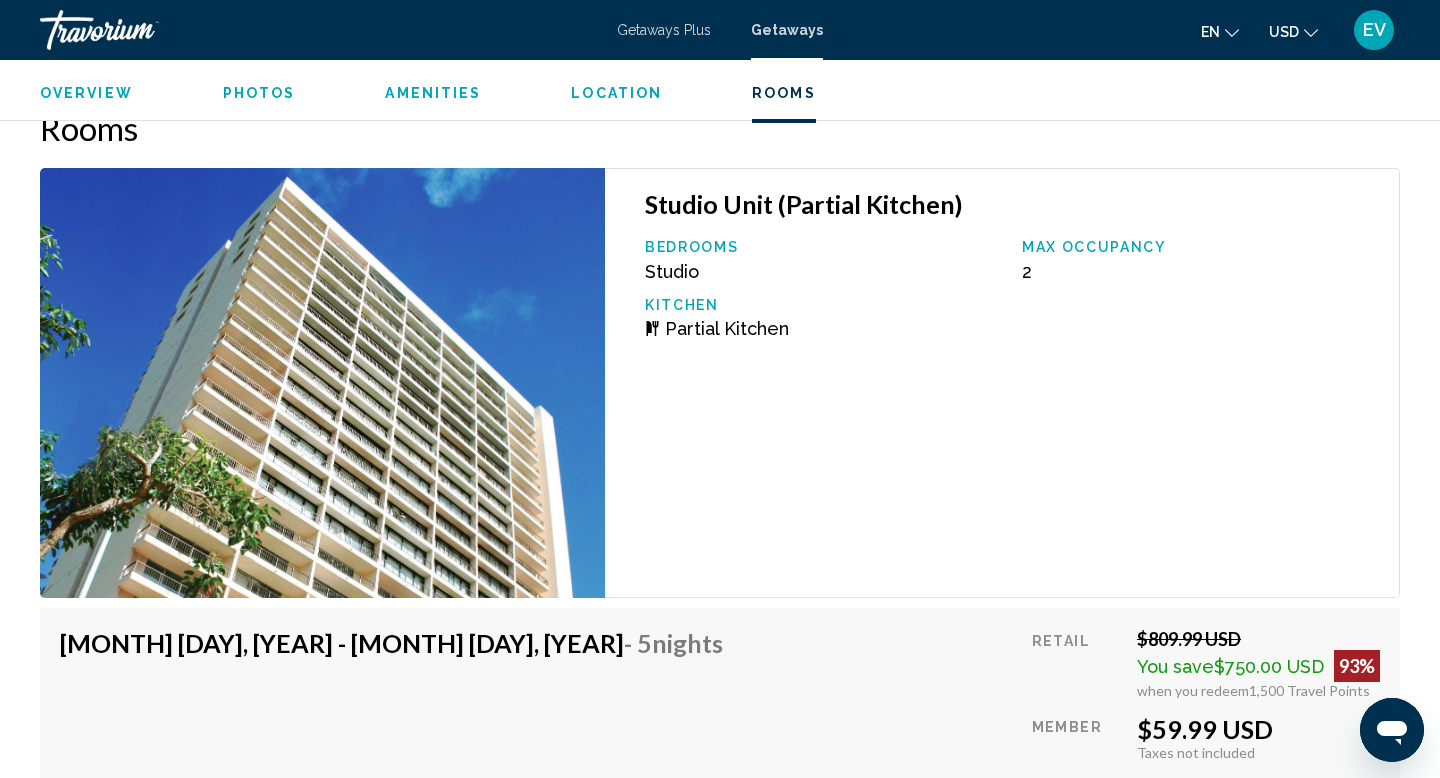scroll, scrollTop: 3069, scrollLeft: 0, axis: vertical 